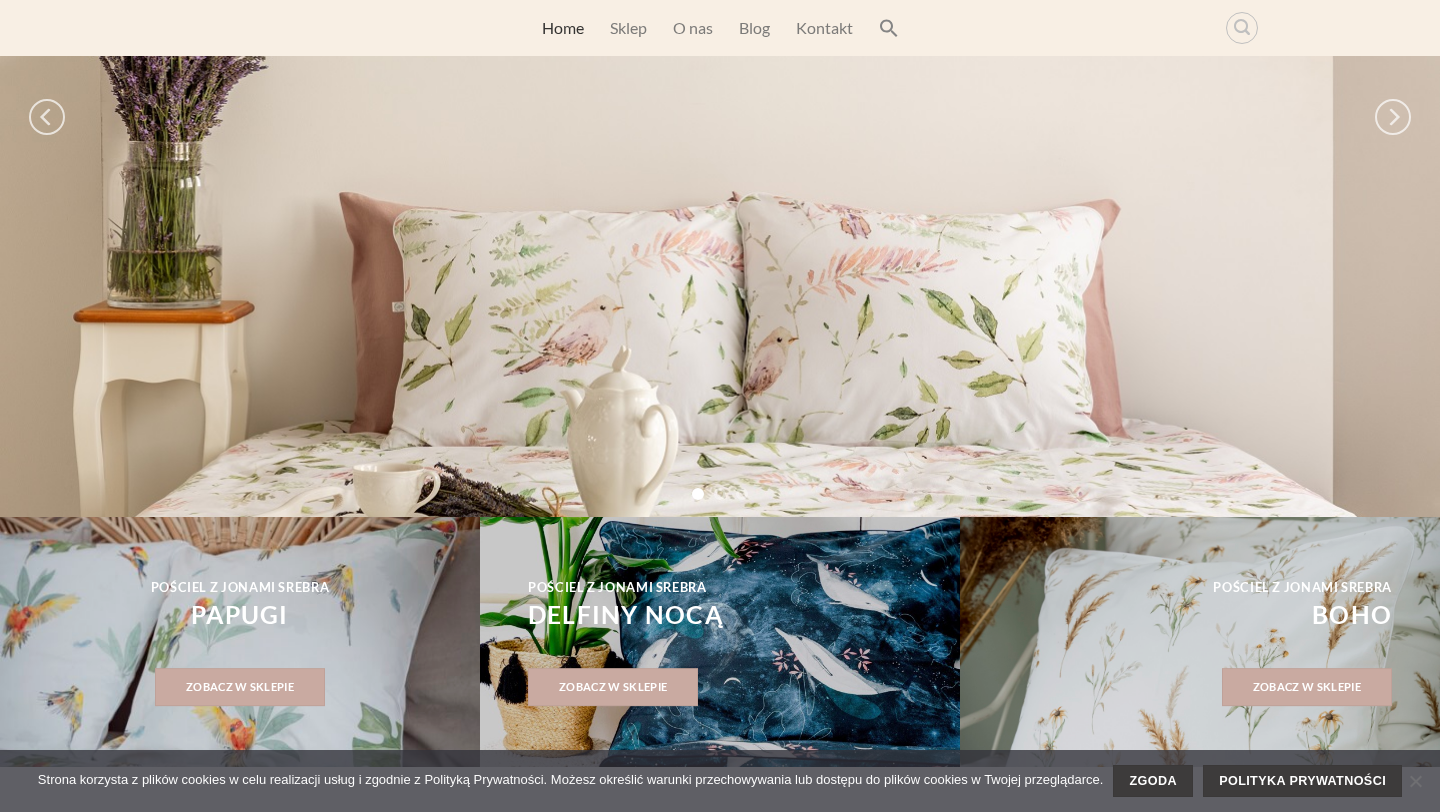 scroll, scrollTop: 0, scrollLeft: 0, axis: both 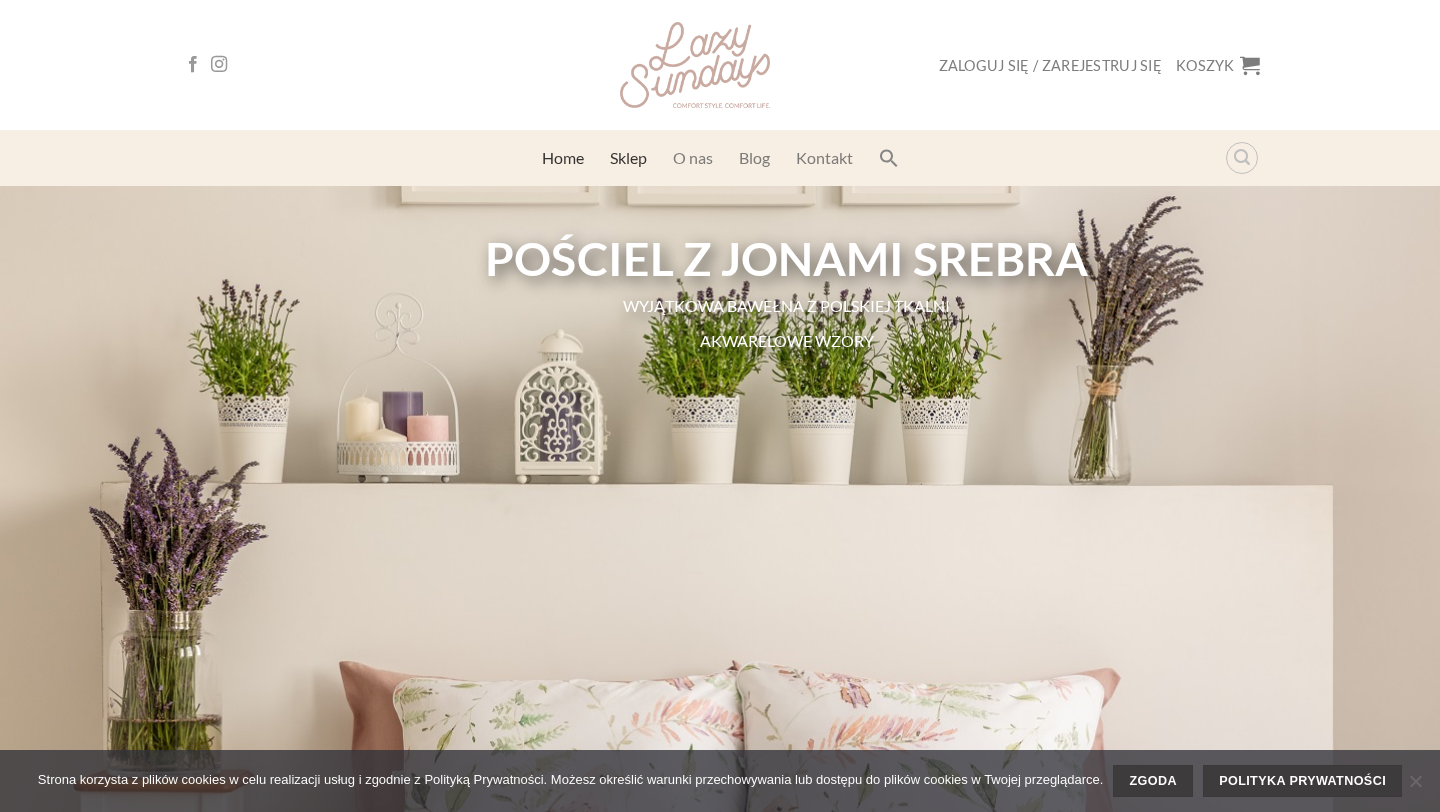 click on "Sklep" at bounding box center [628, 158] 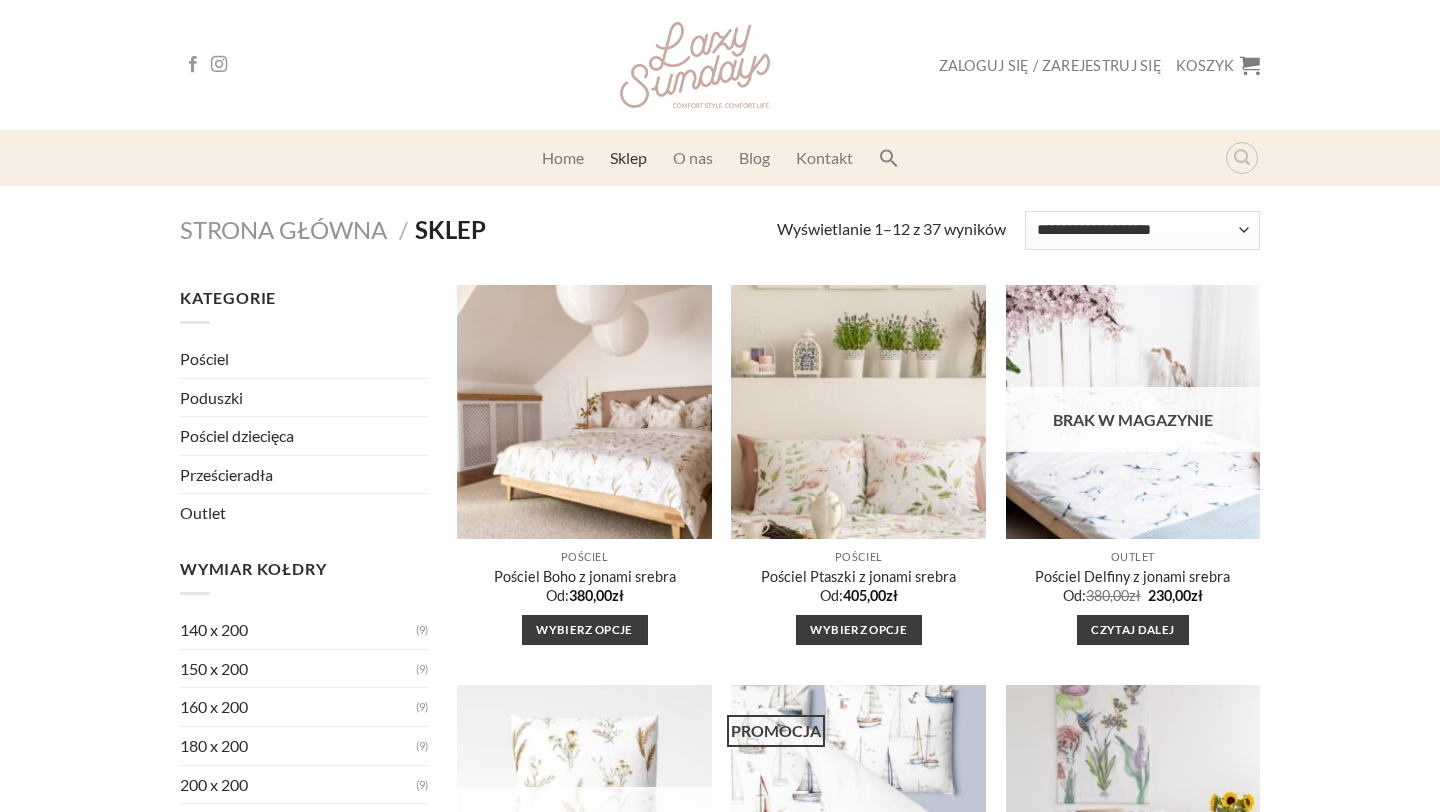 scroll, scrollTop: 0, scrollLeft: 0, axis: both 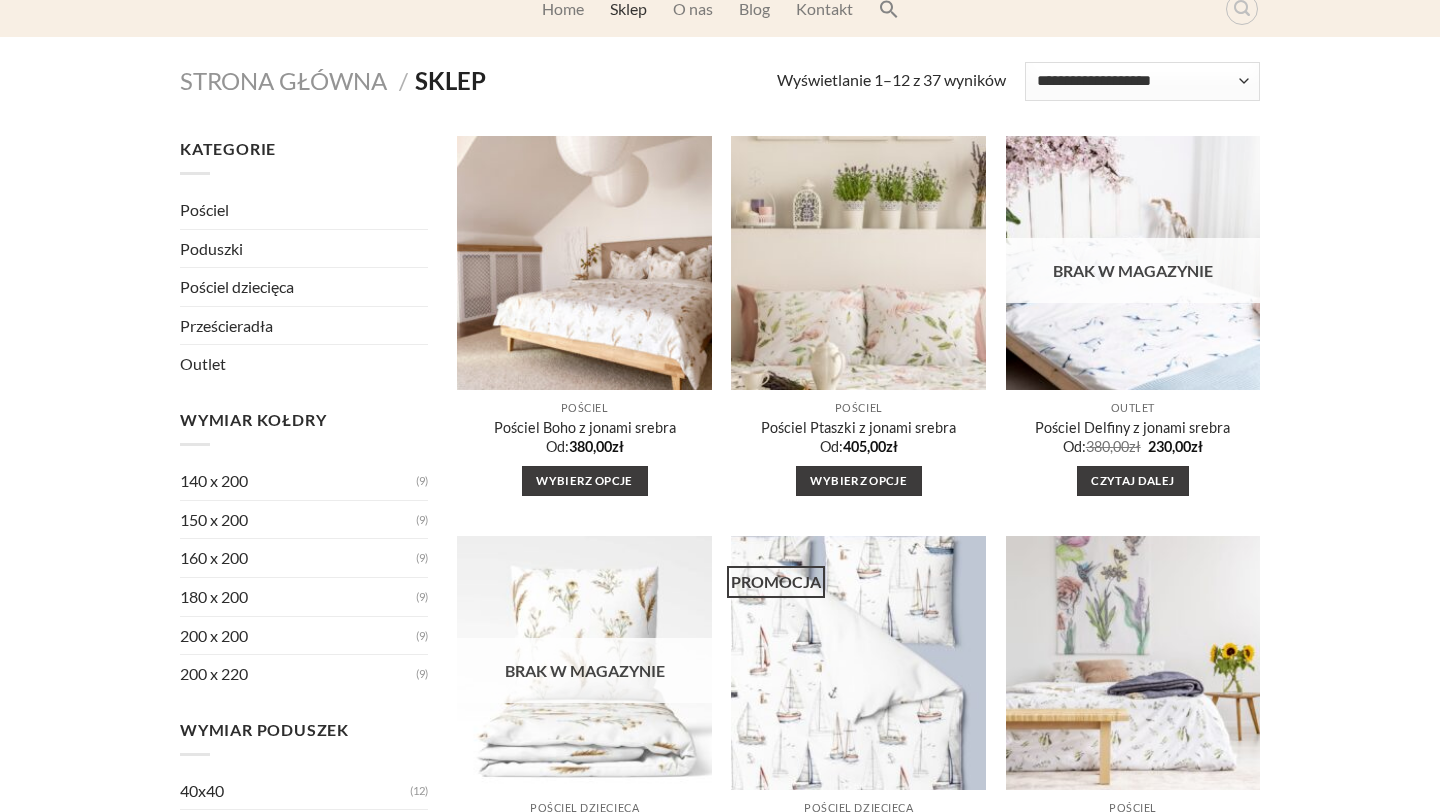 click on "Prześcieradła" at bounding box center (304, 326) 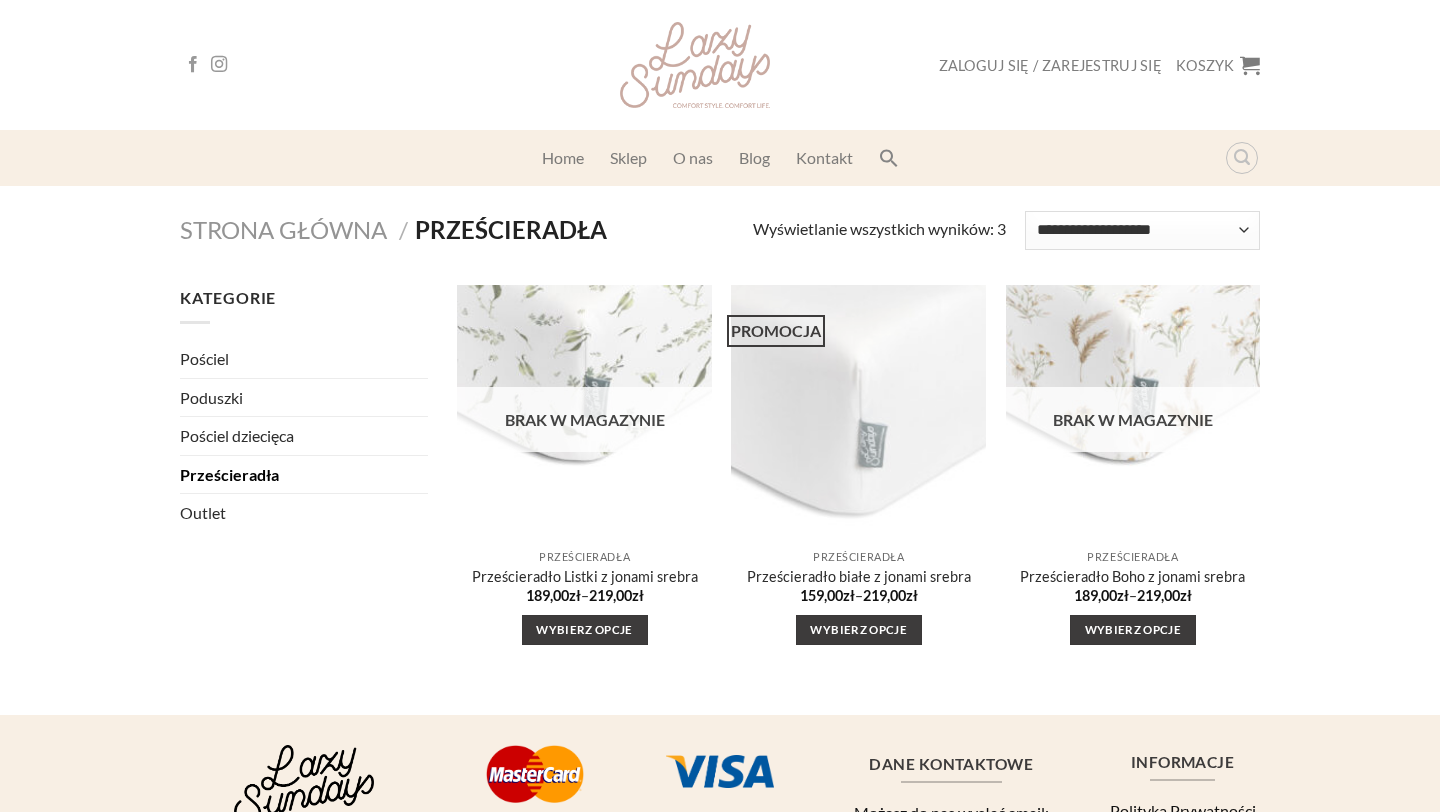scroll, scrollTop: 44, scrollLeft: 0, axis: vertical 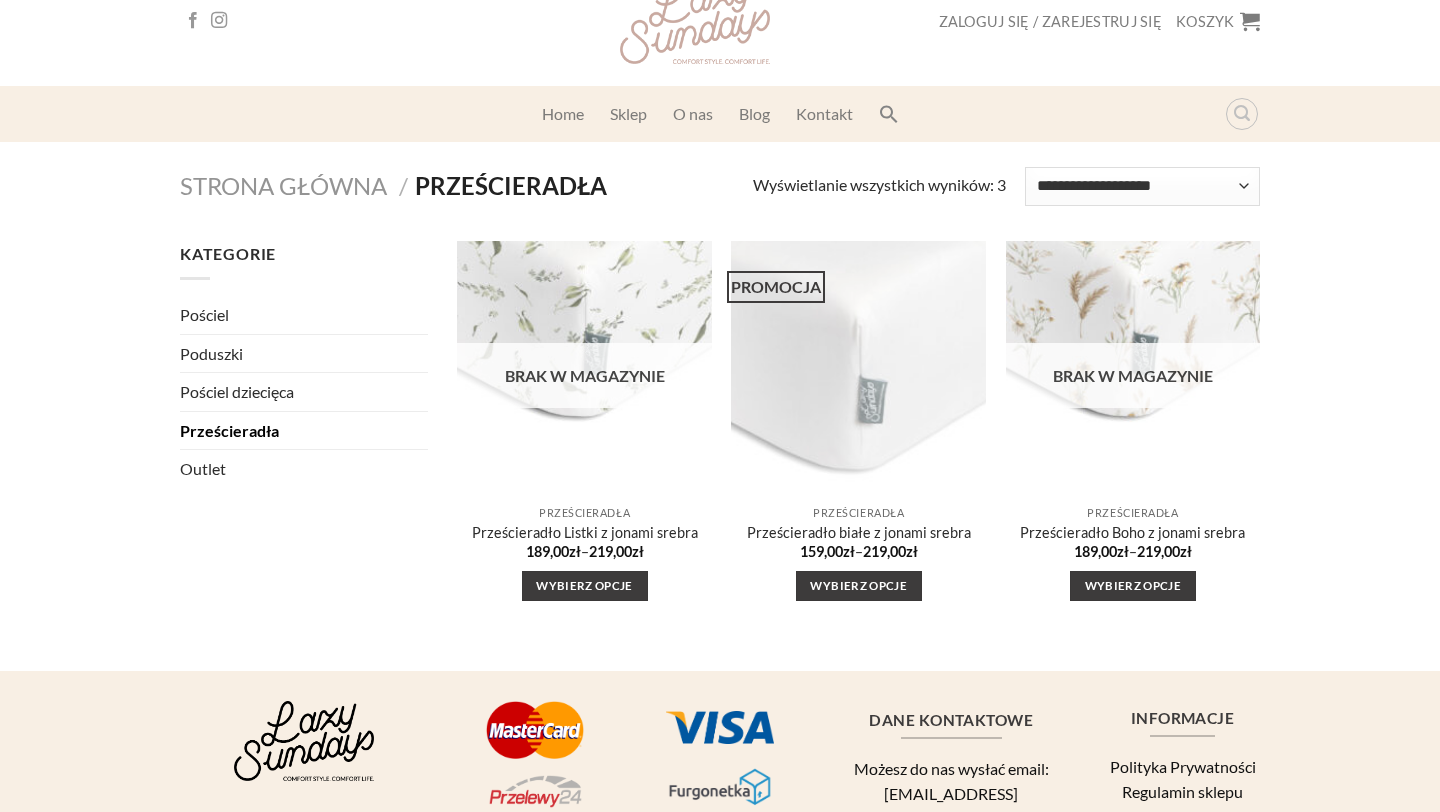 click at bounding box center (859, 368) 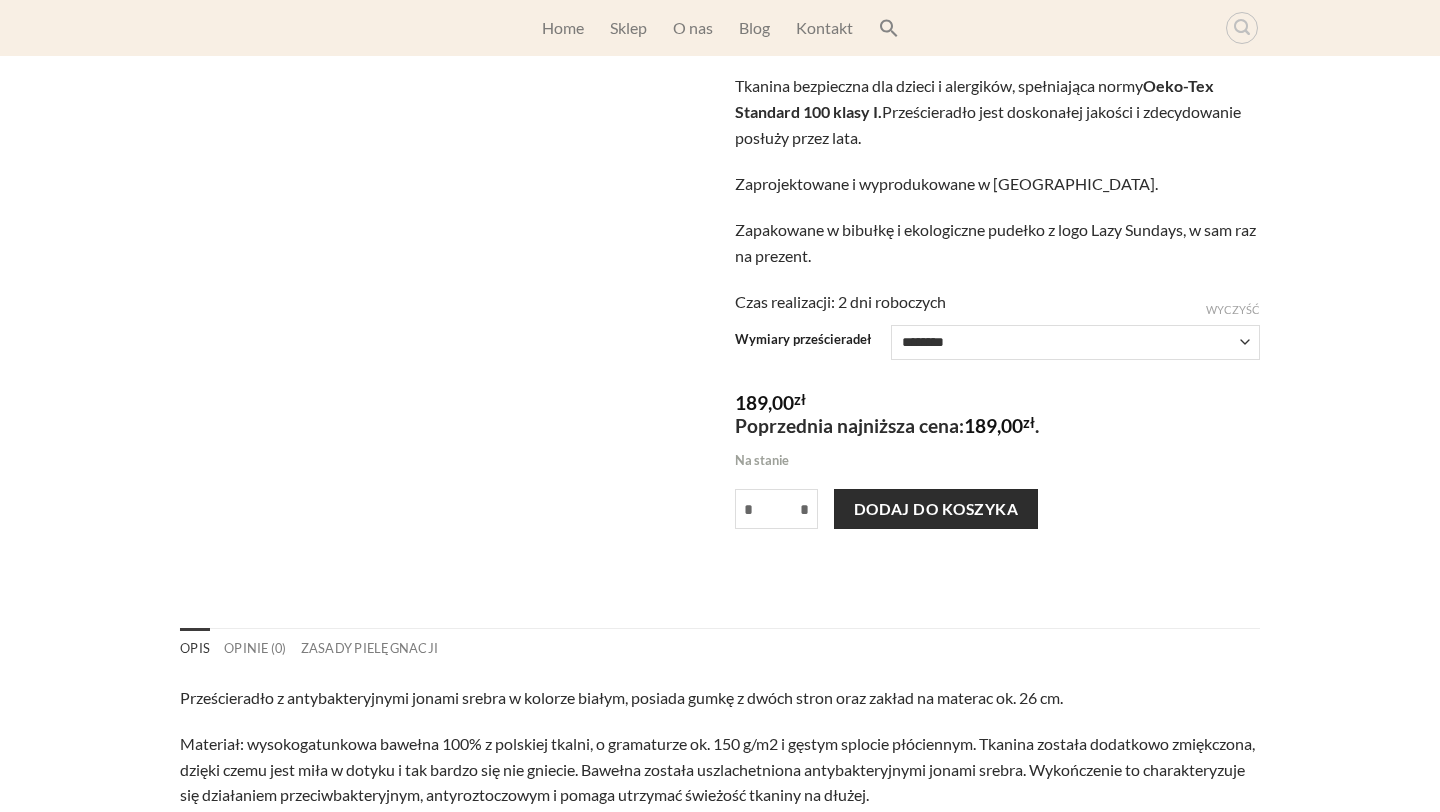 scroll, scrollTop: 667, scrollLeft: 0, axis: vertical 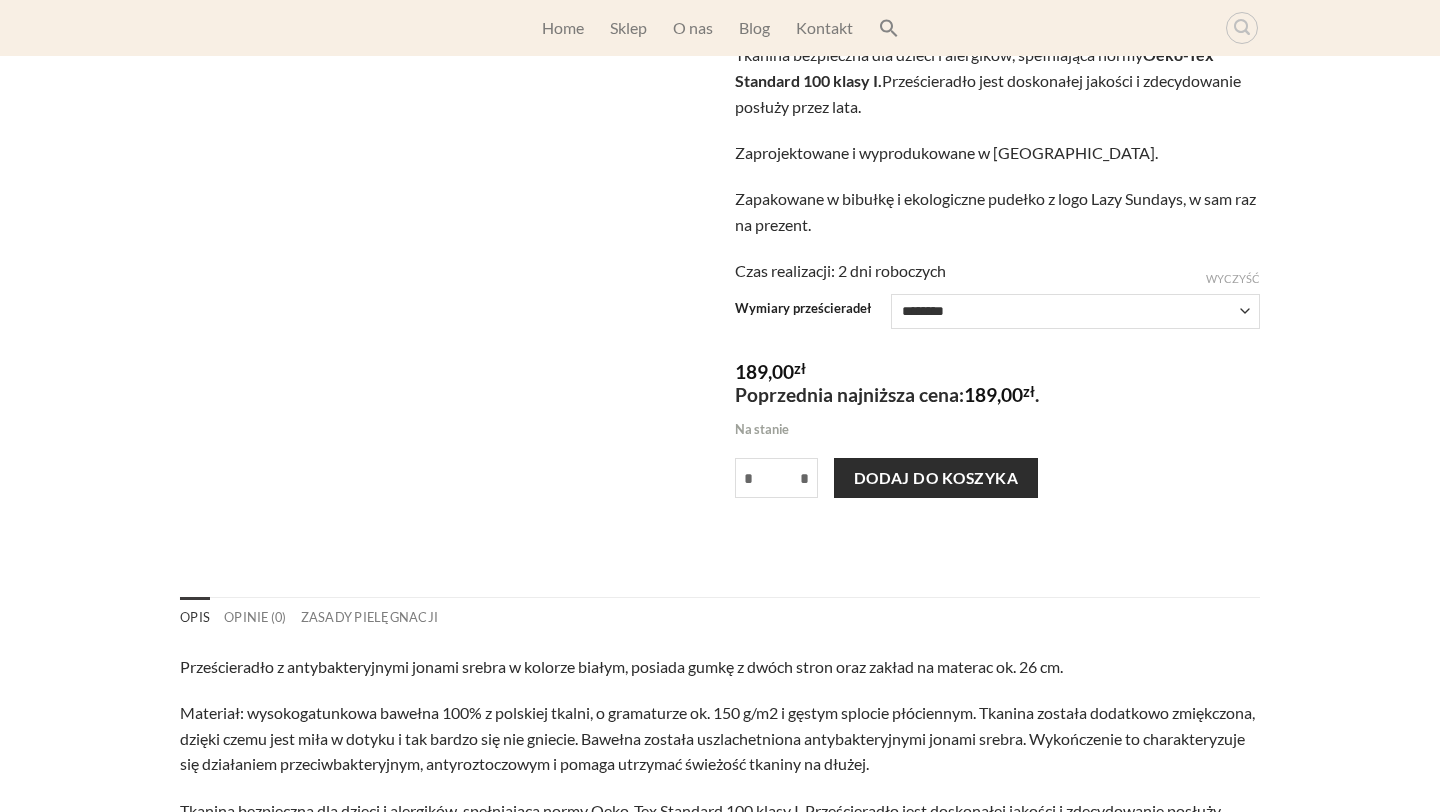 click on "**********" 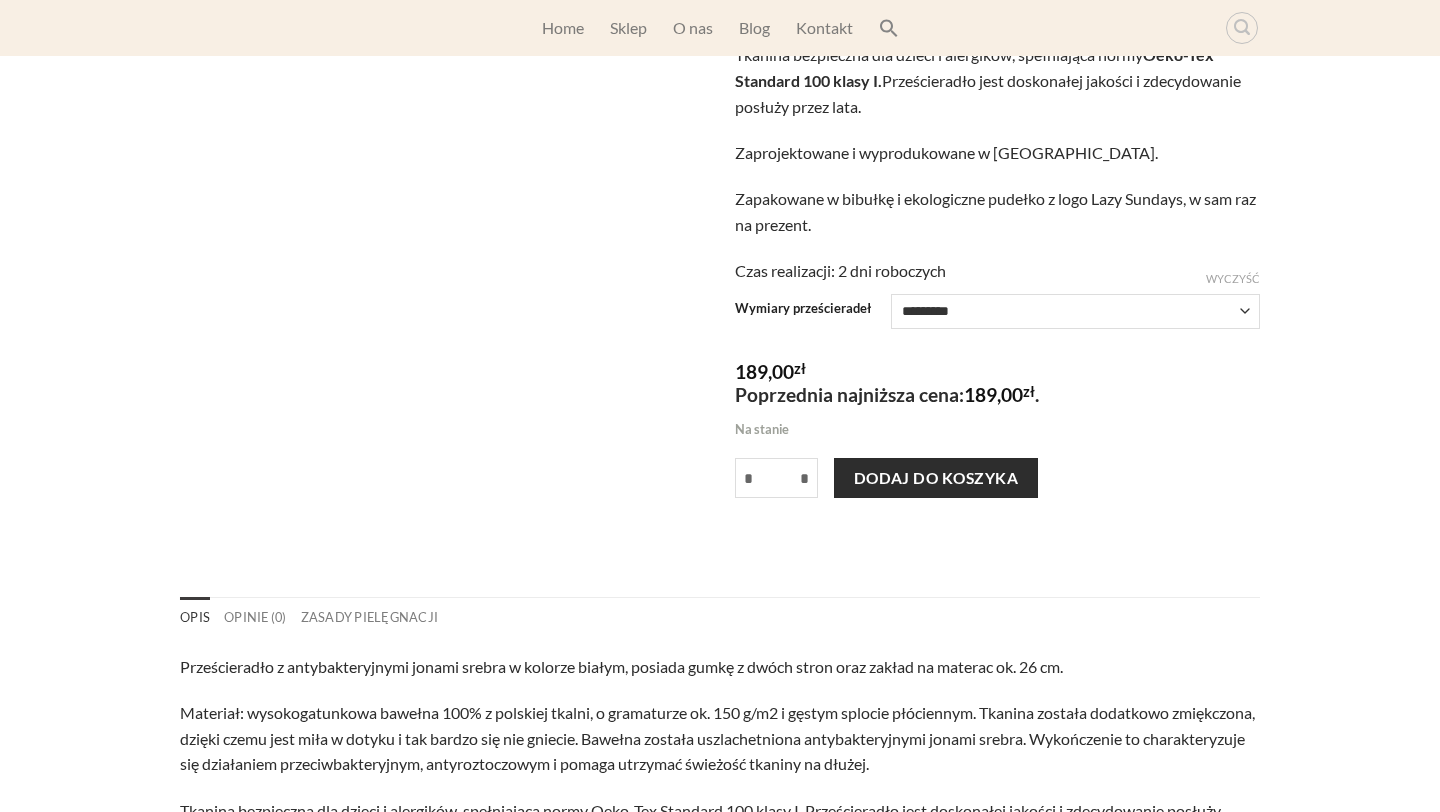 select on "*********" 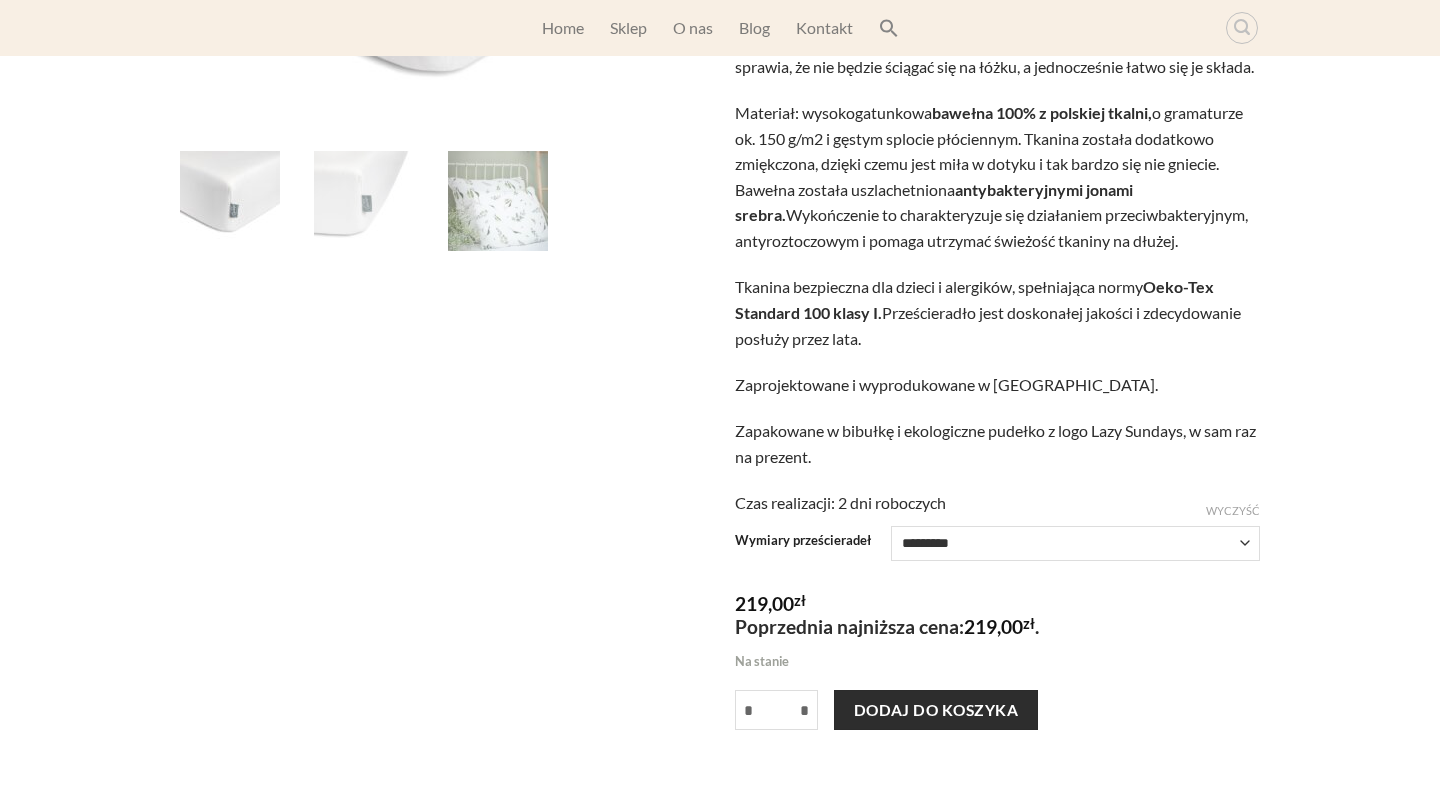 scroll, scrollTop: 0, scrollLeft: 0, axis: both 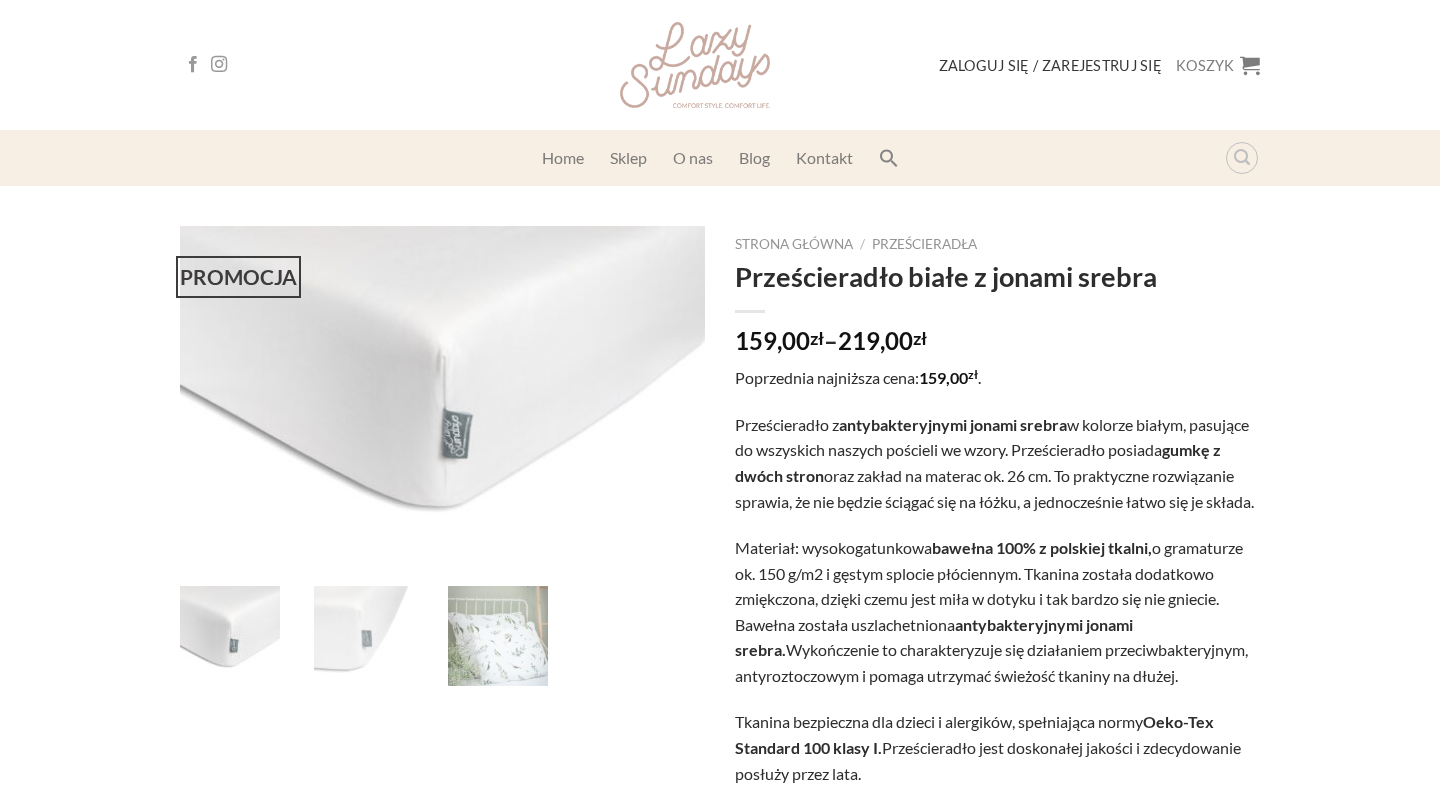 click on "Zaloguj się / Zarejestruj się" at bounding box center [1050, 65] 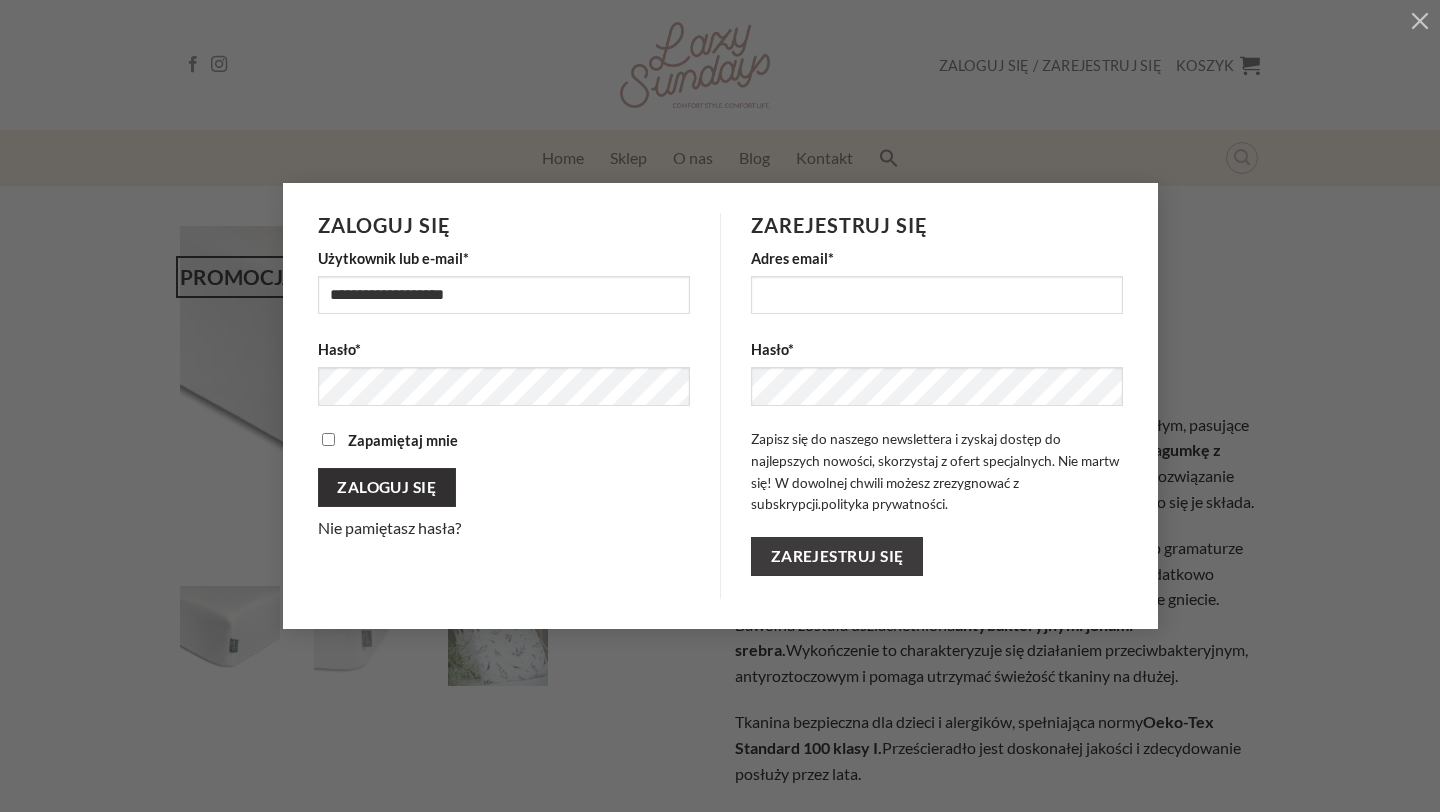 click on "Zaloguj się" at bounding box center [387, 487] 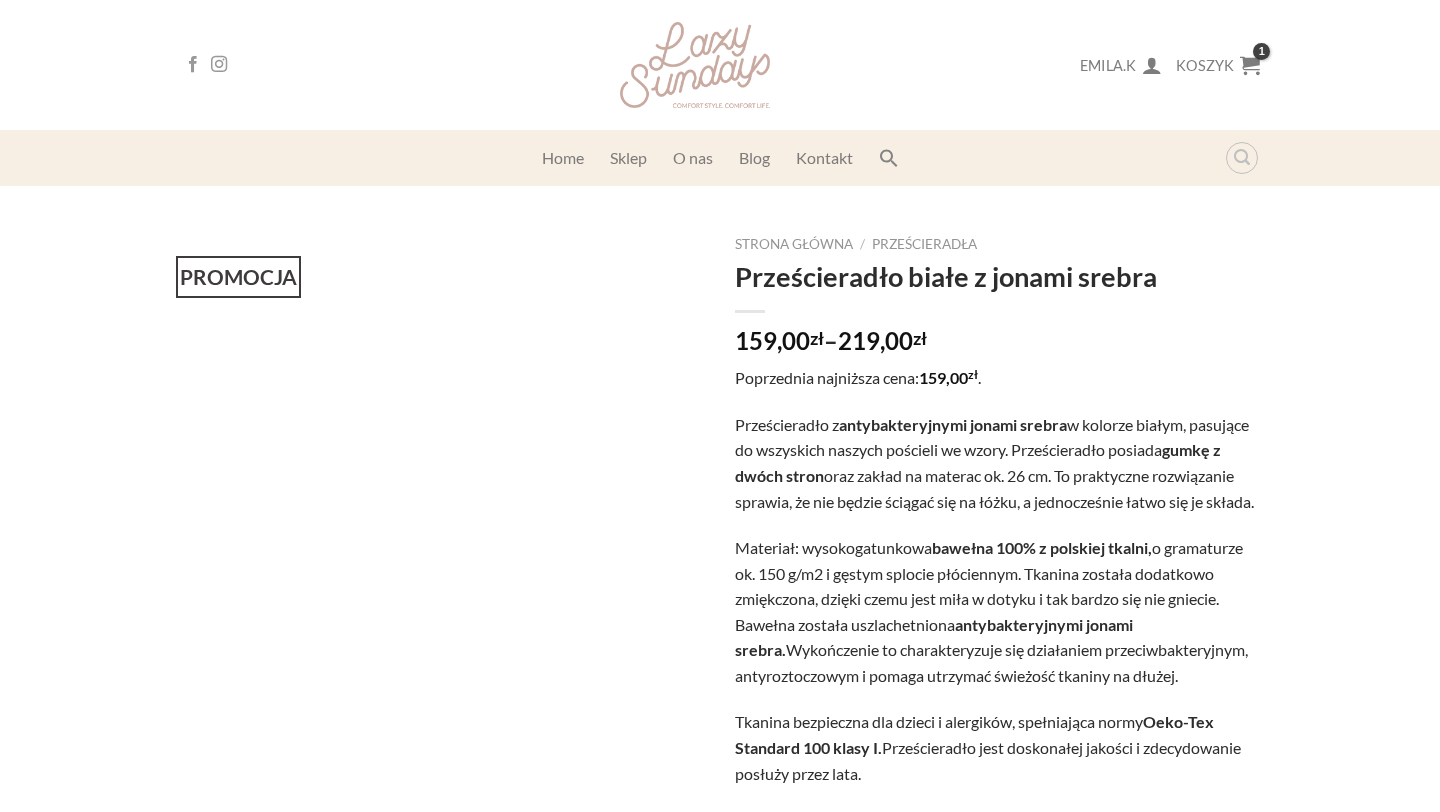 scroll, scrollTop: 0, scrollLeft: 0, axis: both 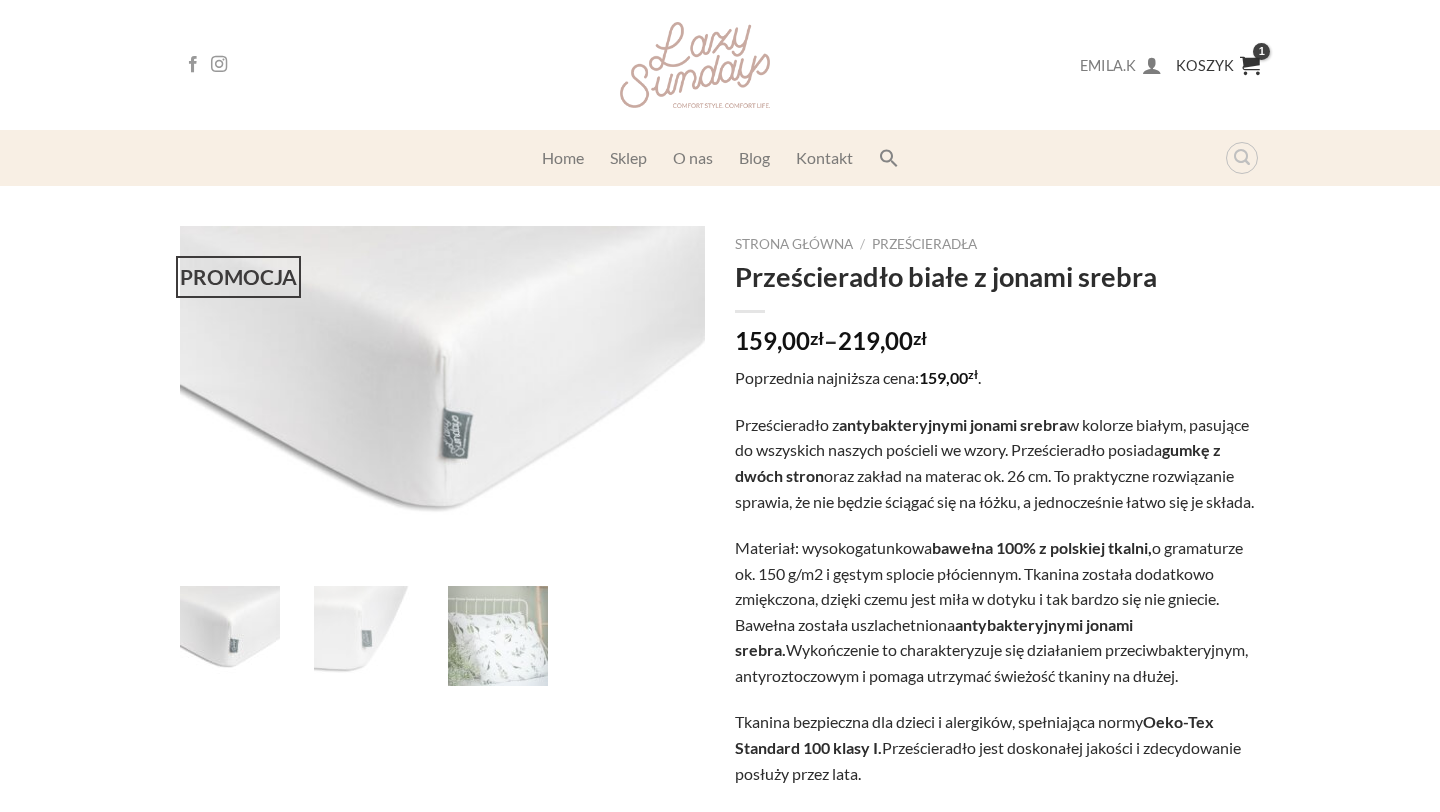 click at bounding box center (1250, 65) 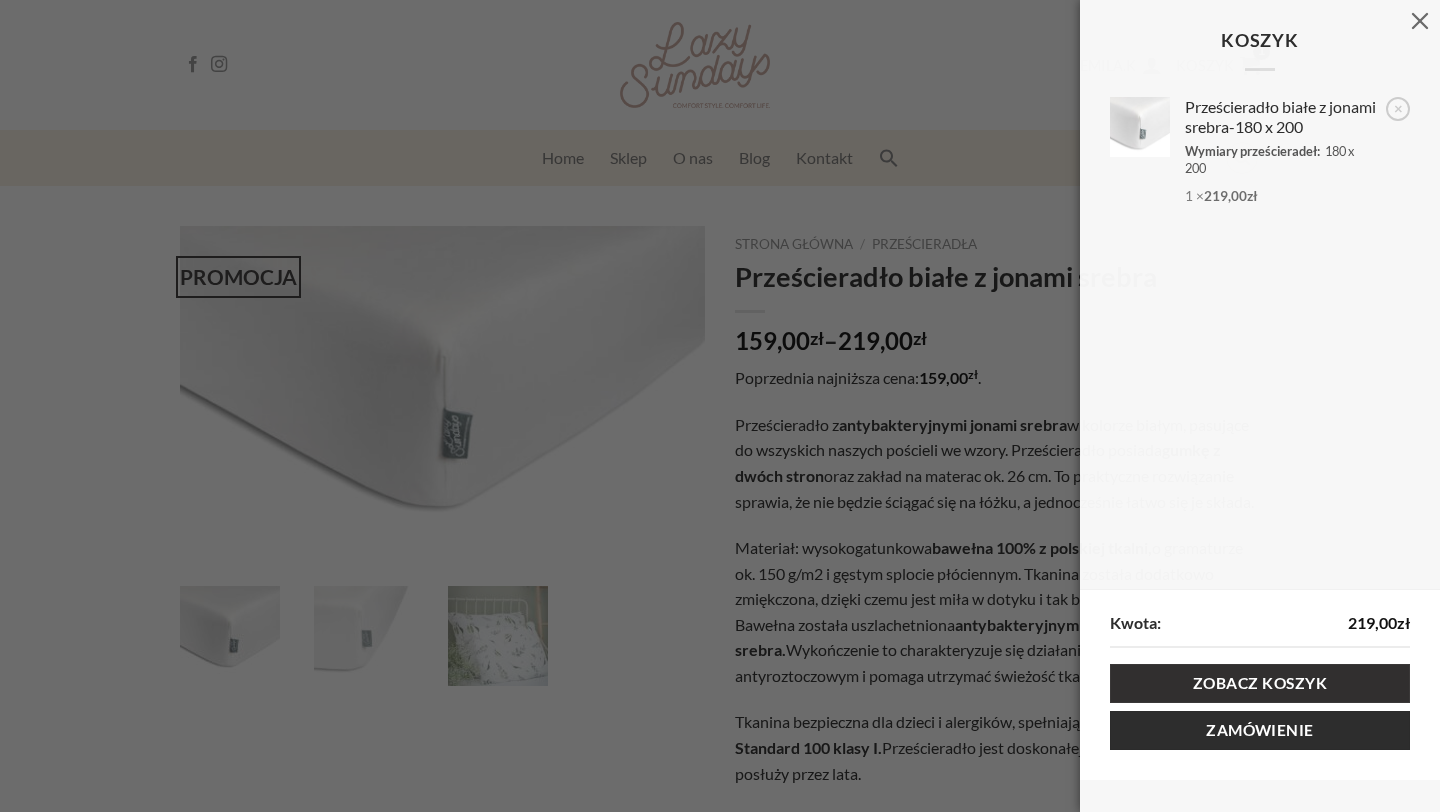 click on "Zobacz koszyk" at bounding box center [1260, 683] 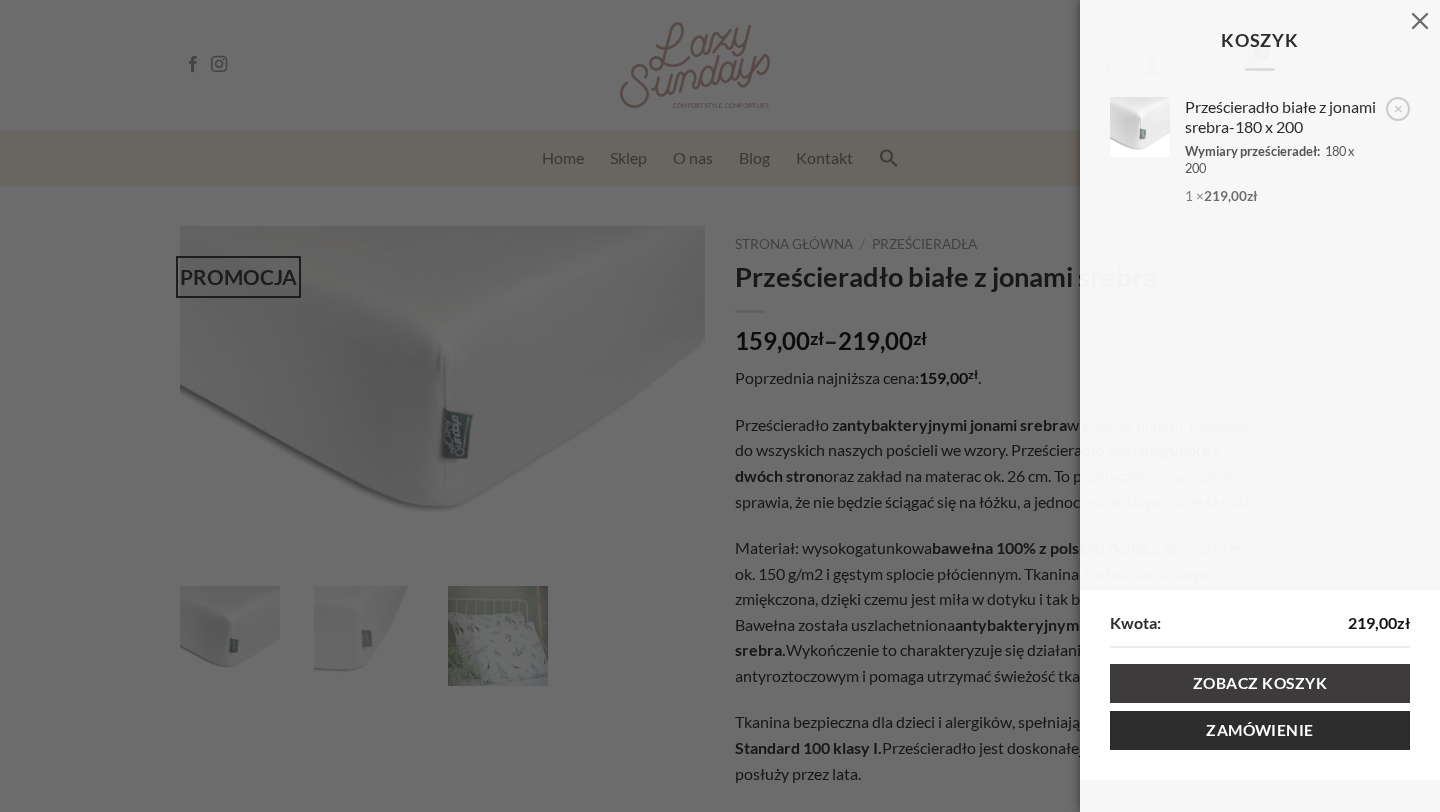 click on "Koszyk
×
Prześcieradło białe z jonami srebra  -  180 x 200
Wymiary prześcieradeł:
180 x 200
1 ×  219,00  zł
Kwota:   219,00  zł
Zobacz koszyk Zamówienie
Loading..." at bounding box center [720, 406] 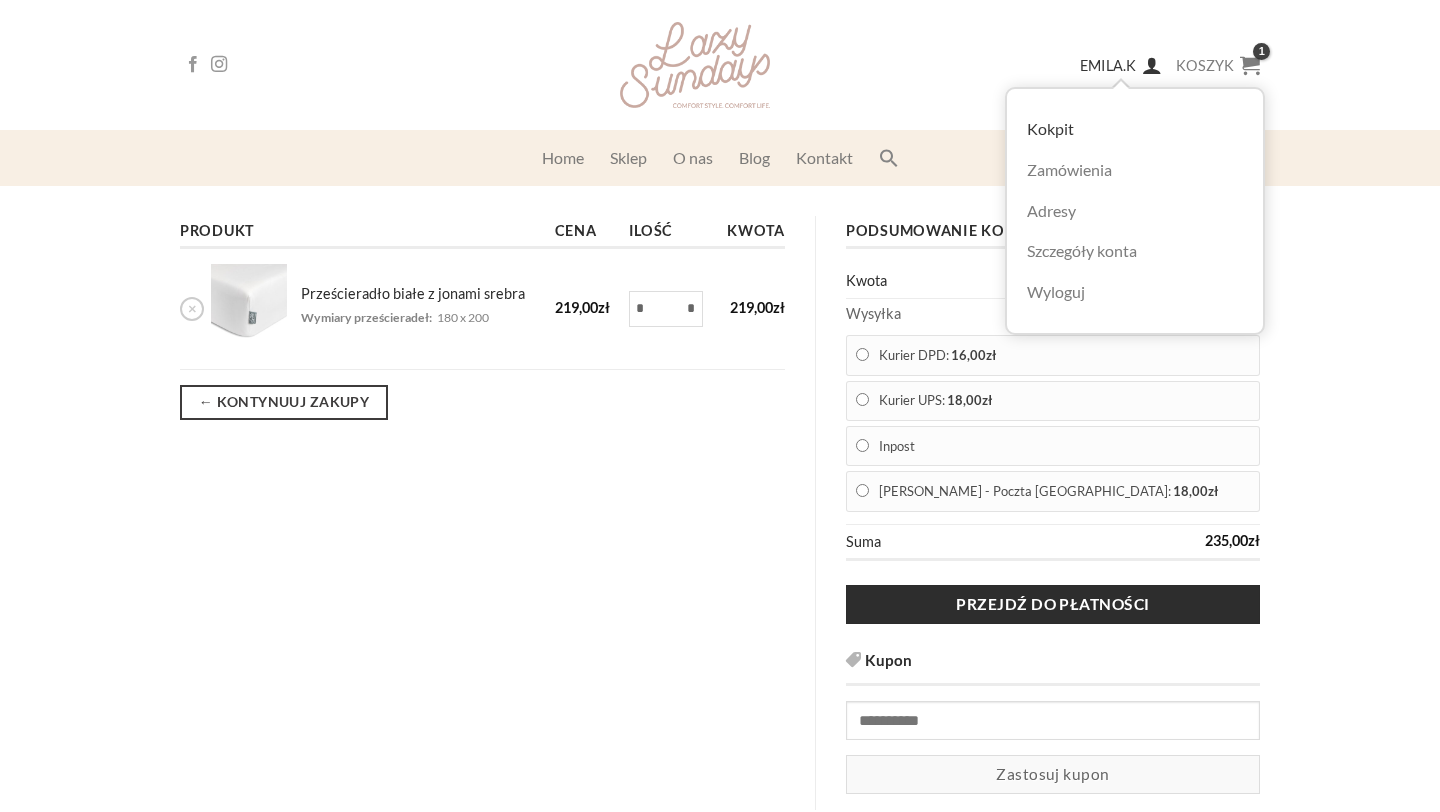 scroll, scrollTop: 0, scrollLeft: 0, axis: both 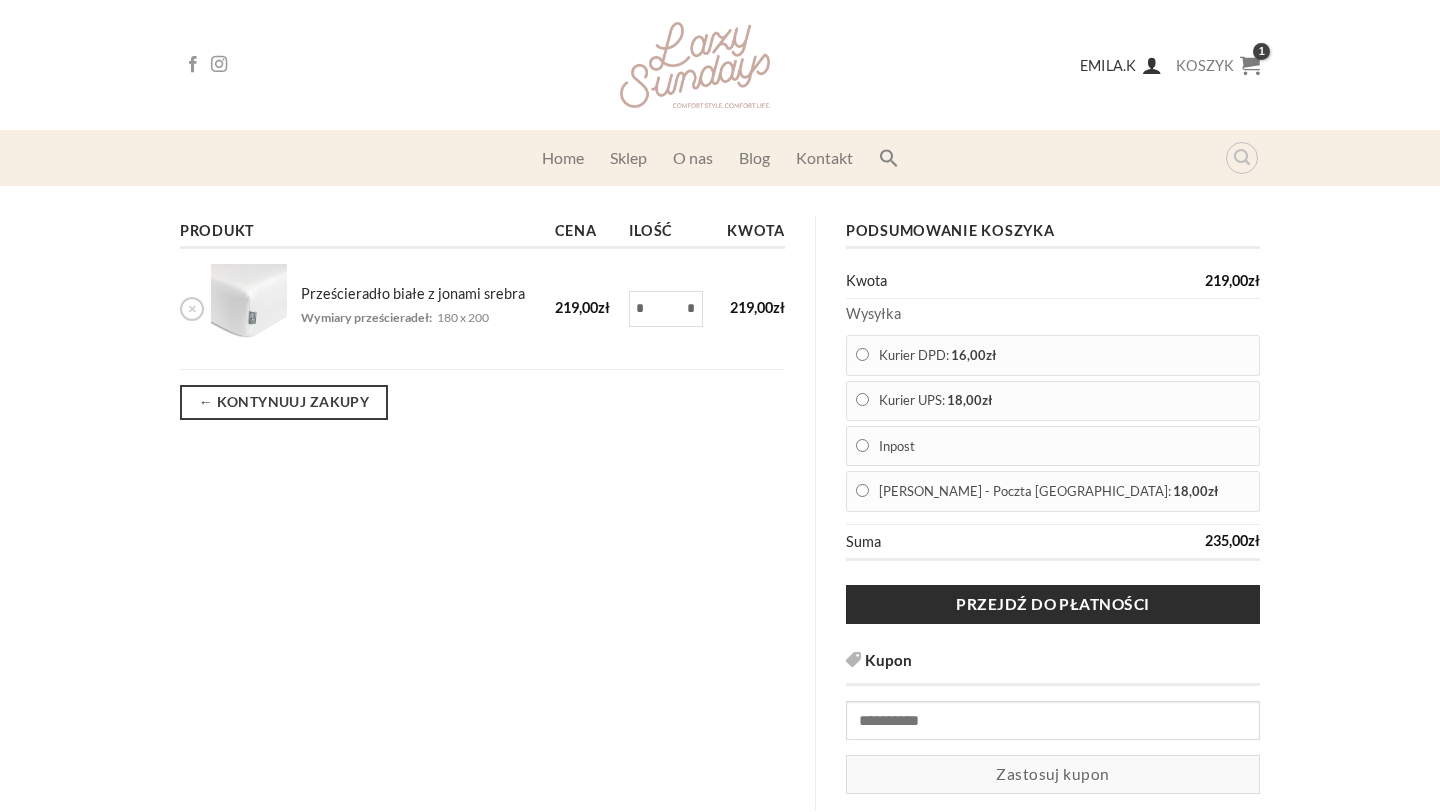 click on "emila.k" at bounding box center [1108, 65] 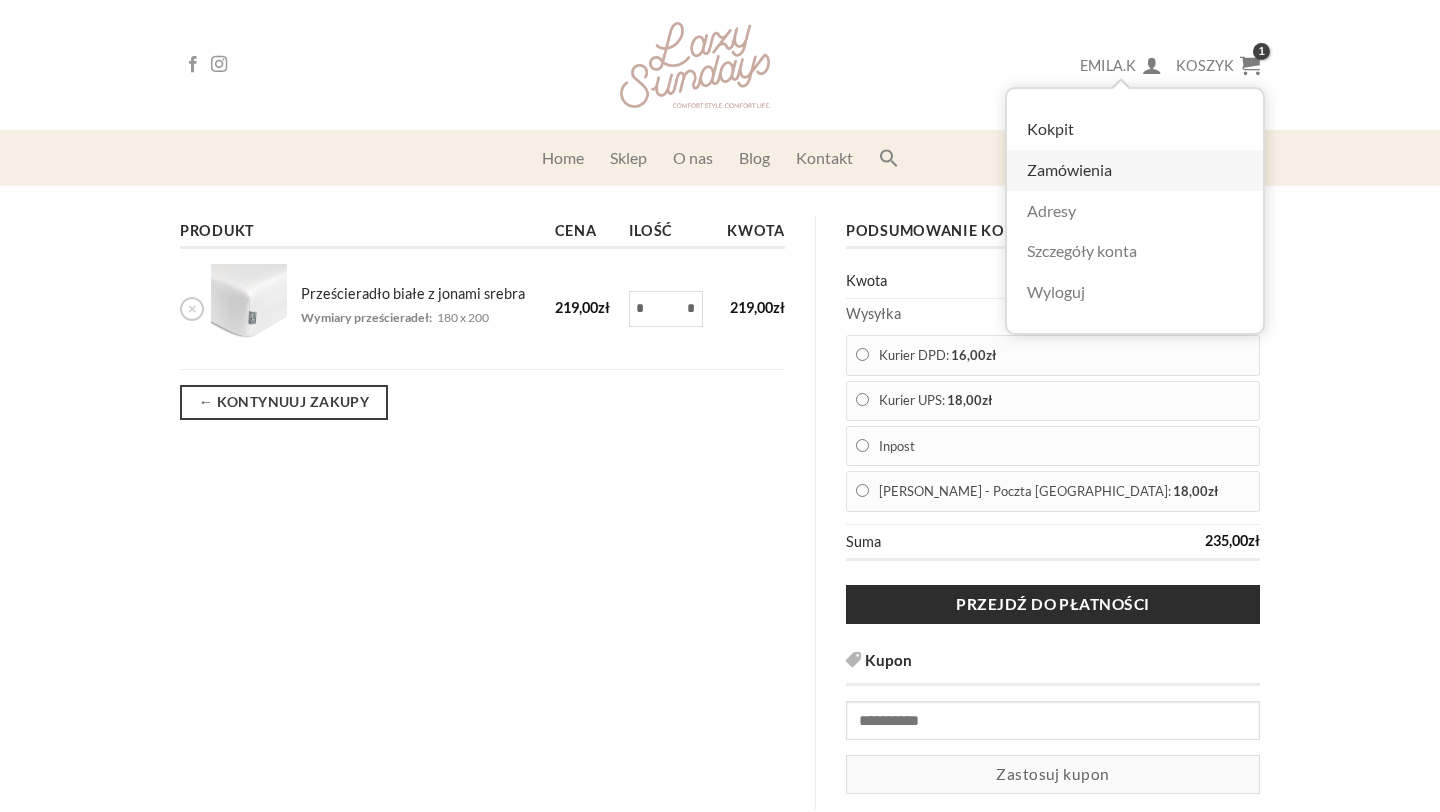click on "Zamówienia" at bounding box center [1135, 170] 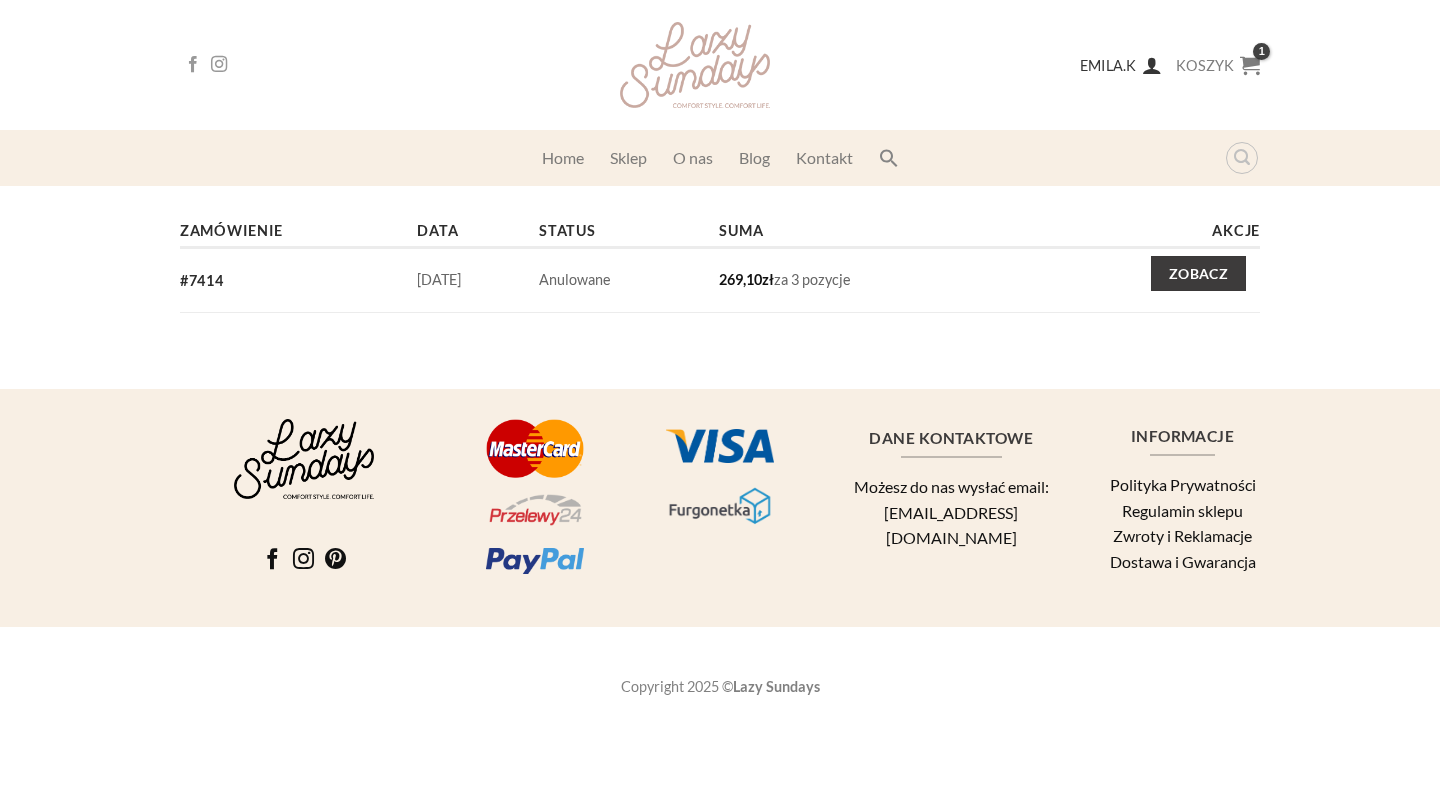 scroll, scrollTop: 0, scrollLeft: 0, axis: both 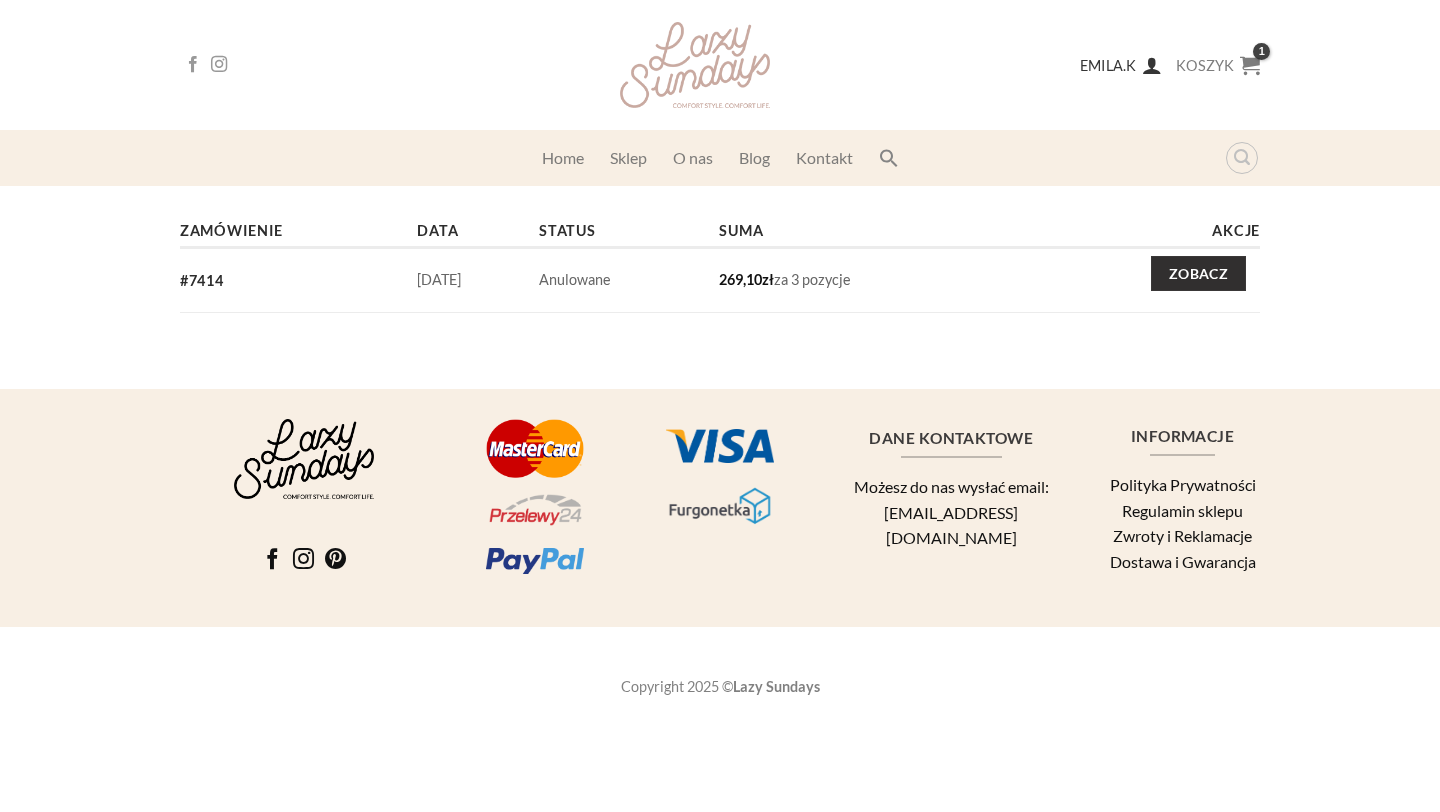 click on "Zobacz" at bounding box center [1198, 274] 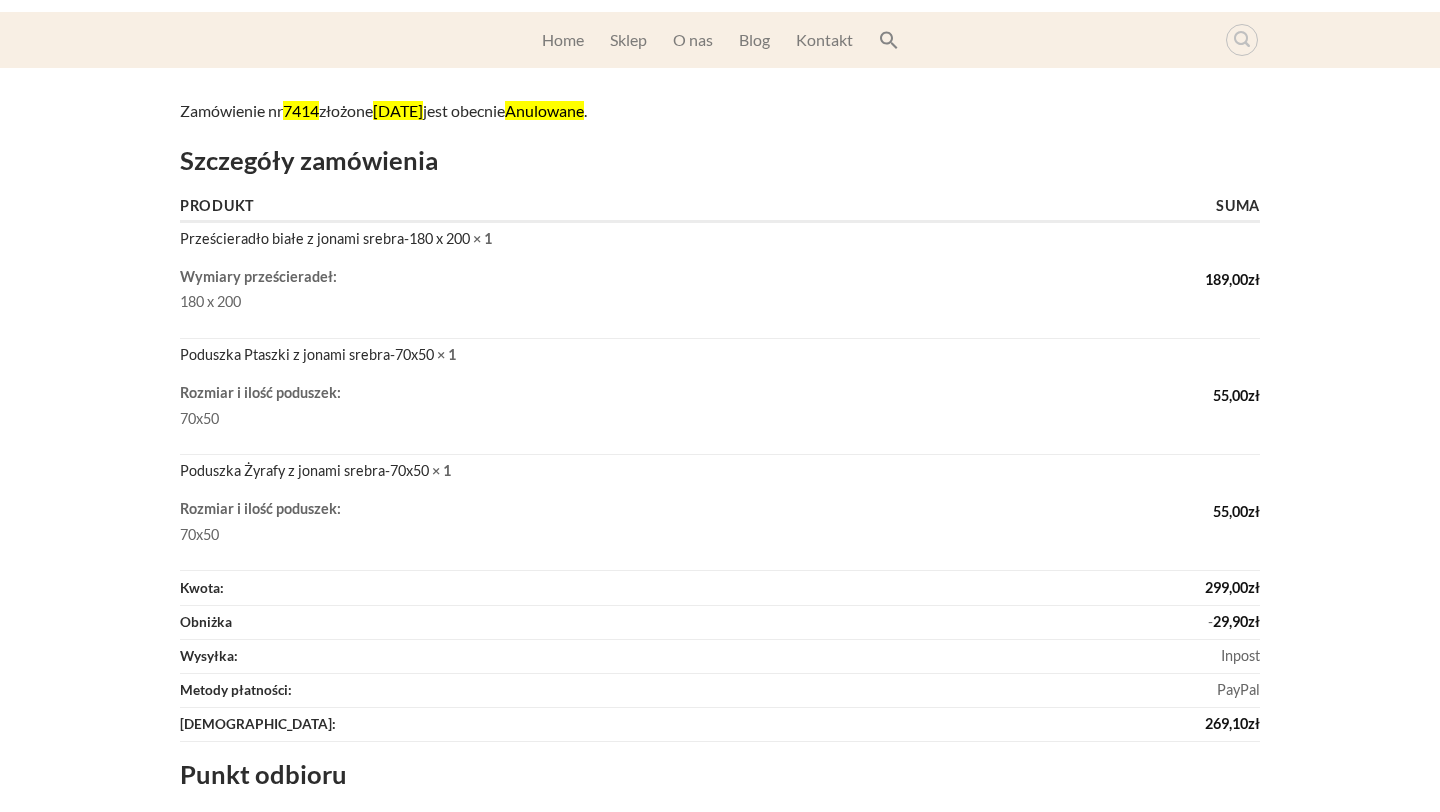 scroll, scrollTop: 0, scrollLeft: 0, axis: both 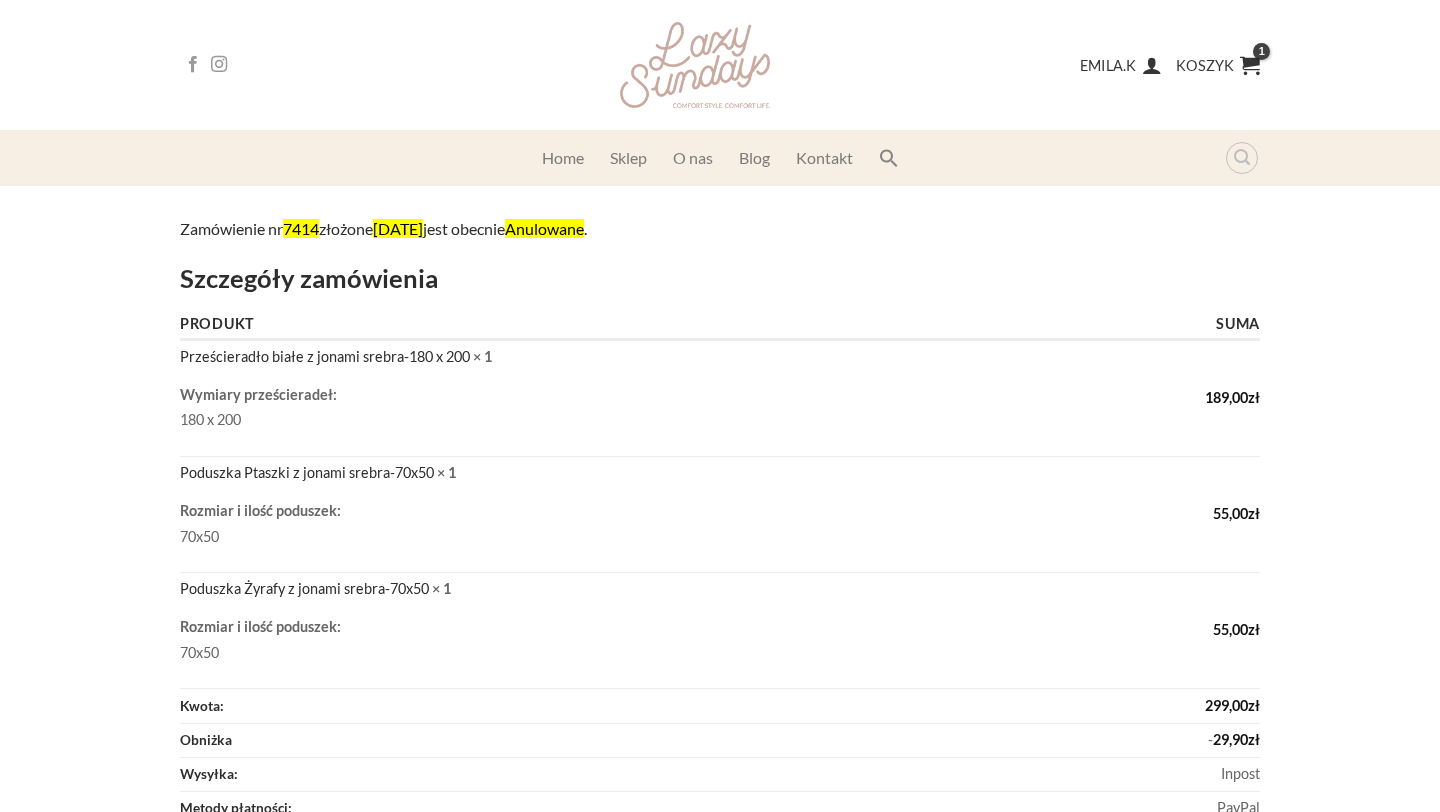click at bounding box center (1250, 65) 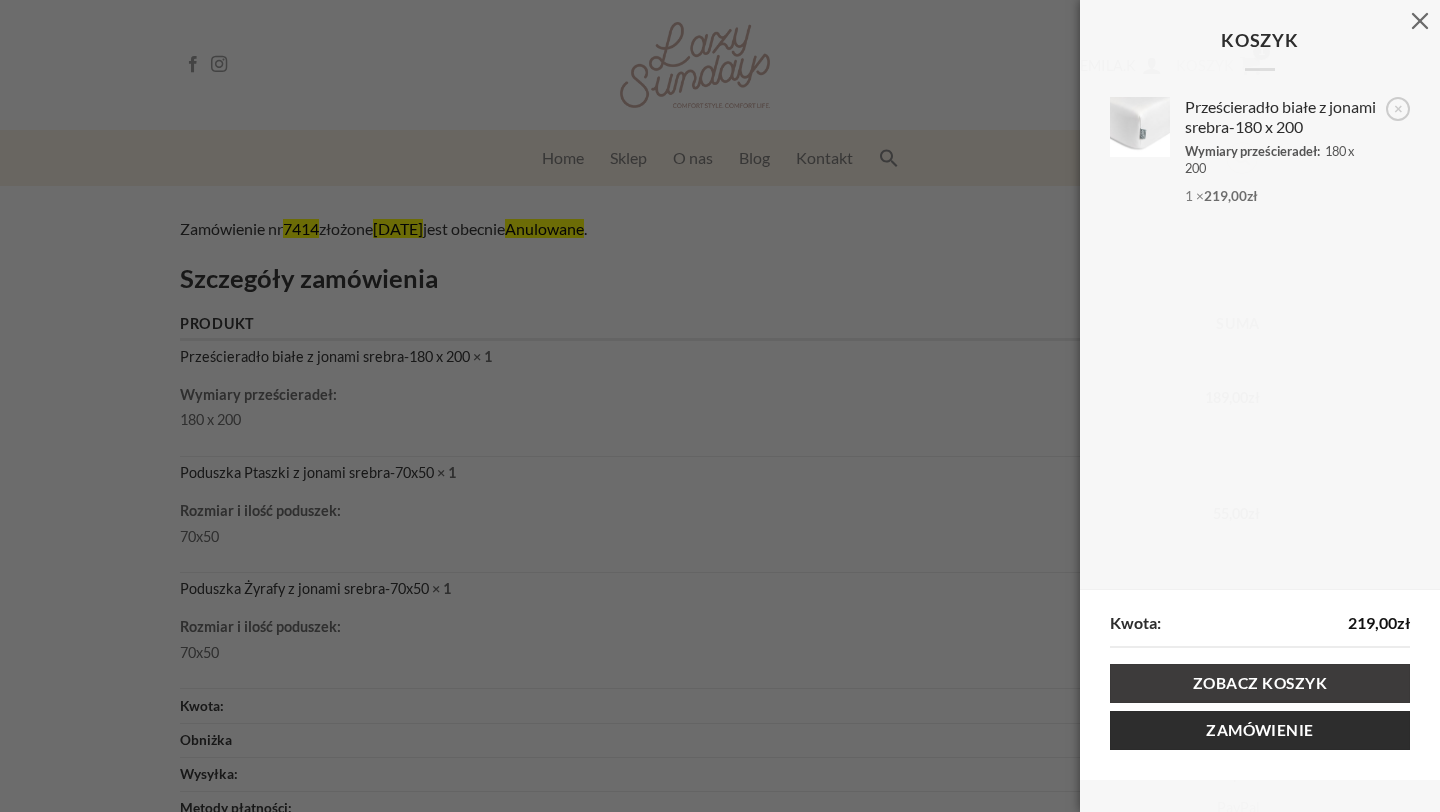 click on "Koszyk
×
Prześcieradło białe z jonami srebra  -  180 x 200
Wymiary prześcieradeł:
180 x 200
1 ×  219,00  zł
Kwota:   219,00  zł
Zobacz koszyk Zamówienie
Loading..." at bounding box center [720, 406] 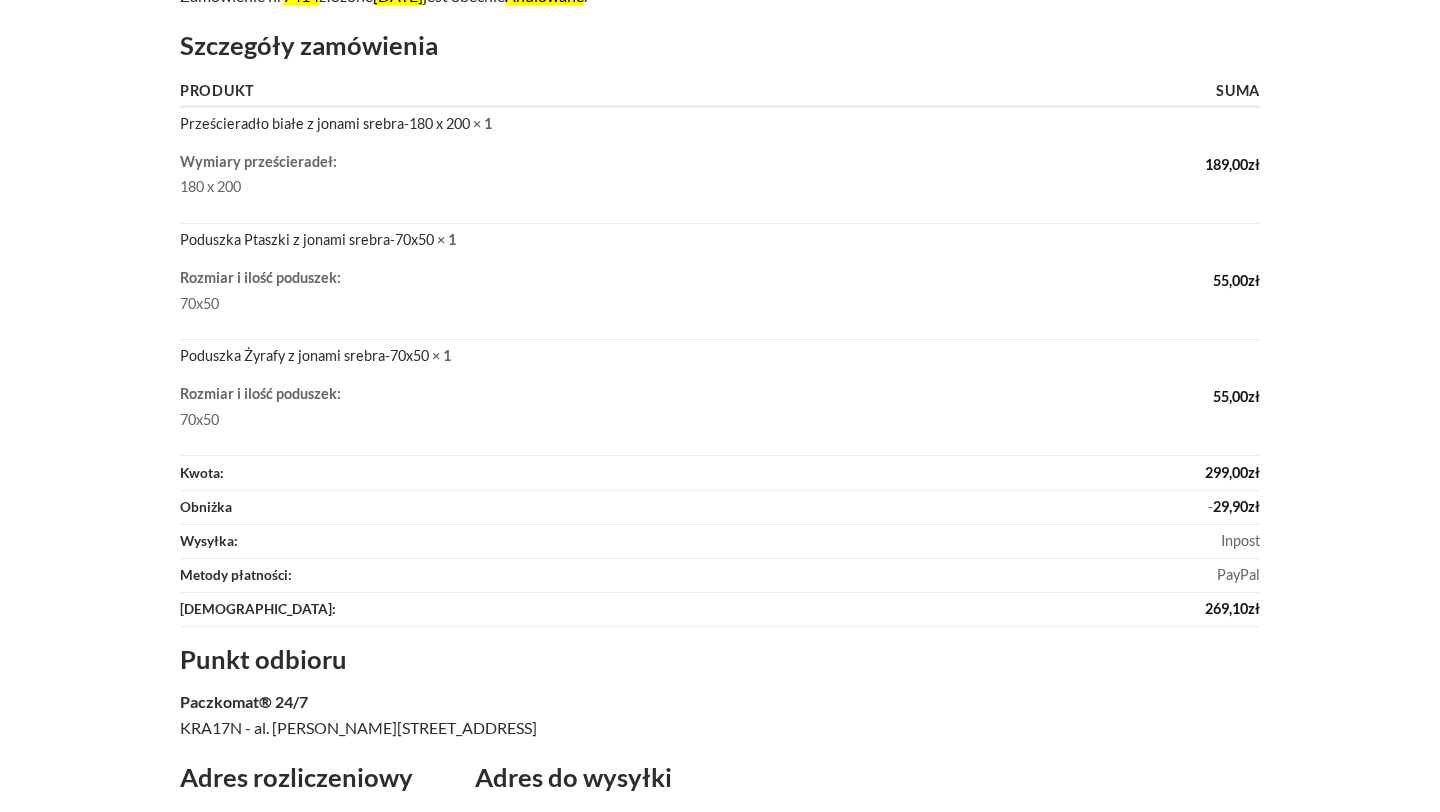 scroll, scrollTop: 0, scrollLeft: 0, axis: both 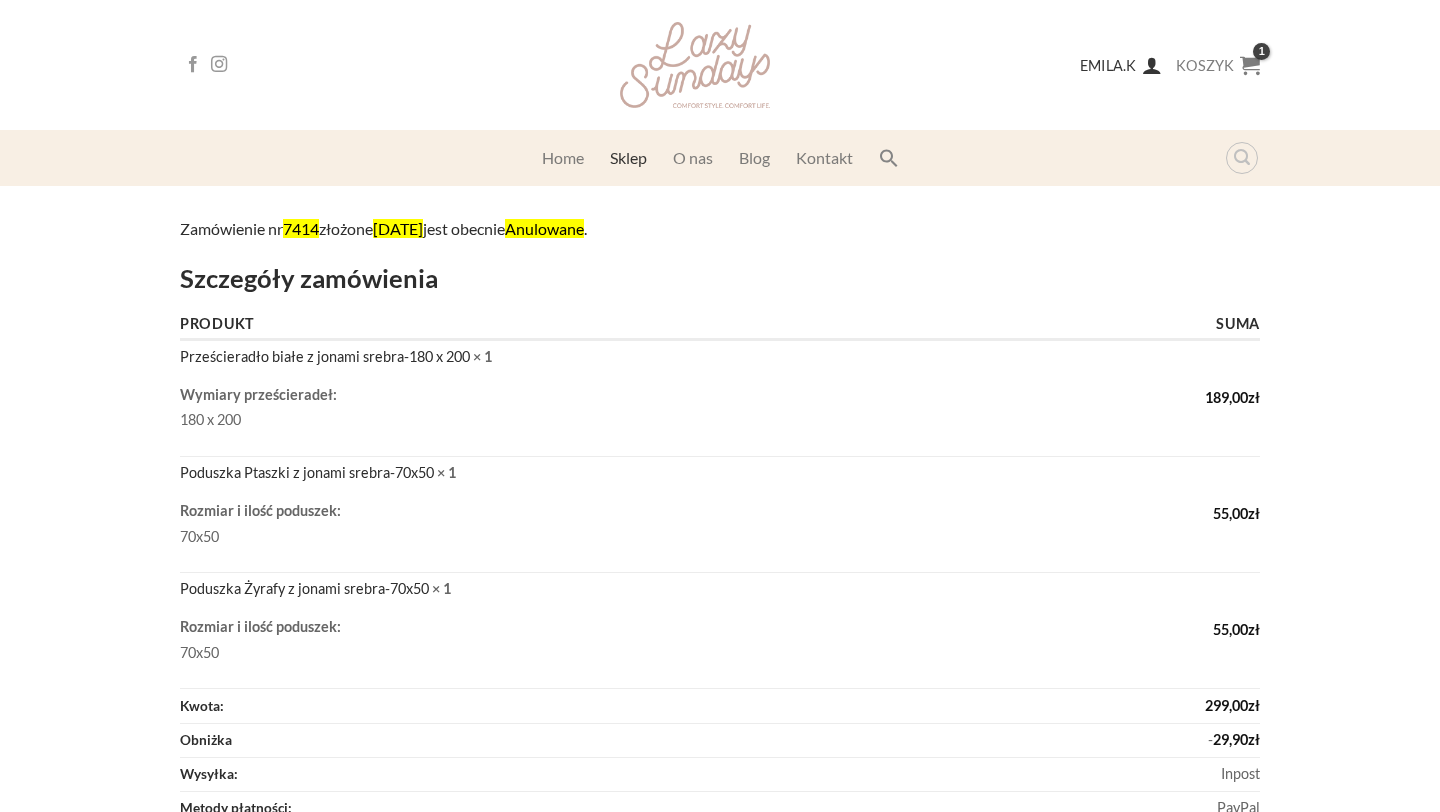 click on "Sklep" at bounding box center [628, 158] 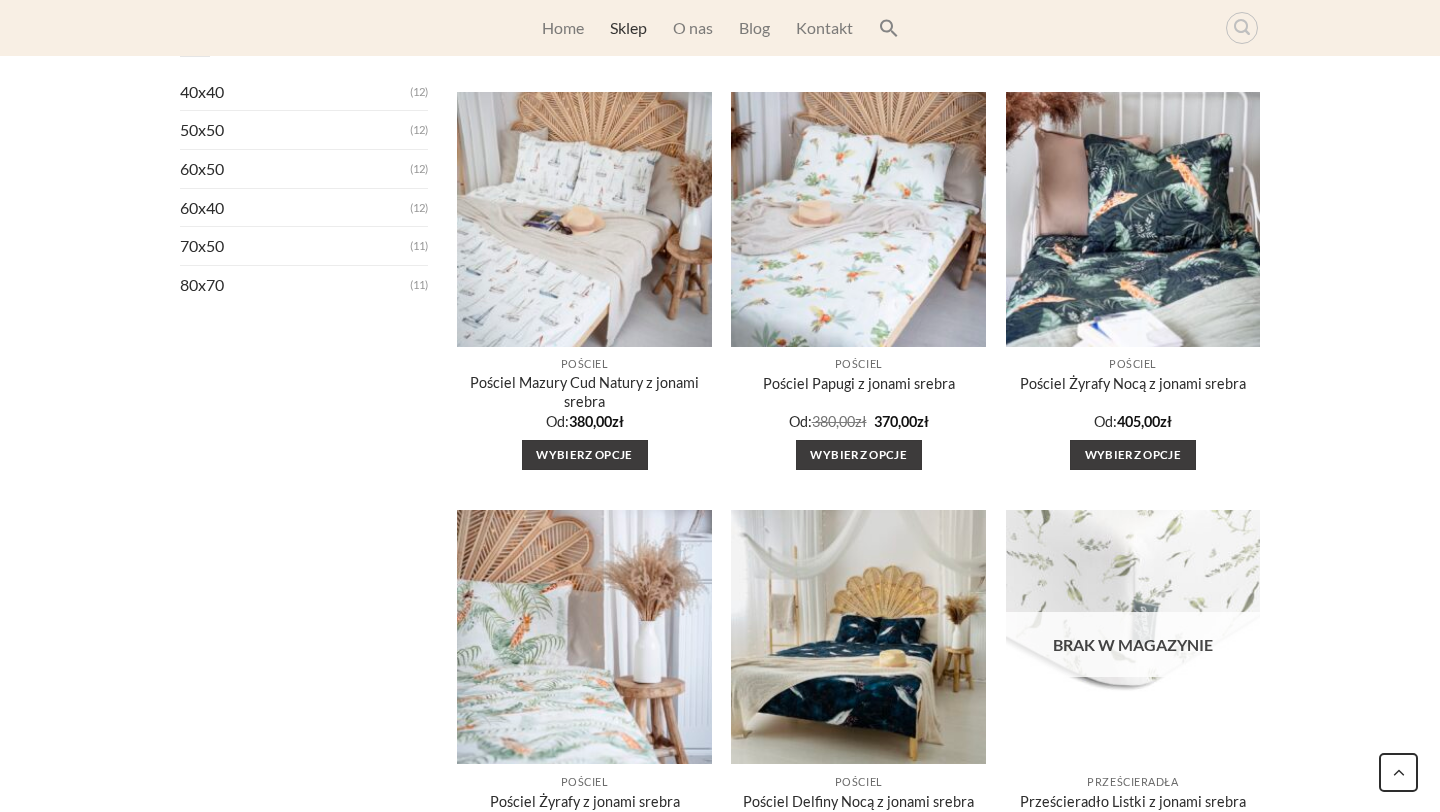 scroll, scrollTop: 0, scrollLeft: 0, axis: both 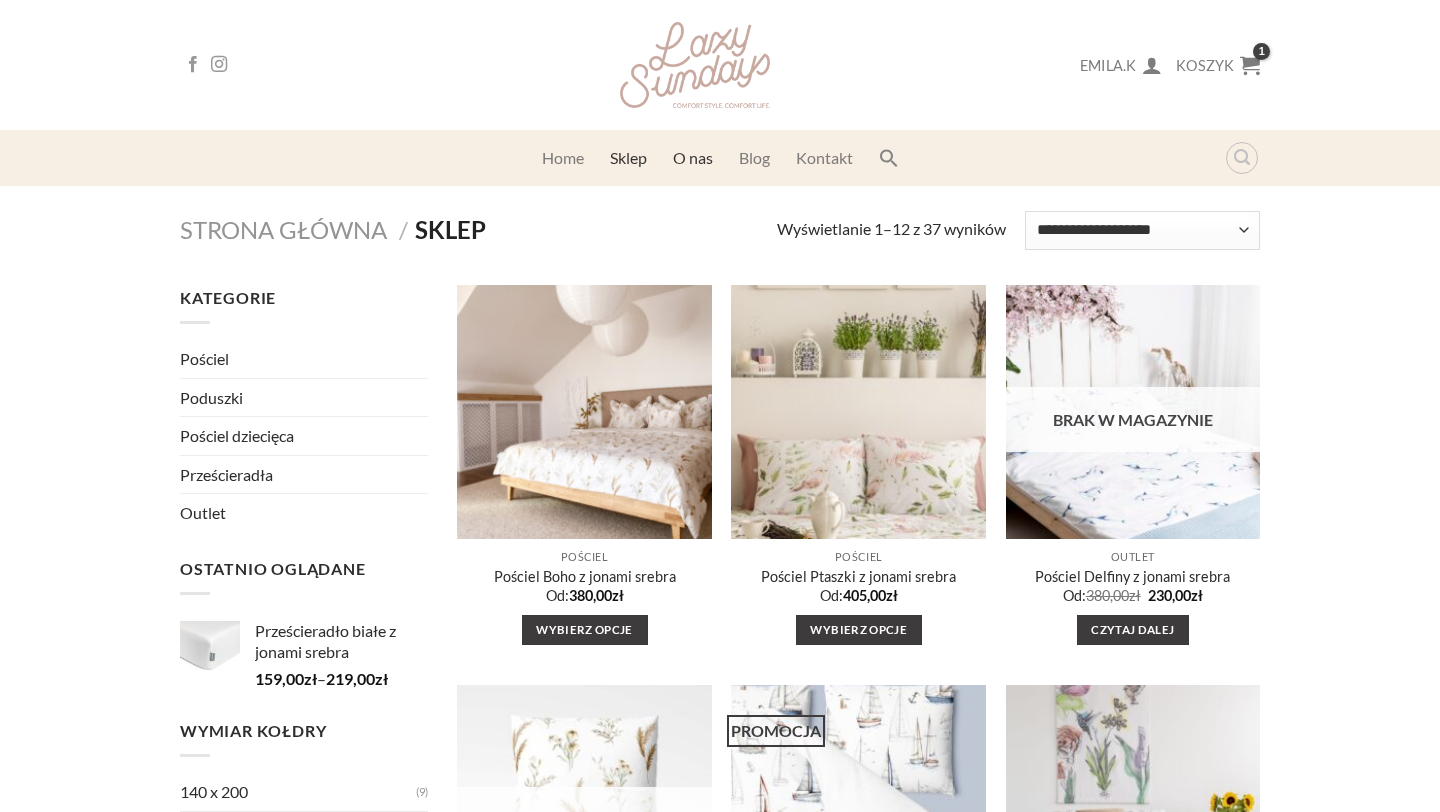 click on "O nas" at bounding box center [693, 158] 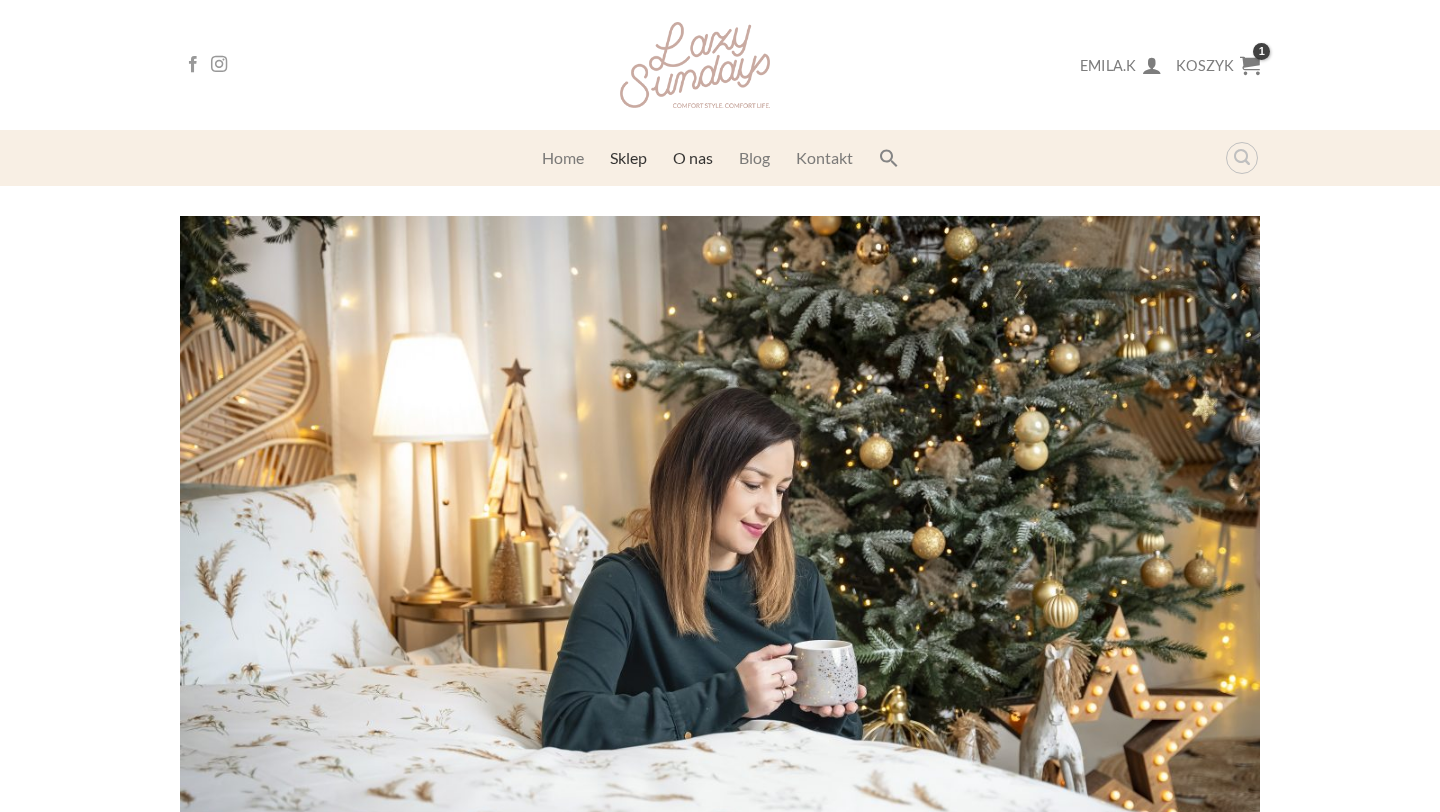 scroll, scrollTop: 0, scrollLeft: 0, axis: both 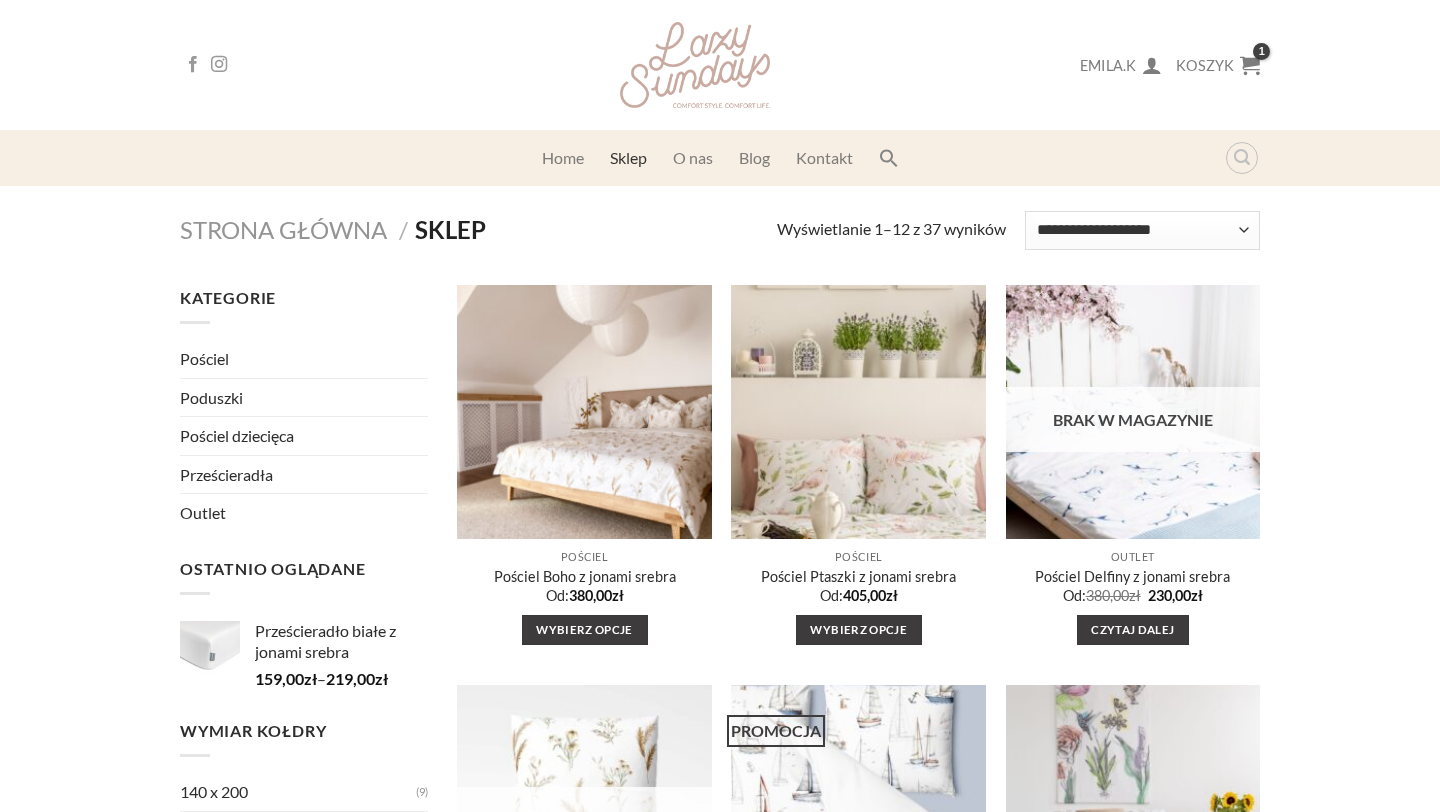 click on "Outlet" at bounding box center (304, 513) 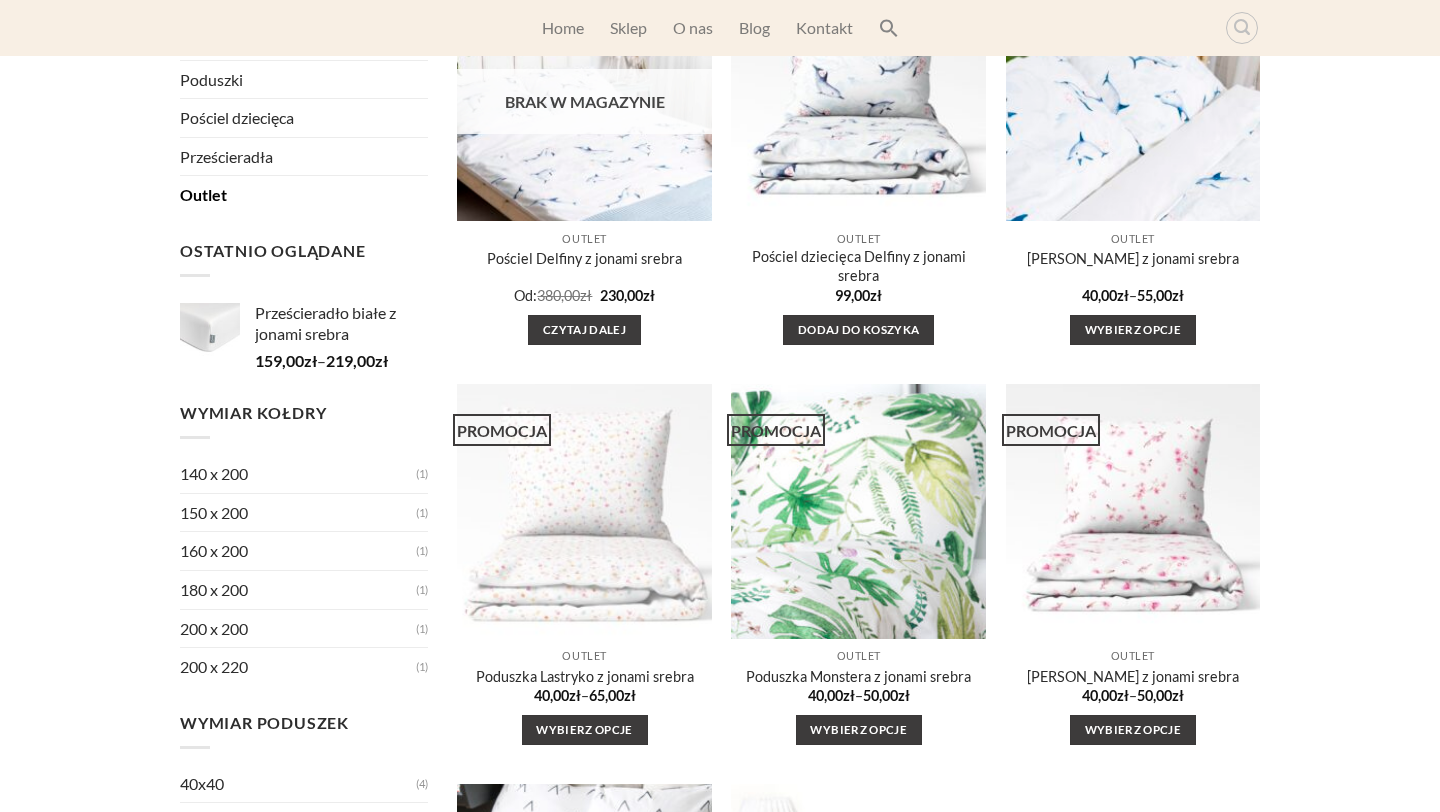 scroll, scrollTop: 374, scrollLeft: 0, axis: vertical 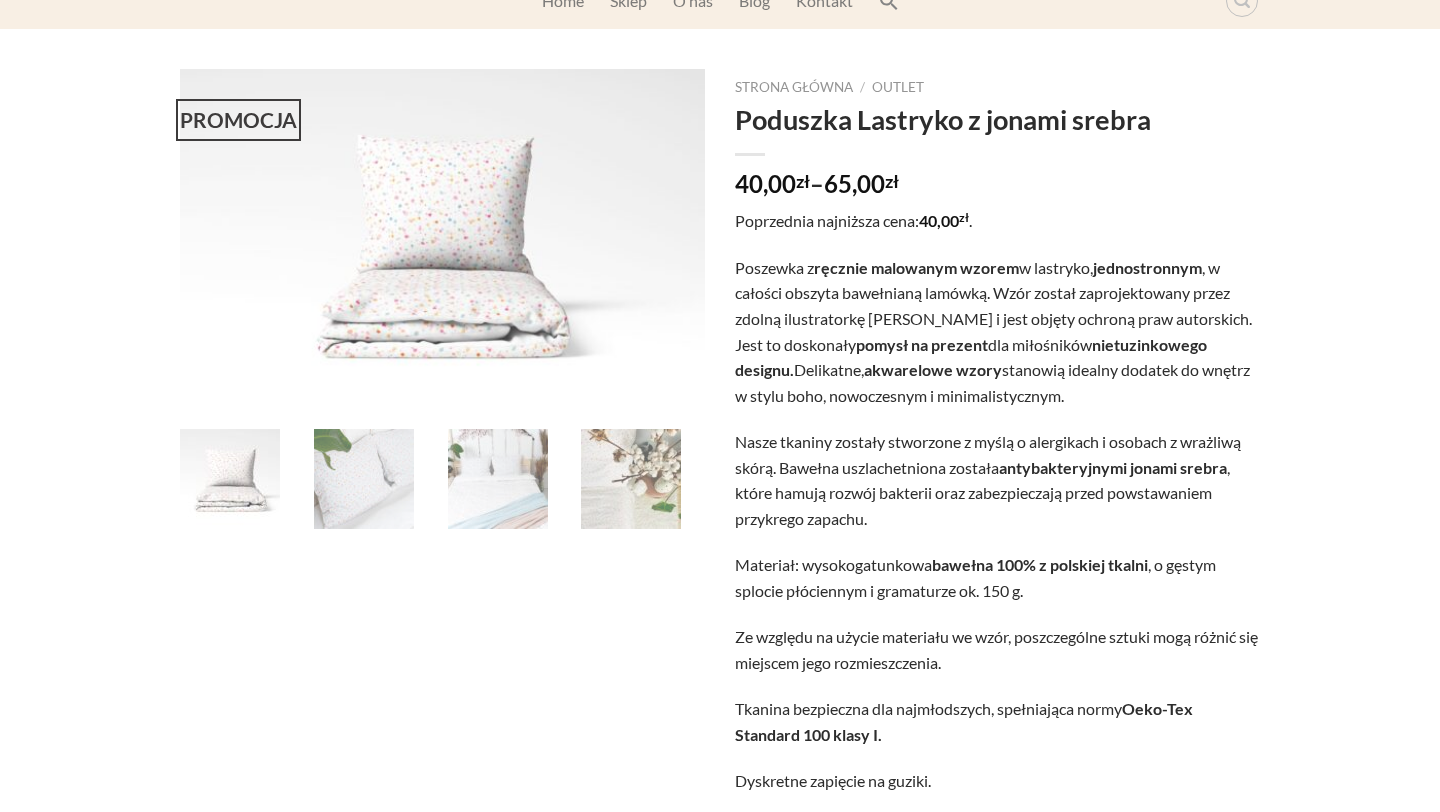 click at bounding box center [498, 479] 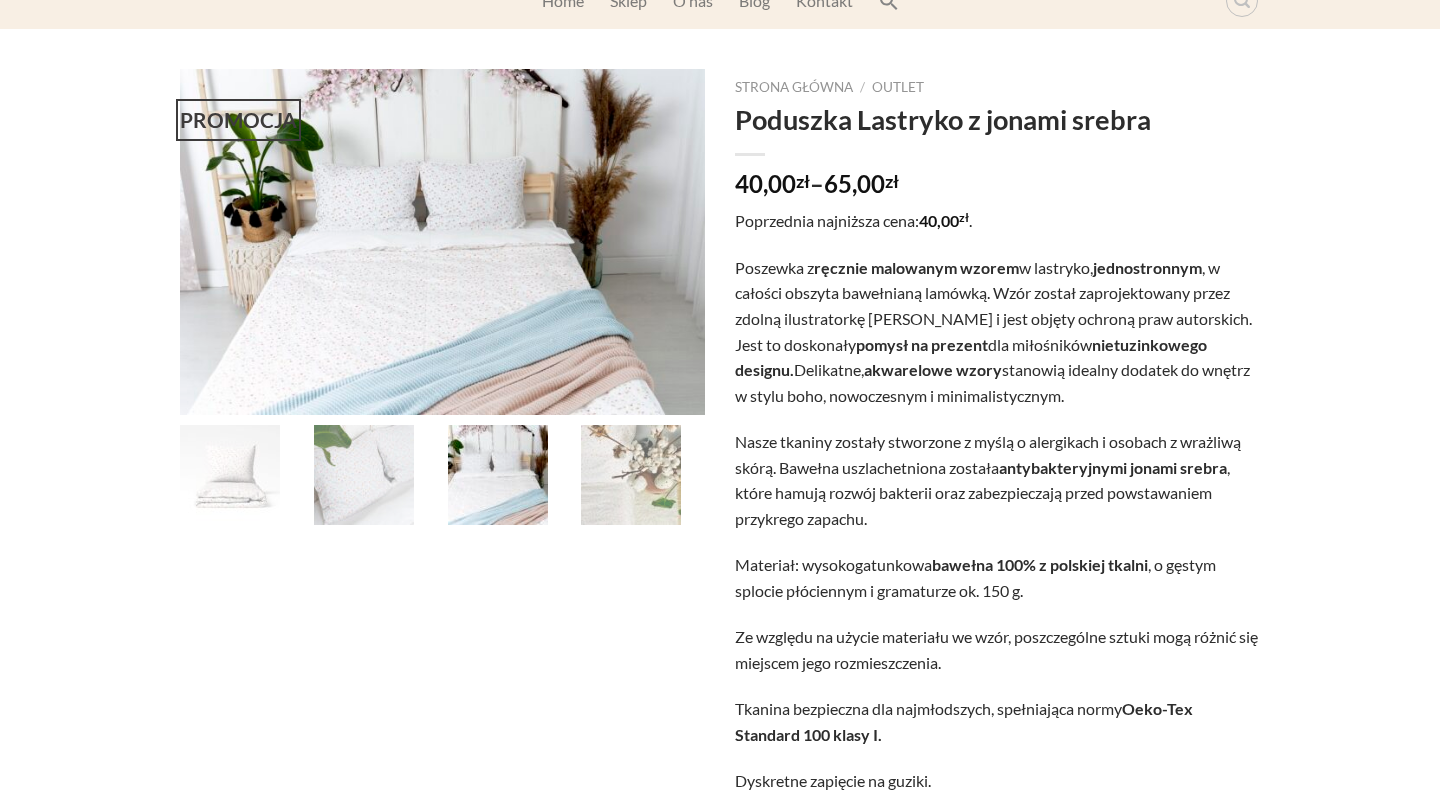 click at bounding box center (364, 475) 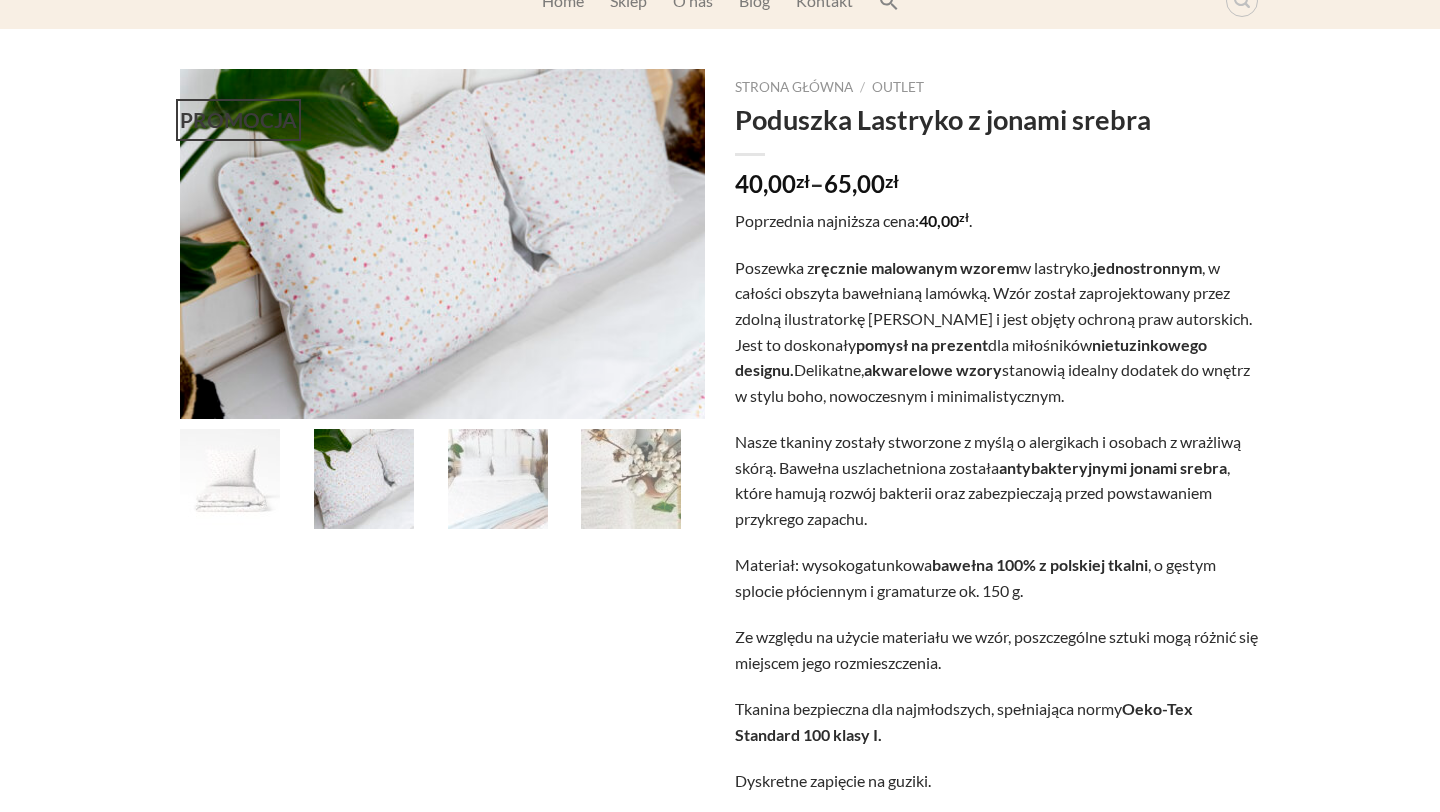 click at bounding box center [230, 479] 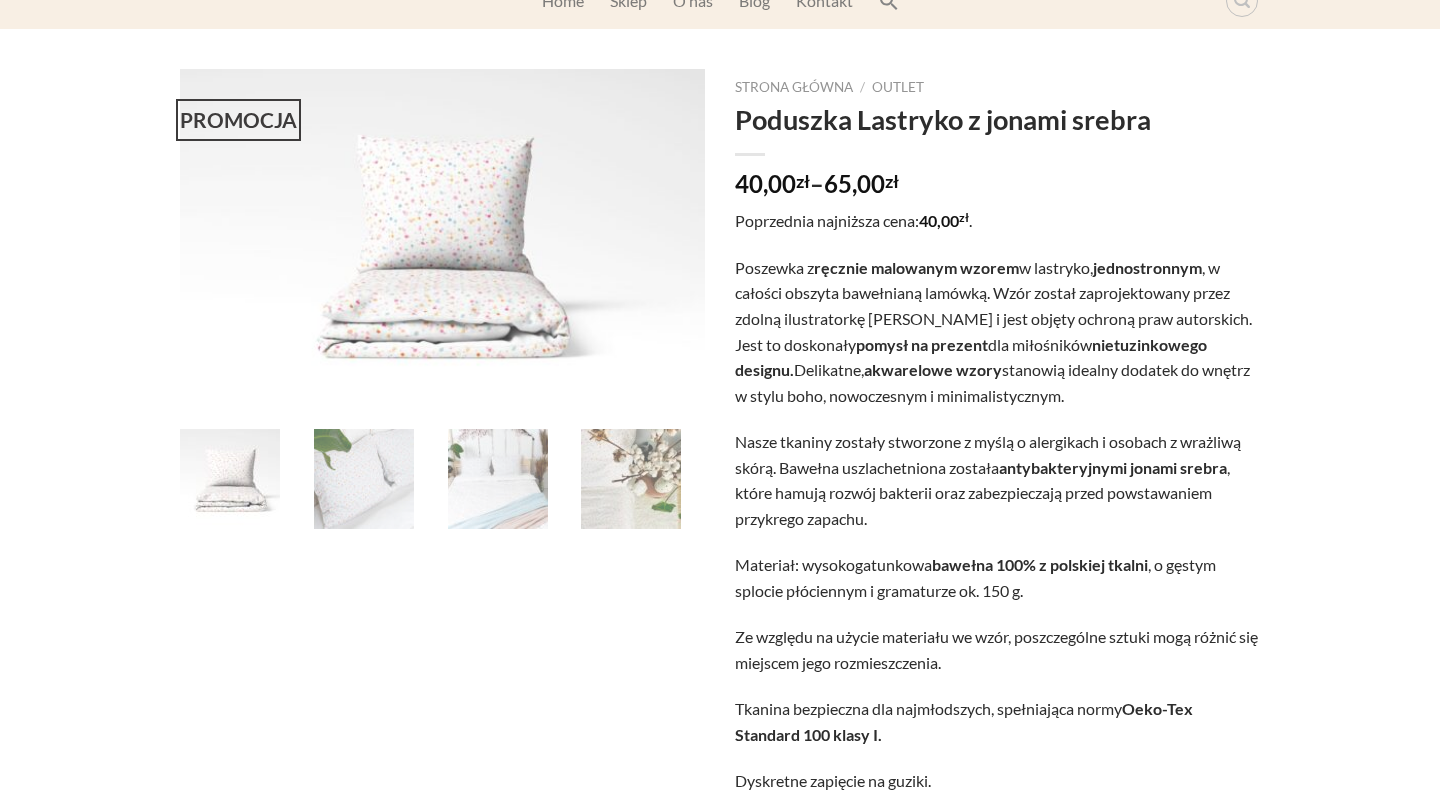 click at bounding box center [631, 479] 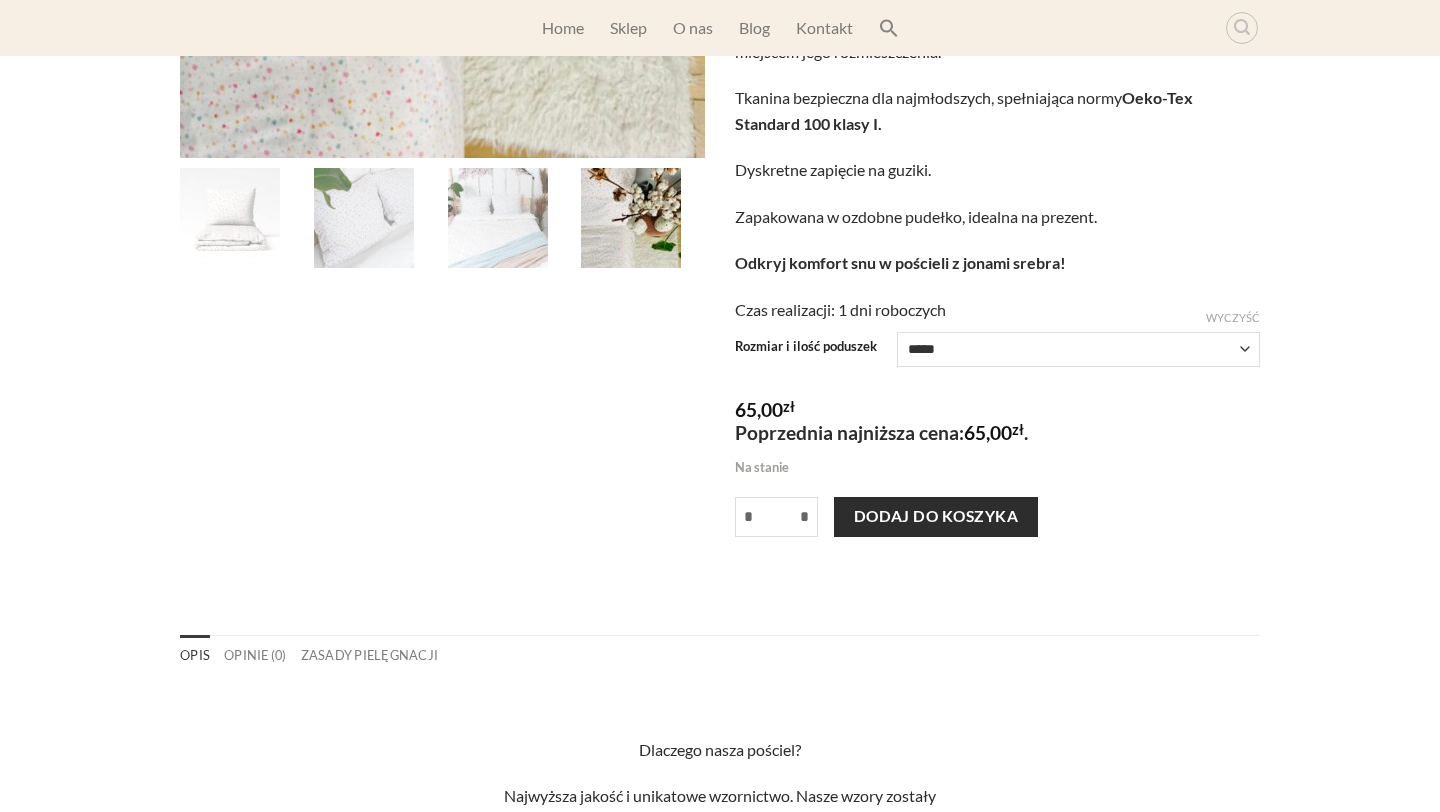 scroll, scrollTop: 804, scrollLeft: 0, axis: vertical 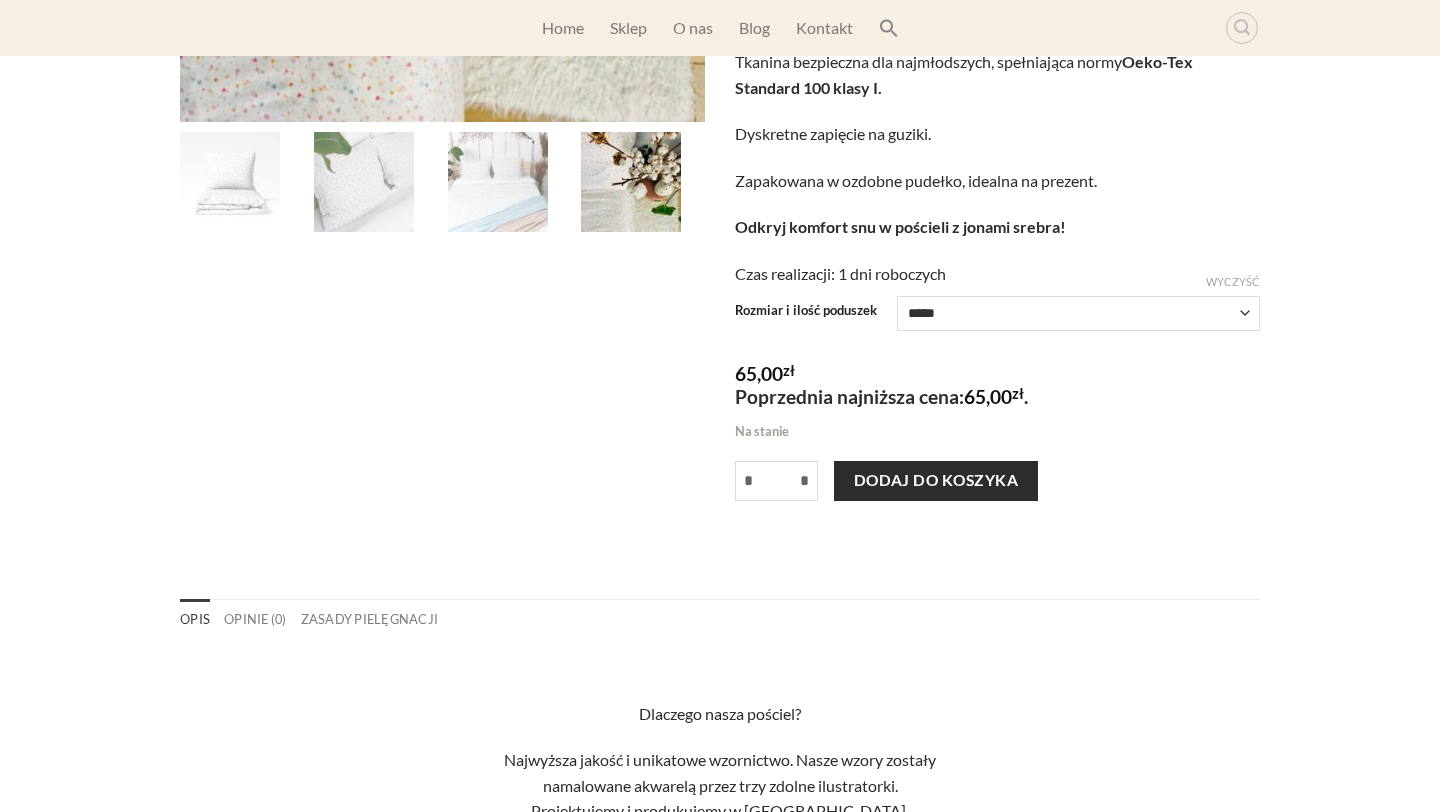 click on "**********" 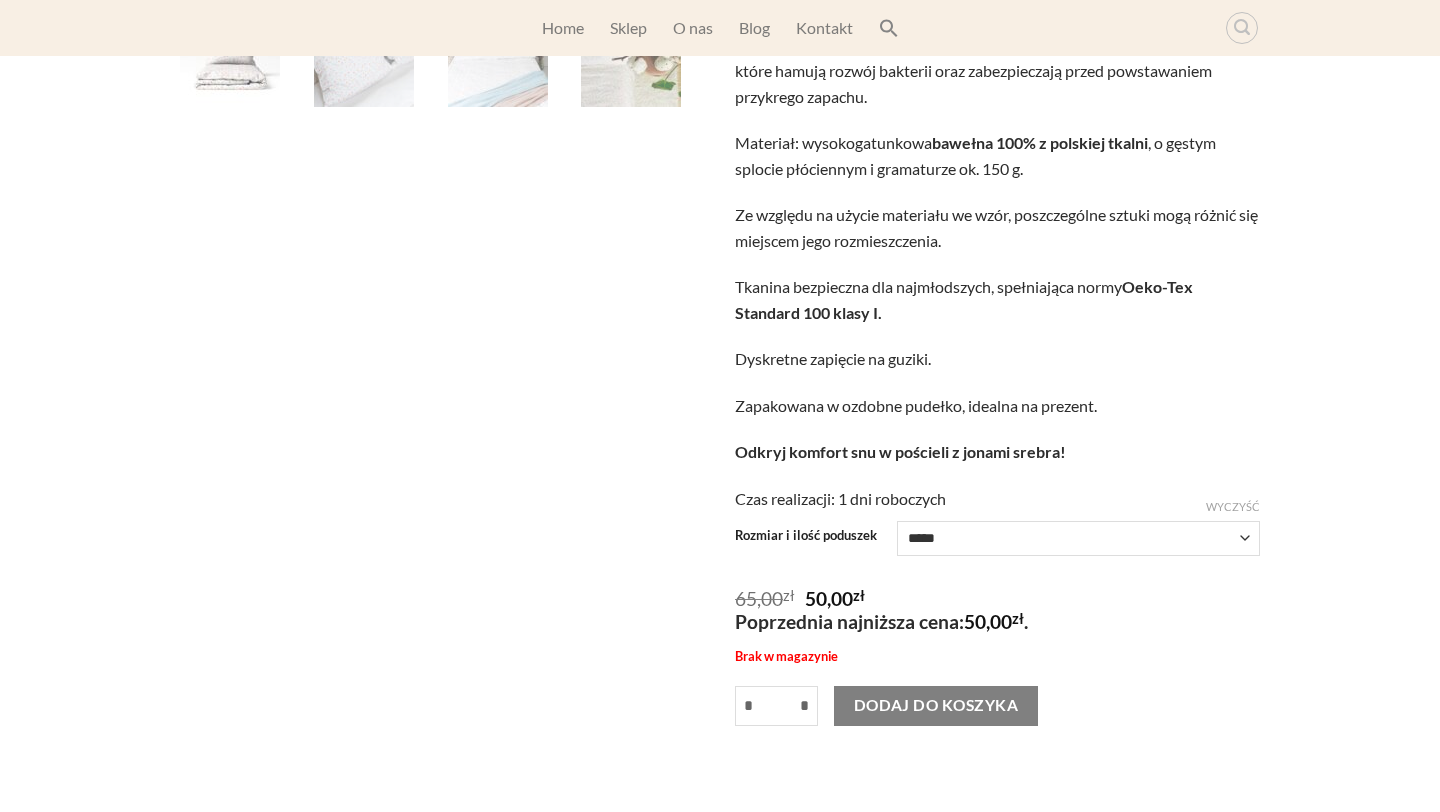 scroll, scrollTop: 578, scrollLeft: 0, axis: vertical 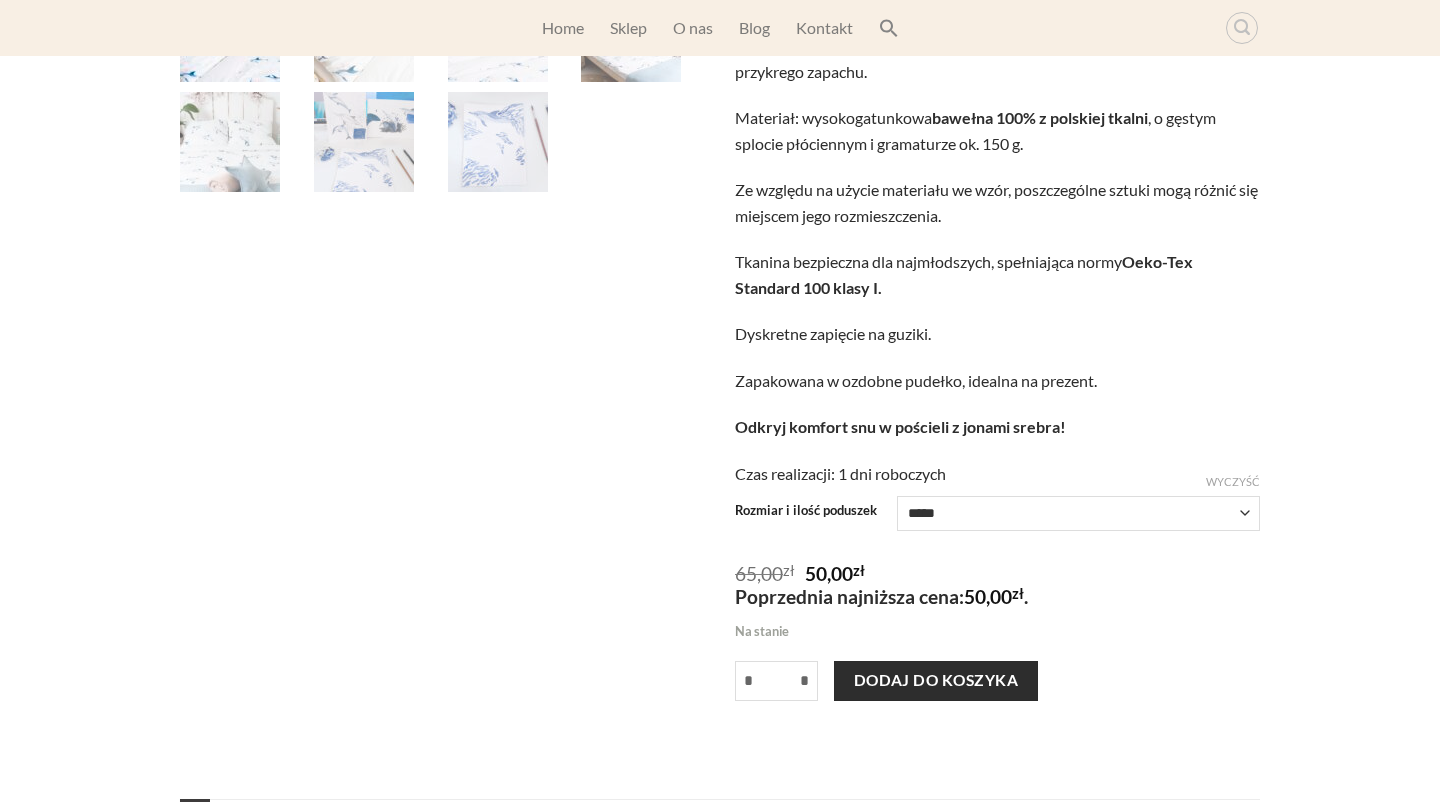 click on "**********" 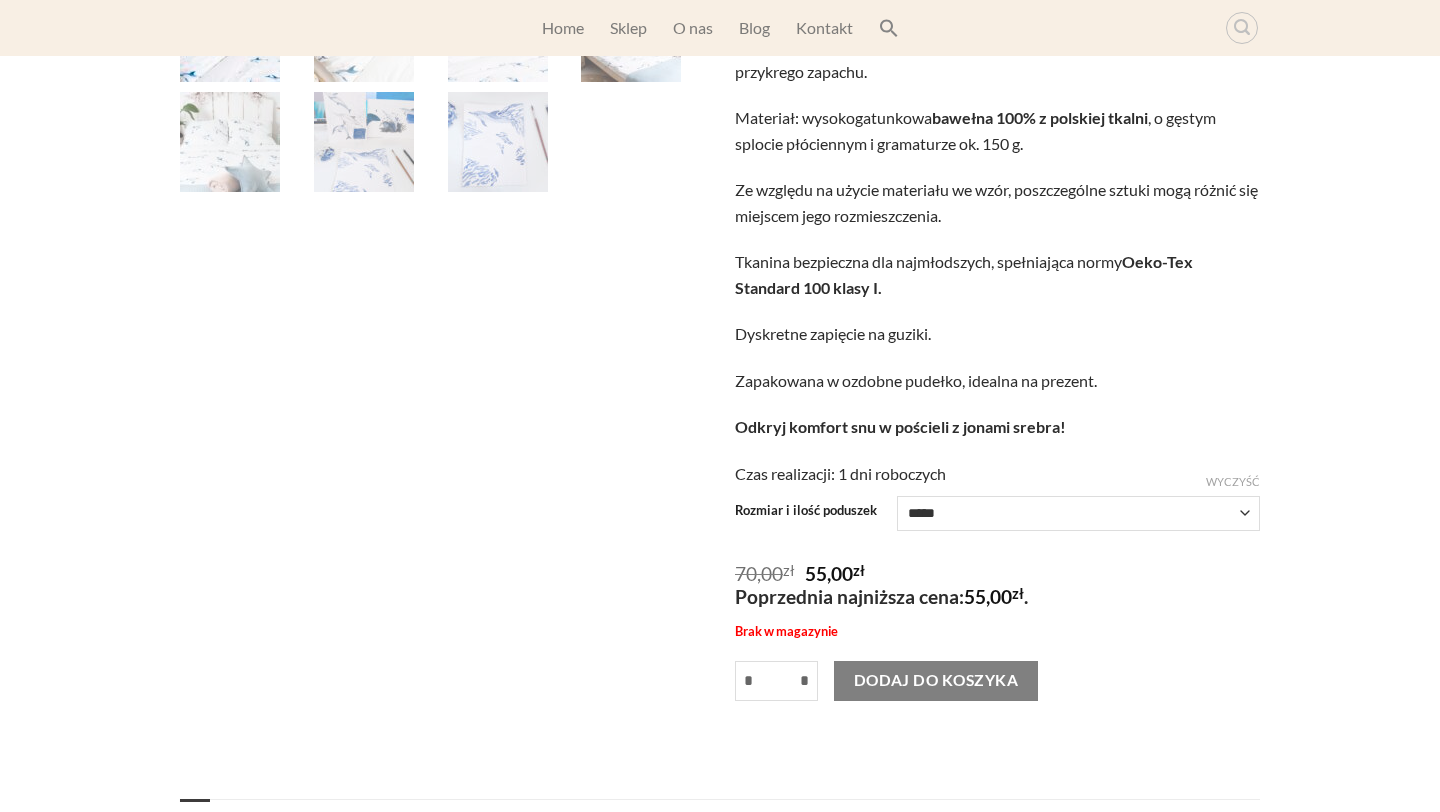 scroll, scrollTop: 616, scrollLeft: 0, axis: vertical 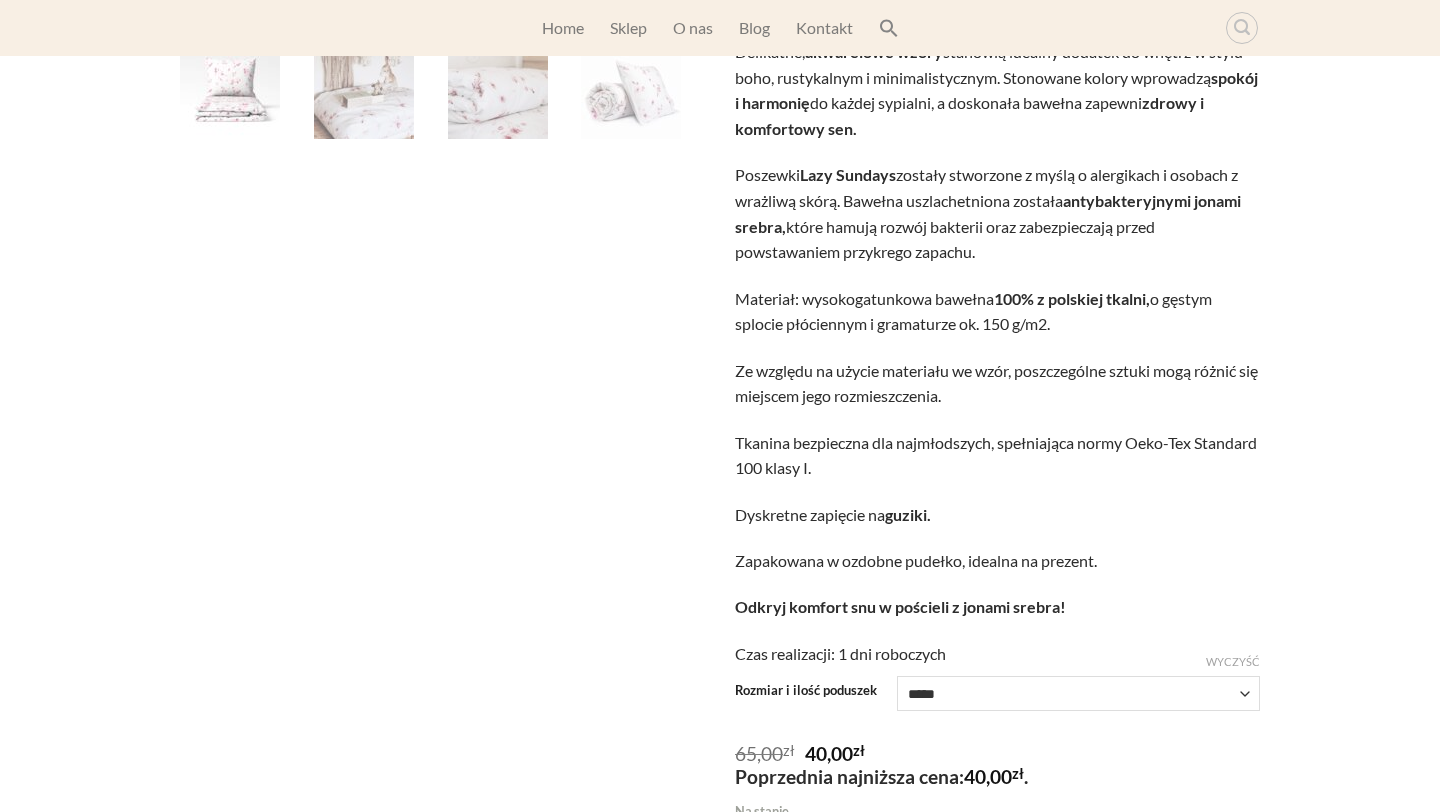 click on "**********" 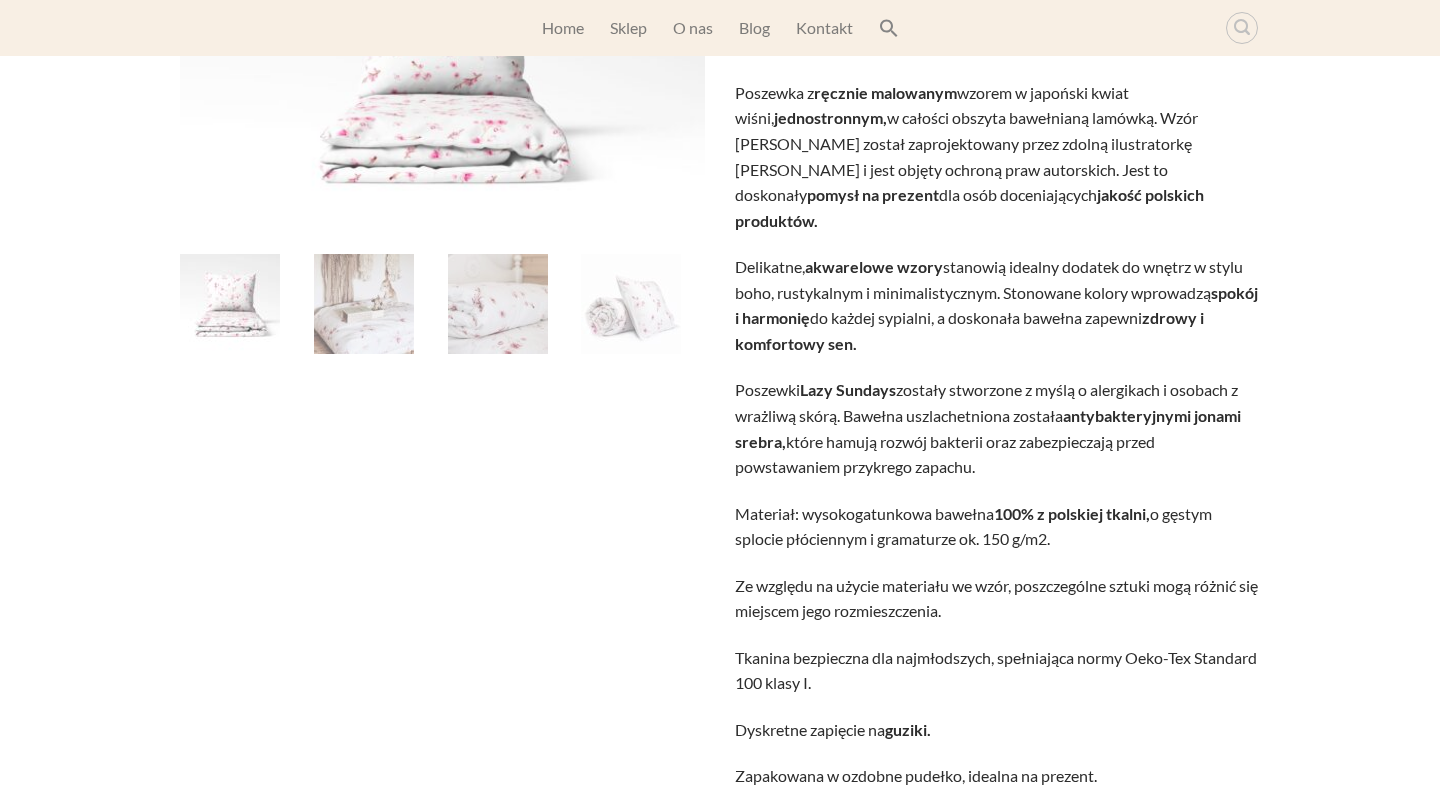 scroll, scrollTop: 181, scrollLeft: 0, axis: vertical 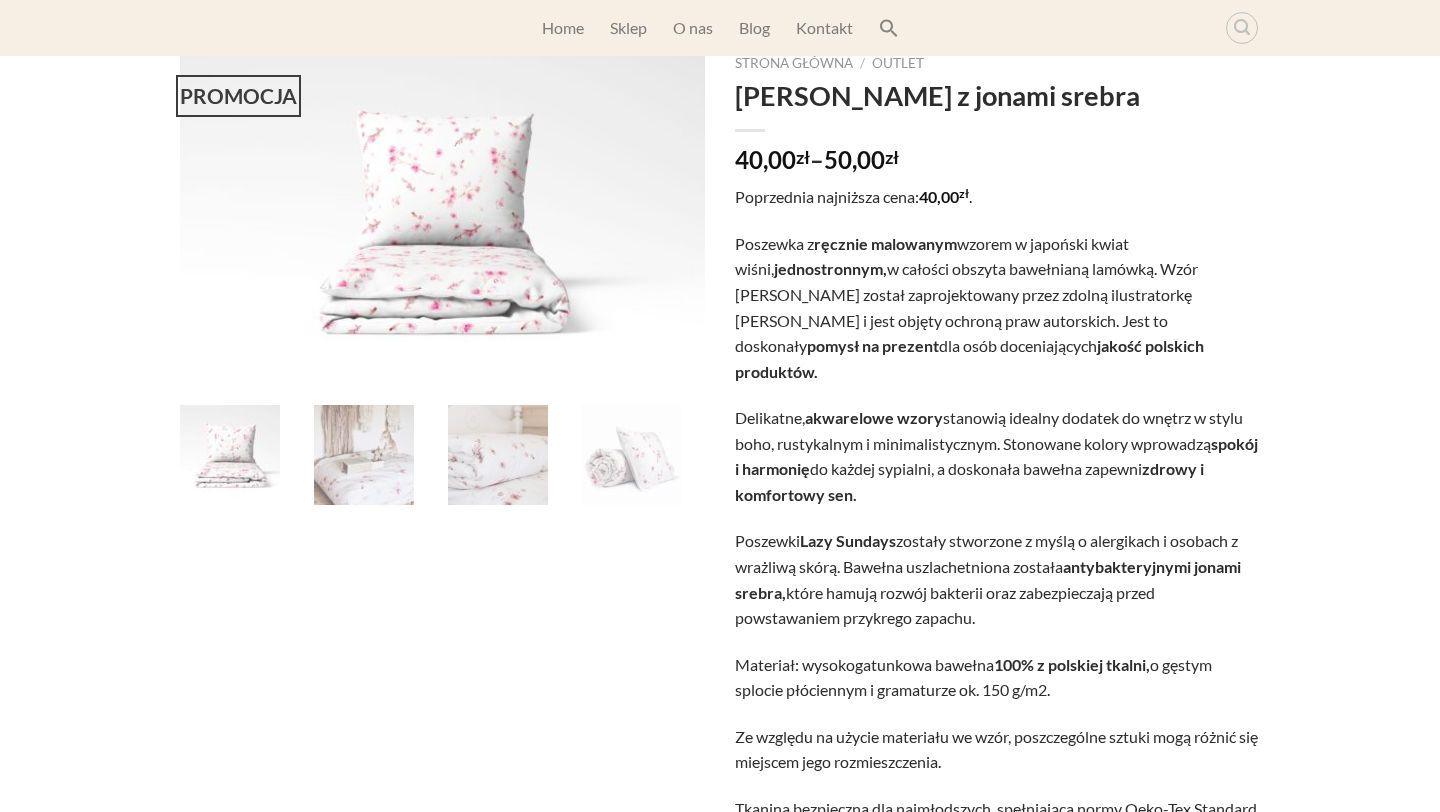 click at bounding box center [498, 455] 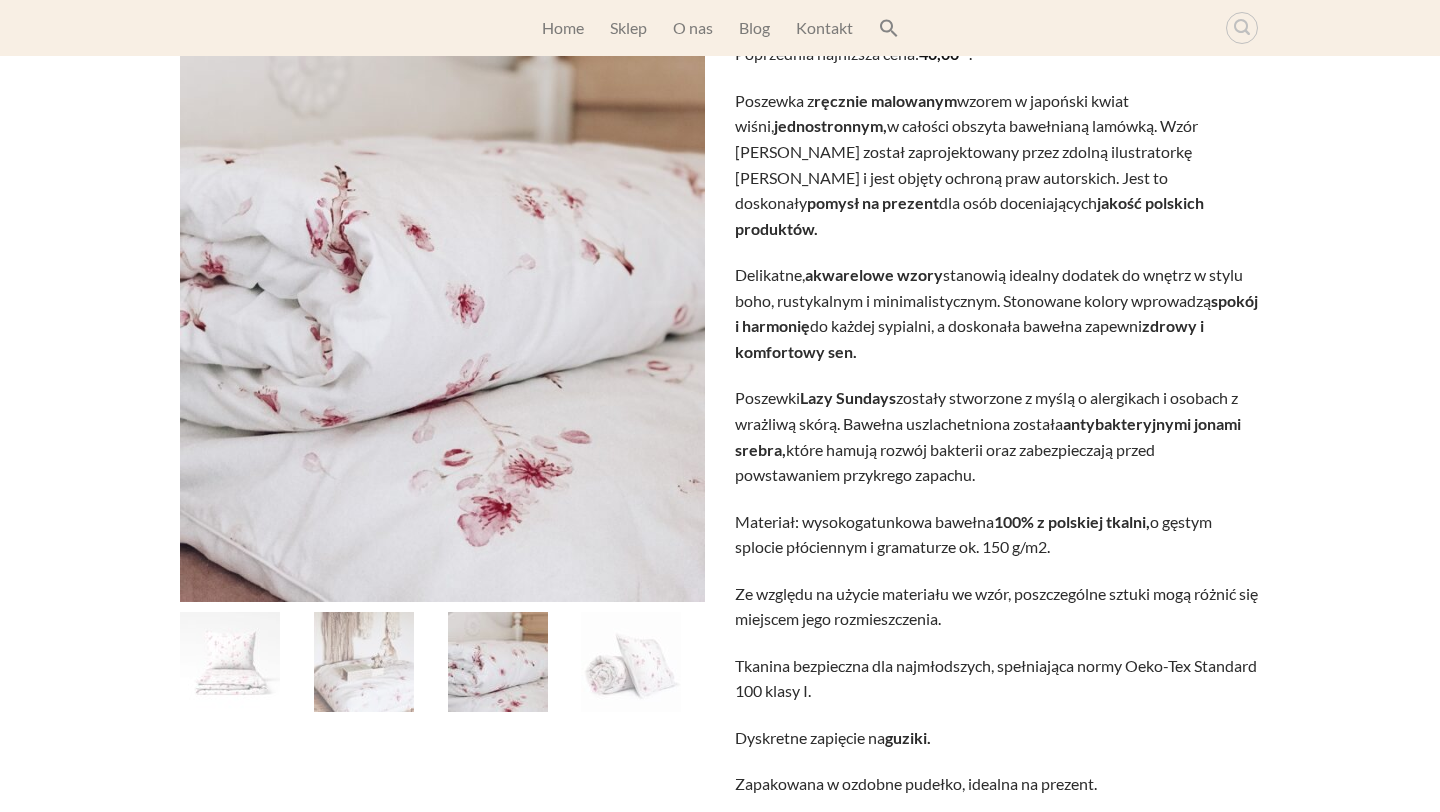scroll, scrollTop: 325, scrollLeft: 0, axis: vertical 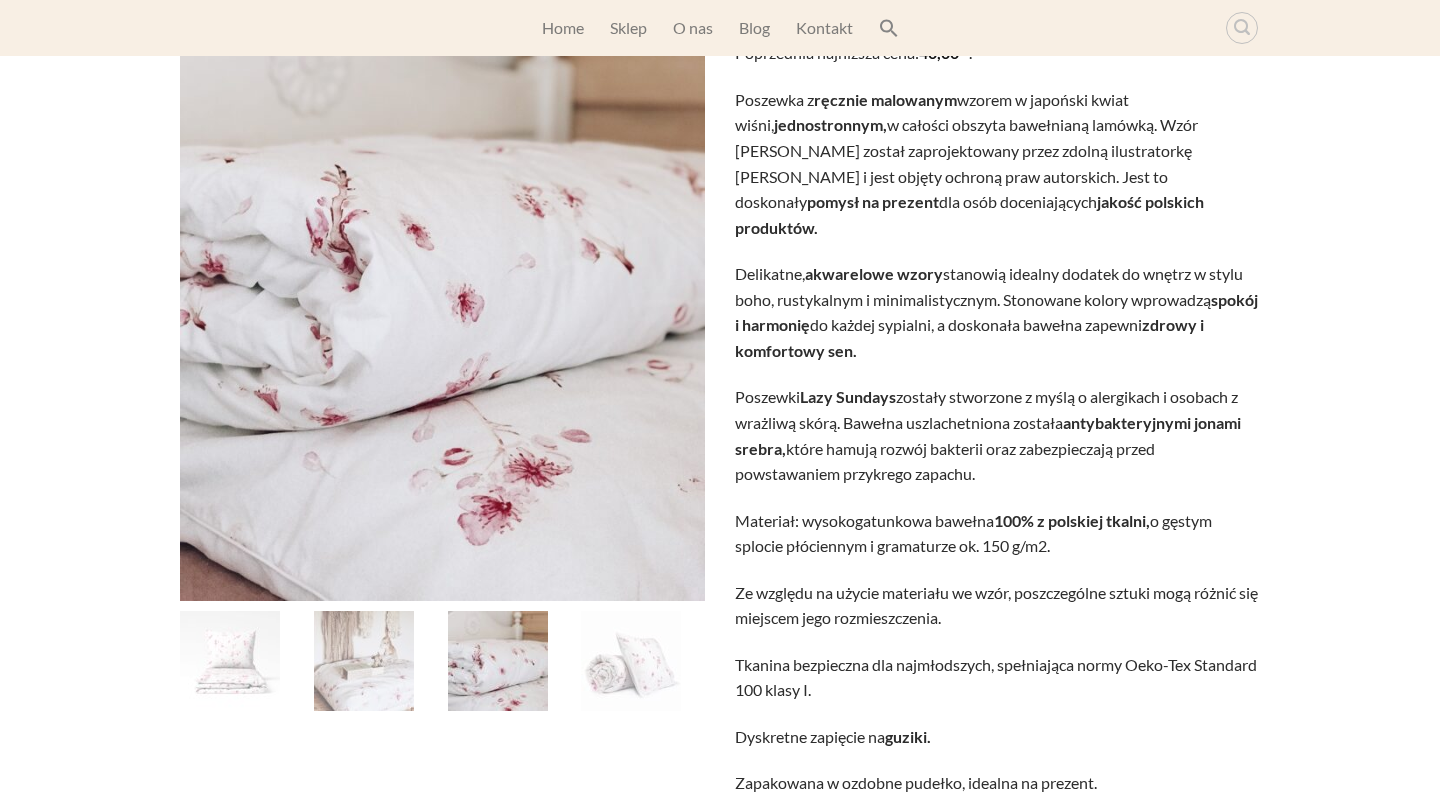 click at bounding box center (364, 661) 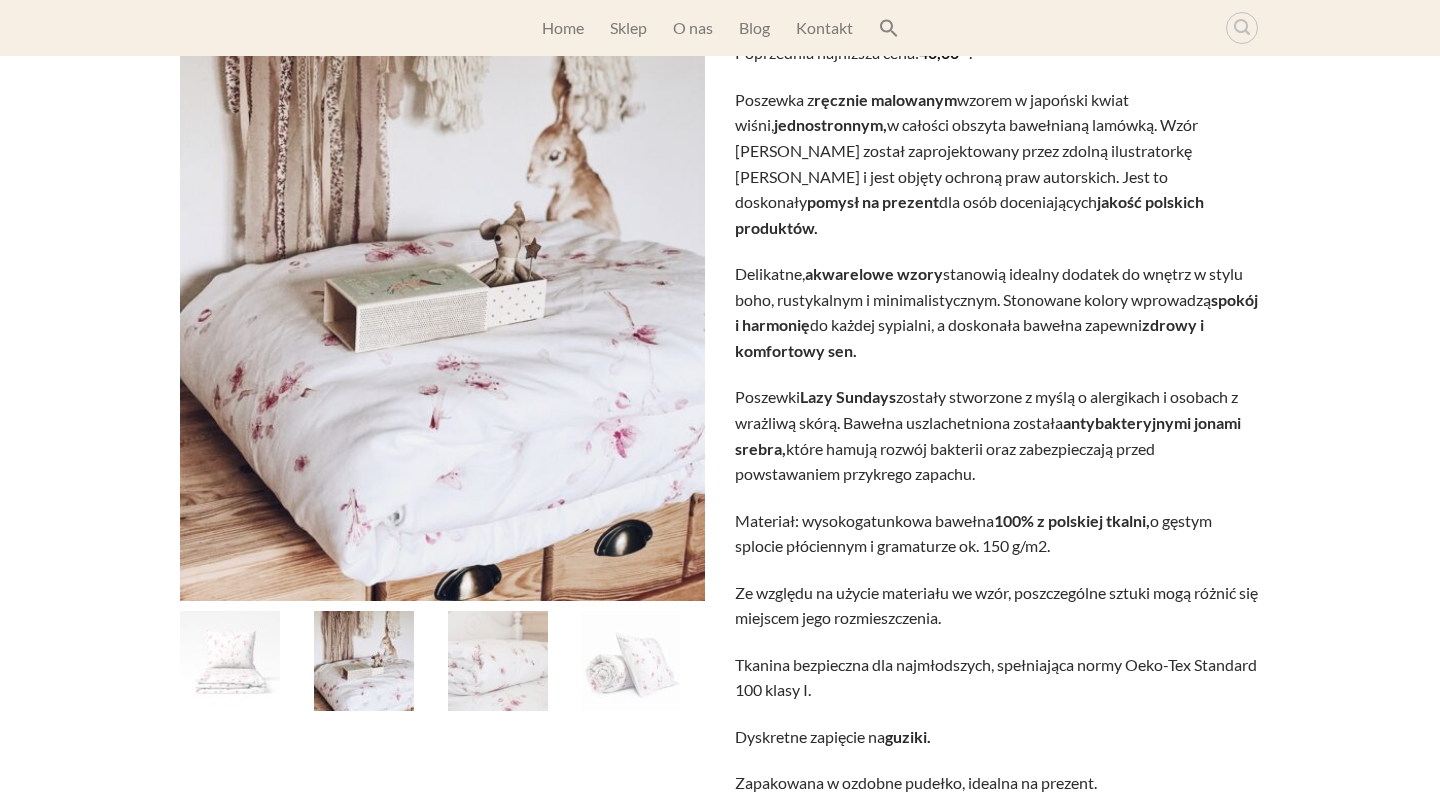 click at bounding box center [230, 661] 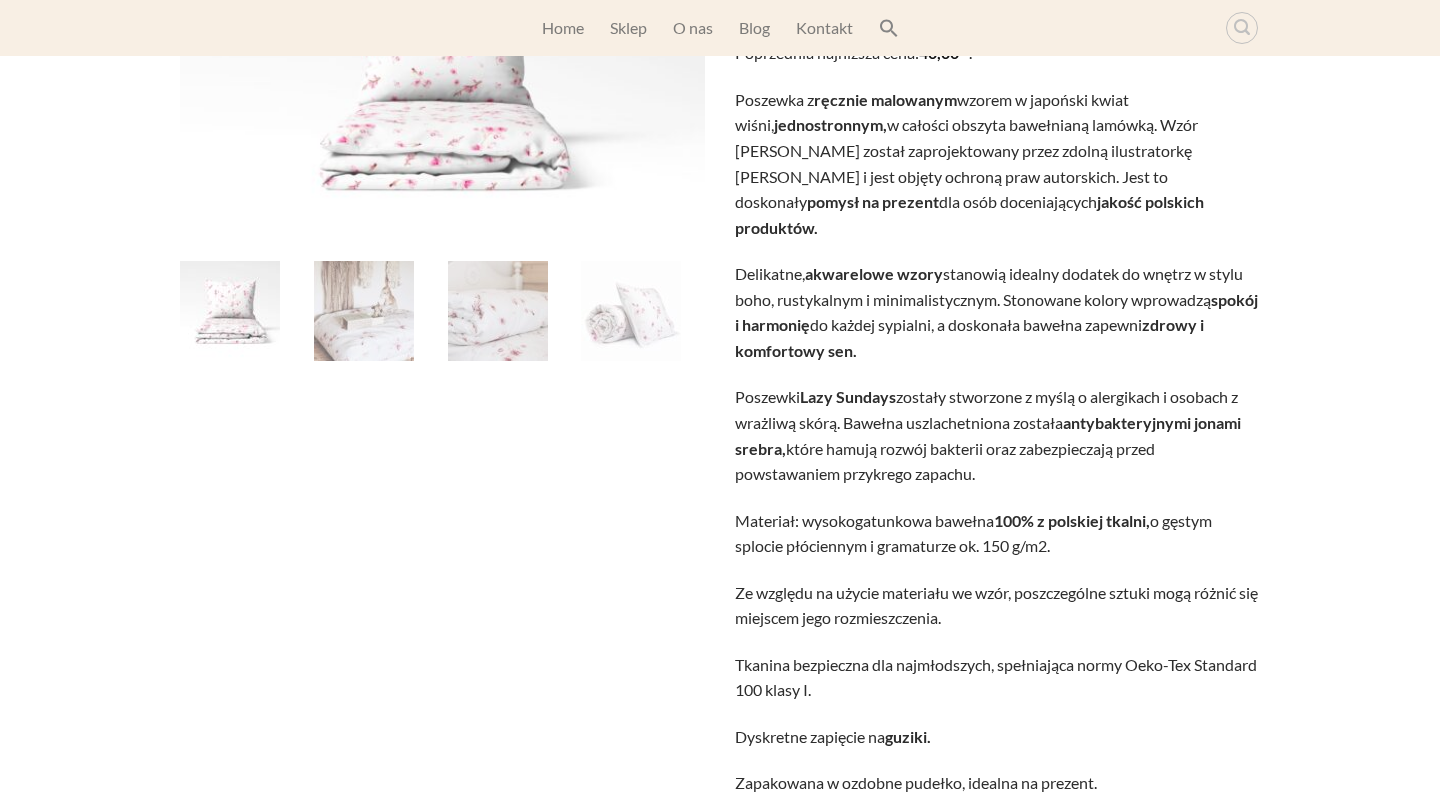 click at bounding box center (631, 311) 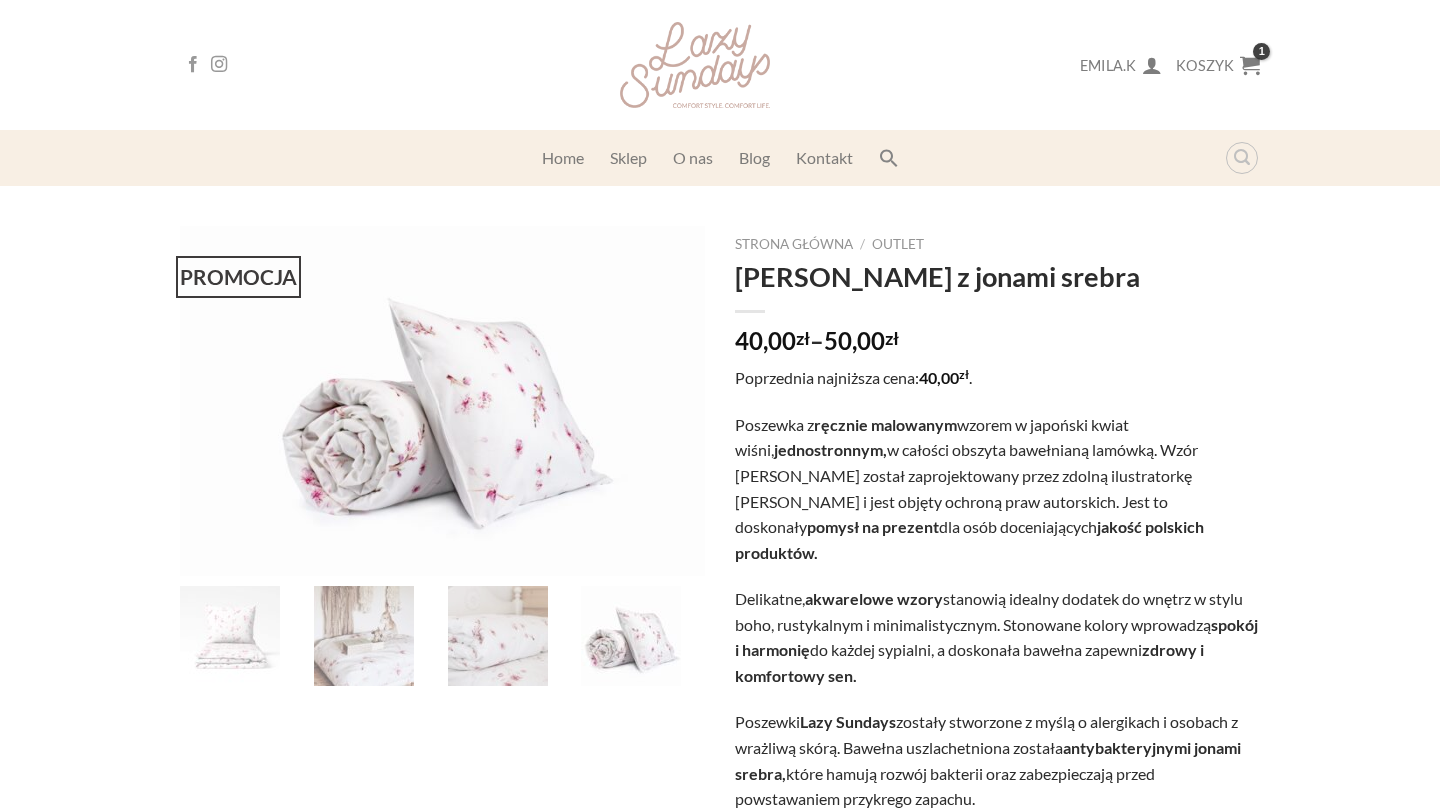 scroll, scrollTop: 34, scrollLeft: 0, axis: vertical 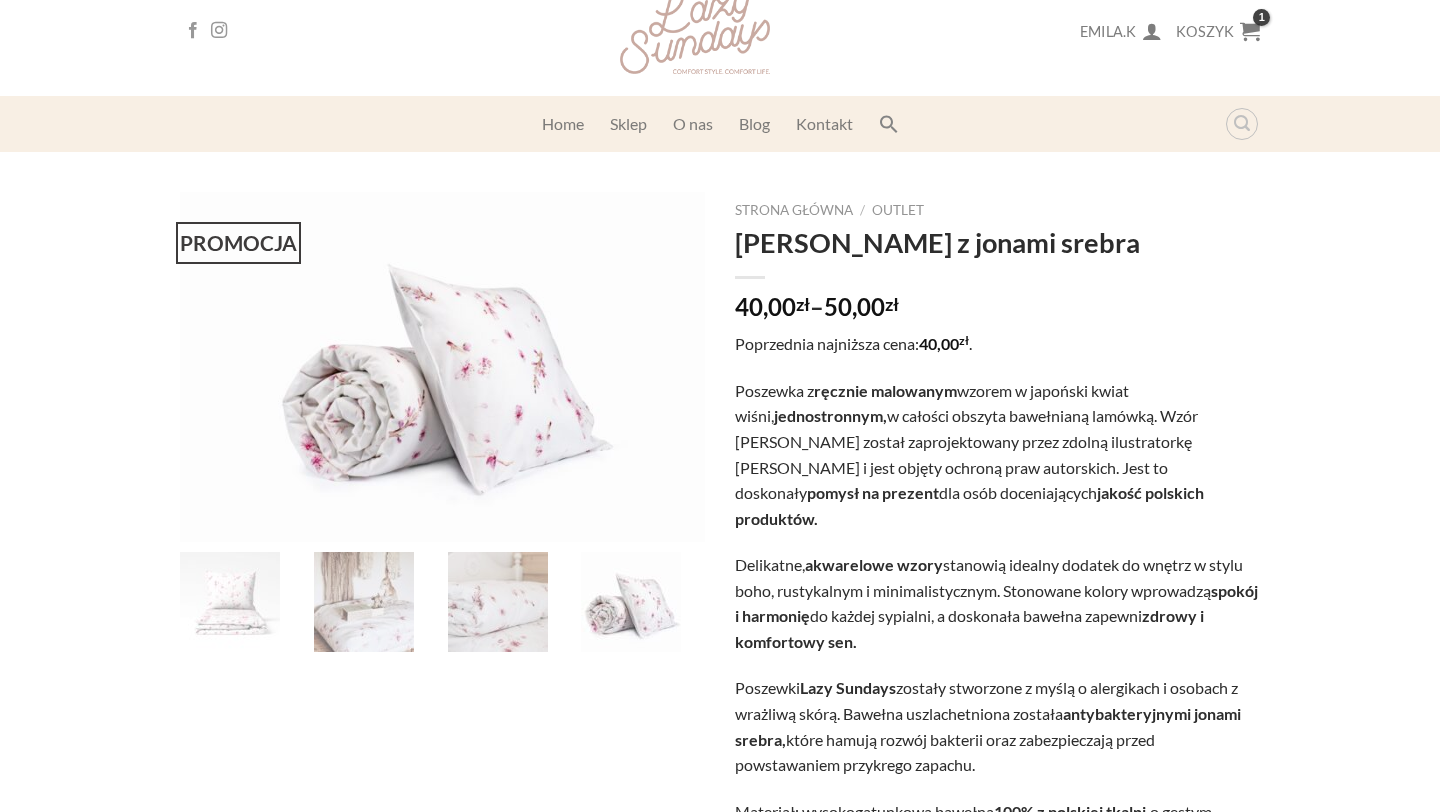 click at bounding box center [364, 602] 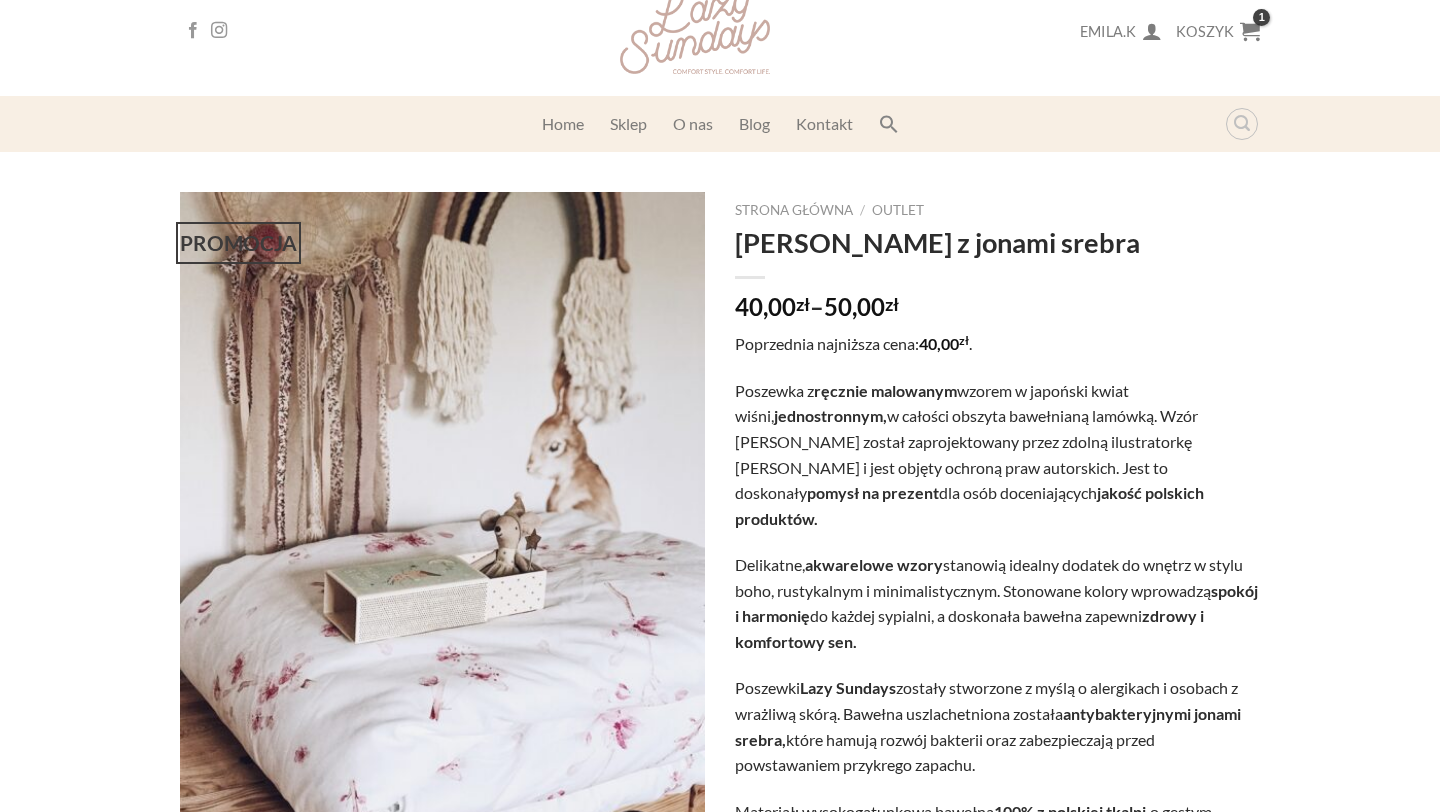 scroll, scrollTop: 215, scrollLeft: 0, axis: vertical 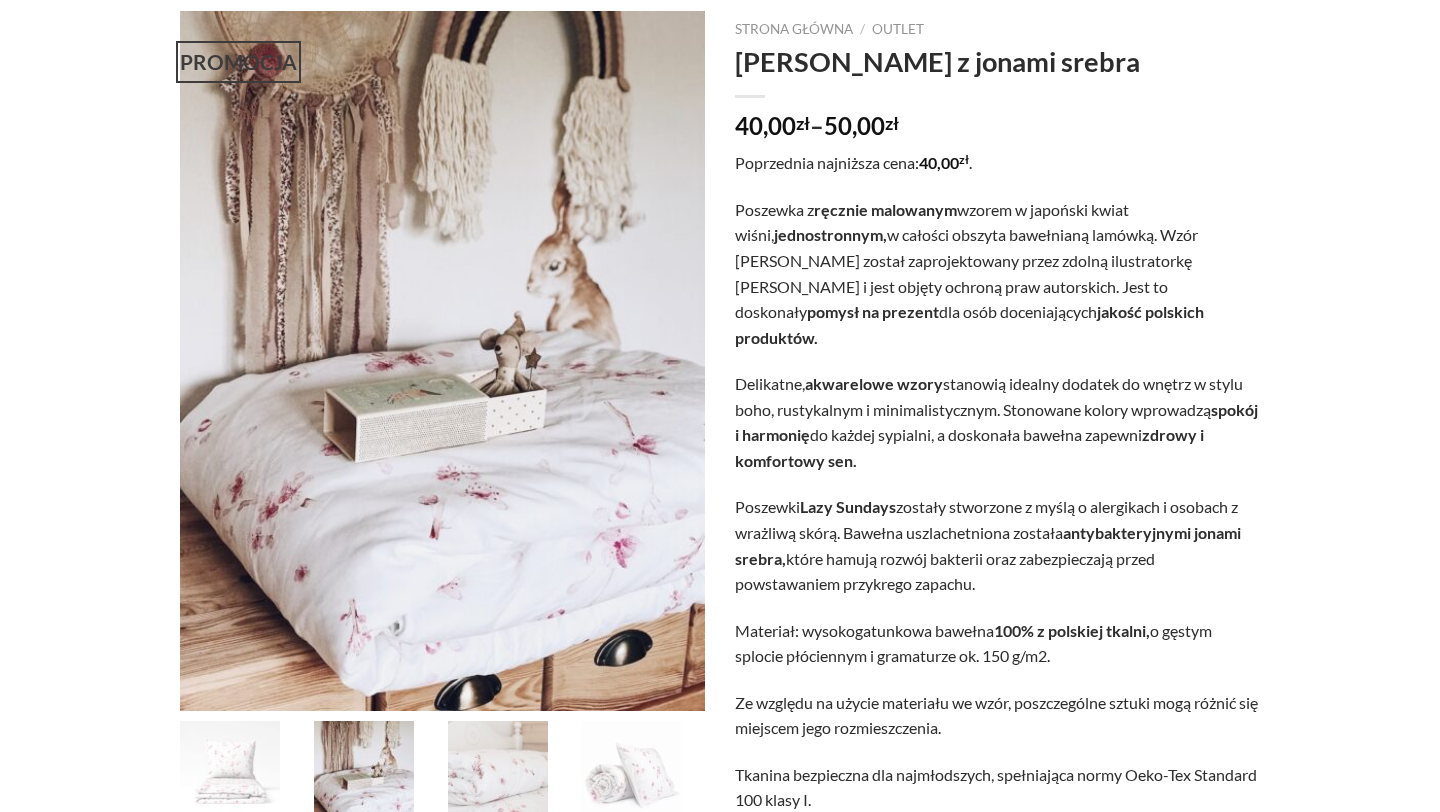 click at bounding box center (498, 771) 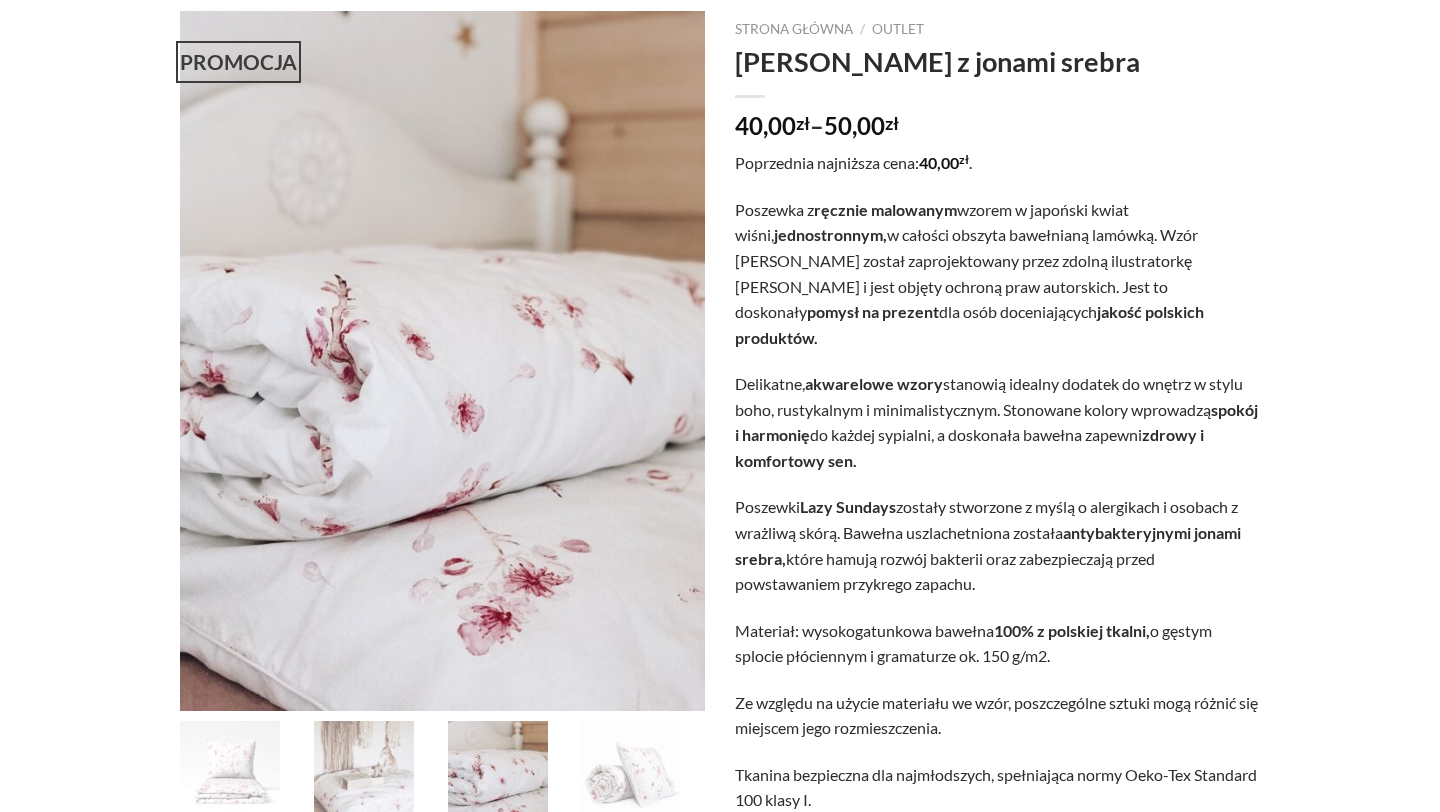 scroll, scrollTop: 273, scrollLeft: 0, axis: vertical 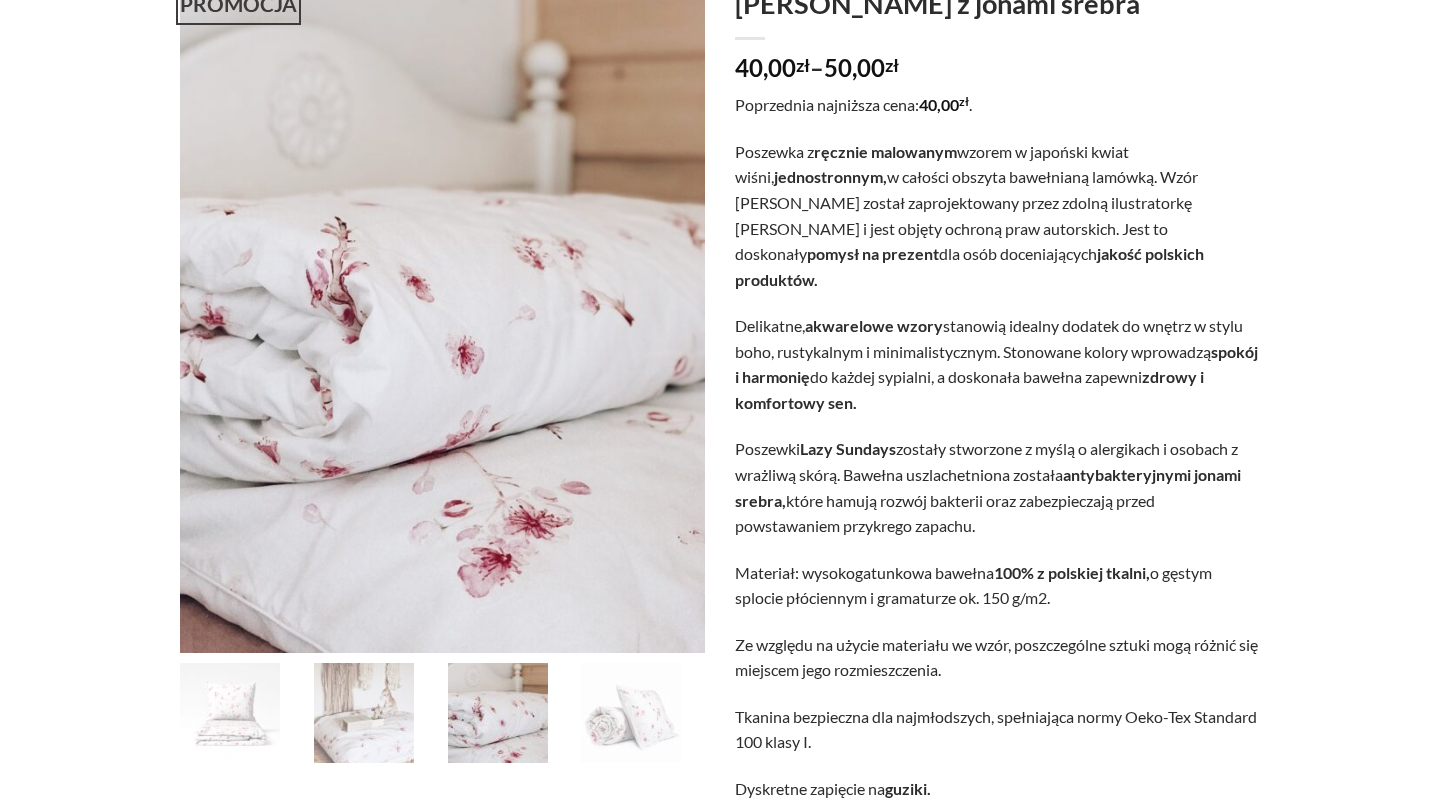 click at bounding box center [631, 713] 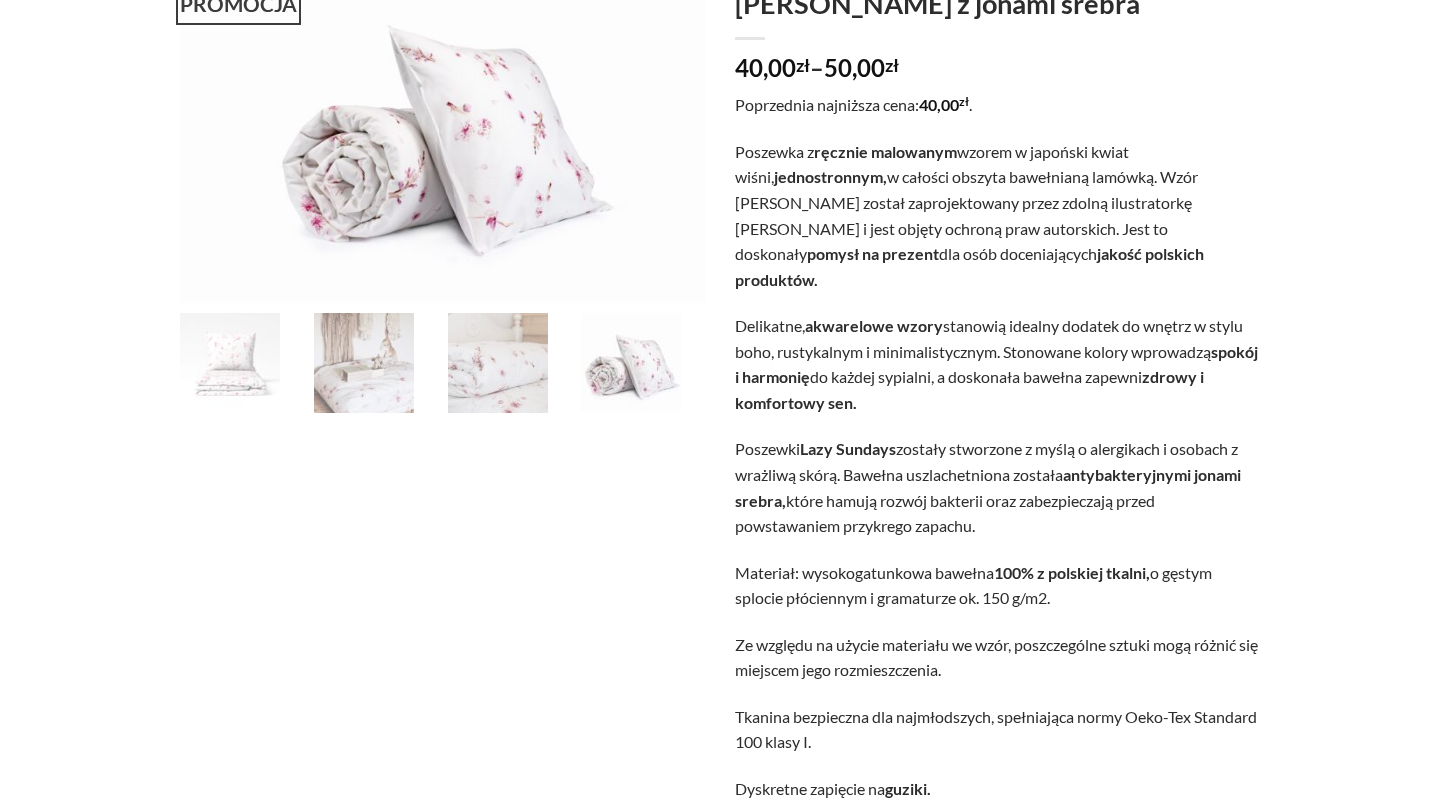 click at bounding box center (230, 363) 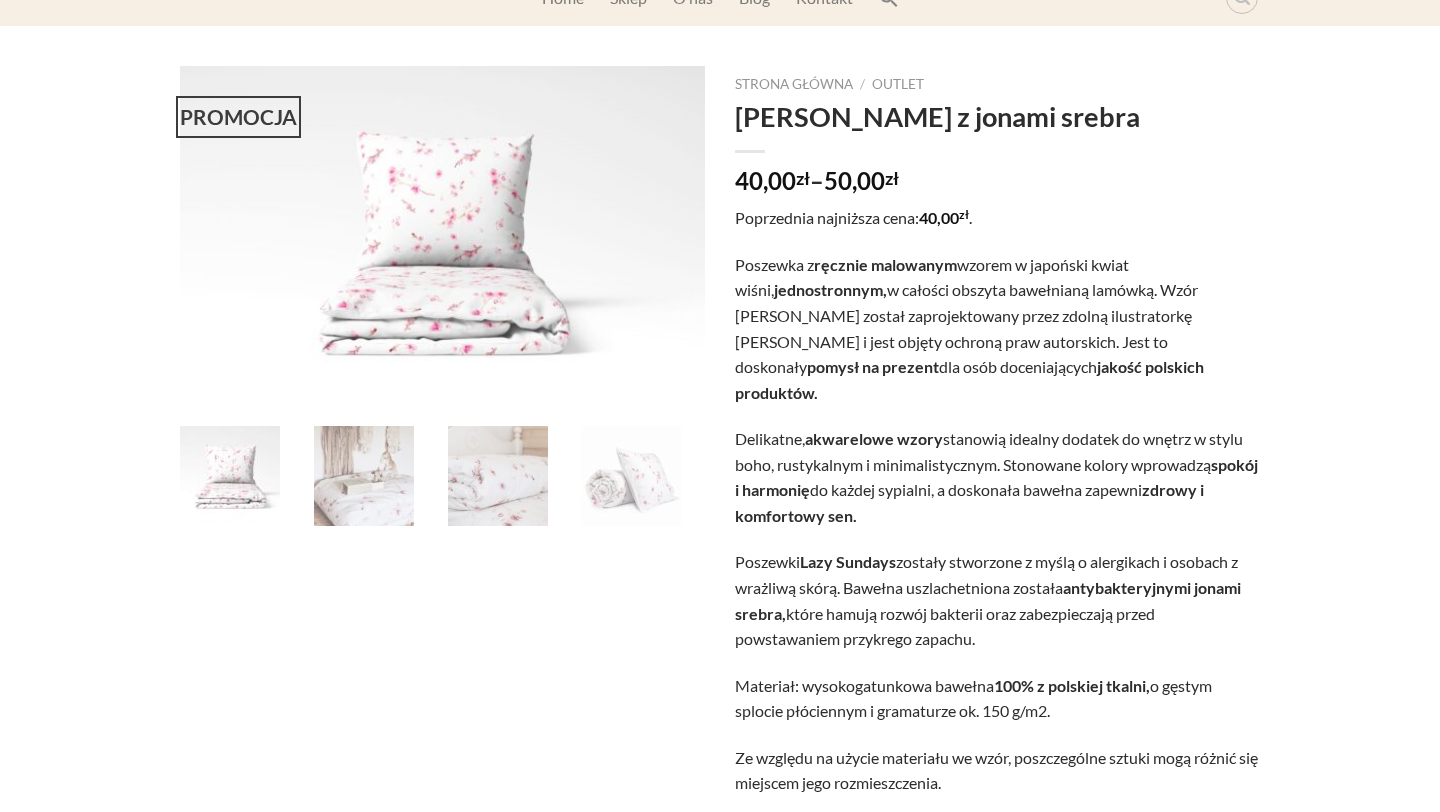 scroll, scrollTop: 90, scrollLeft: 0, axis: vertical 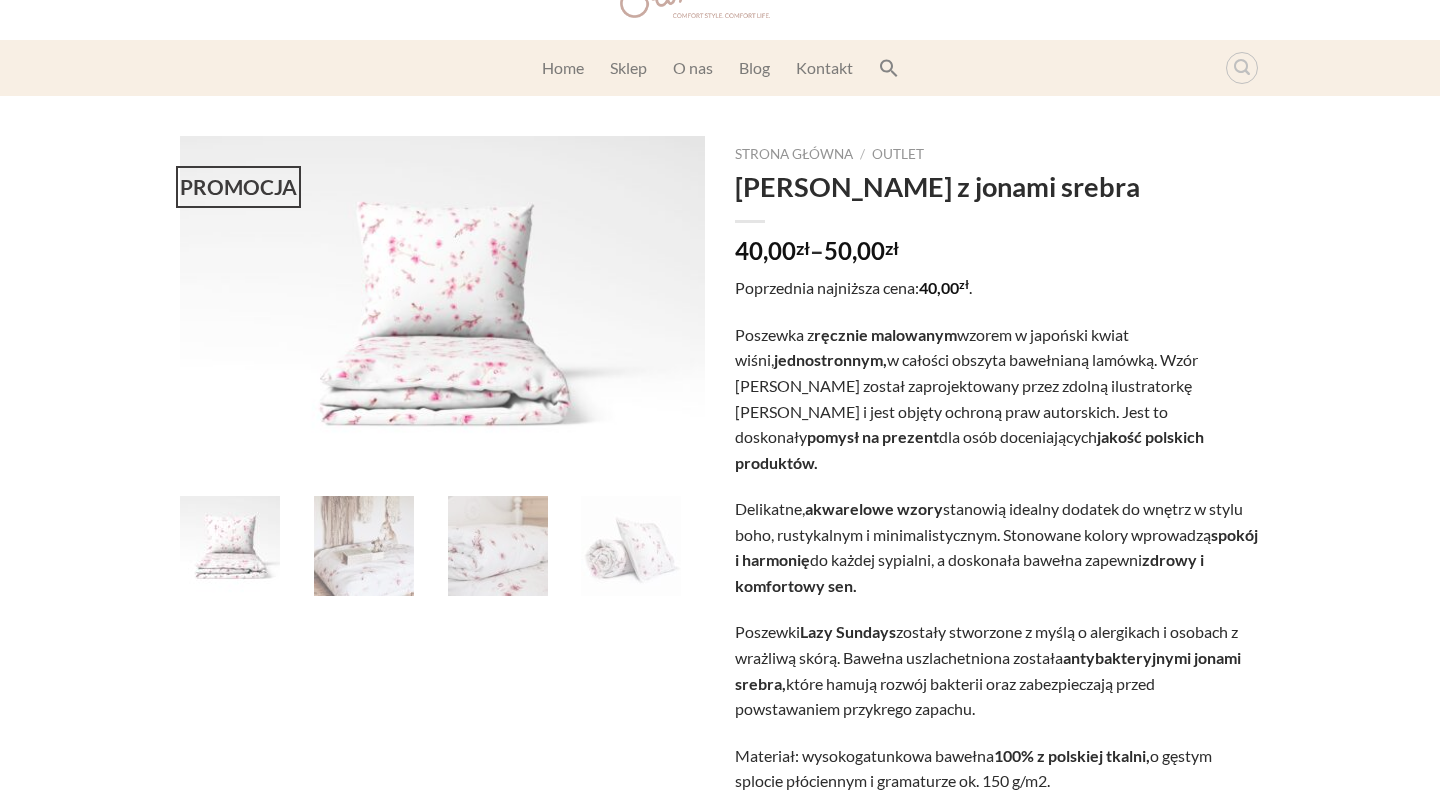 click at bounding box center [364, 546] 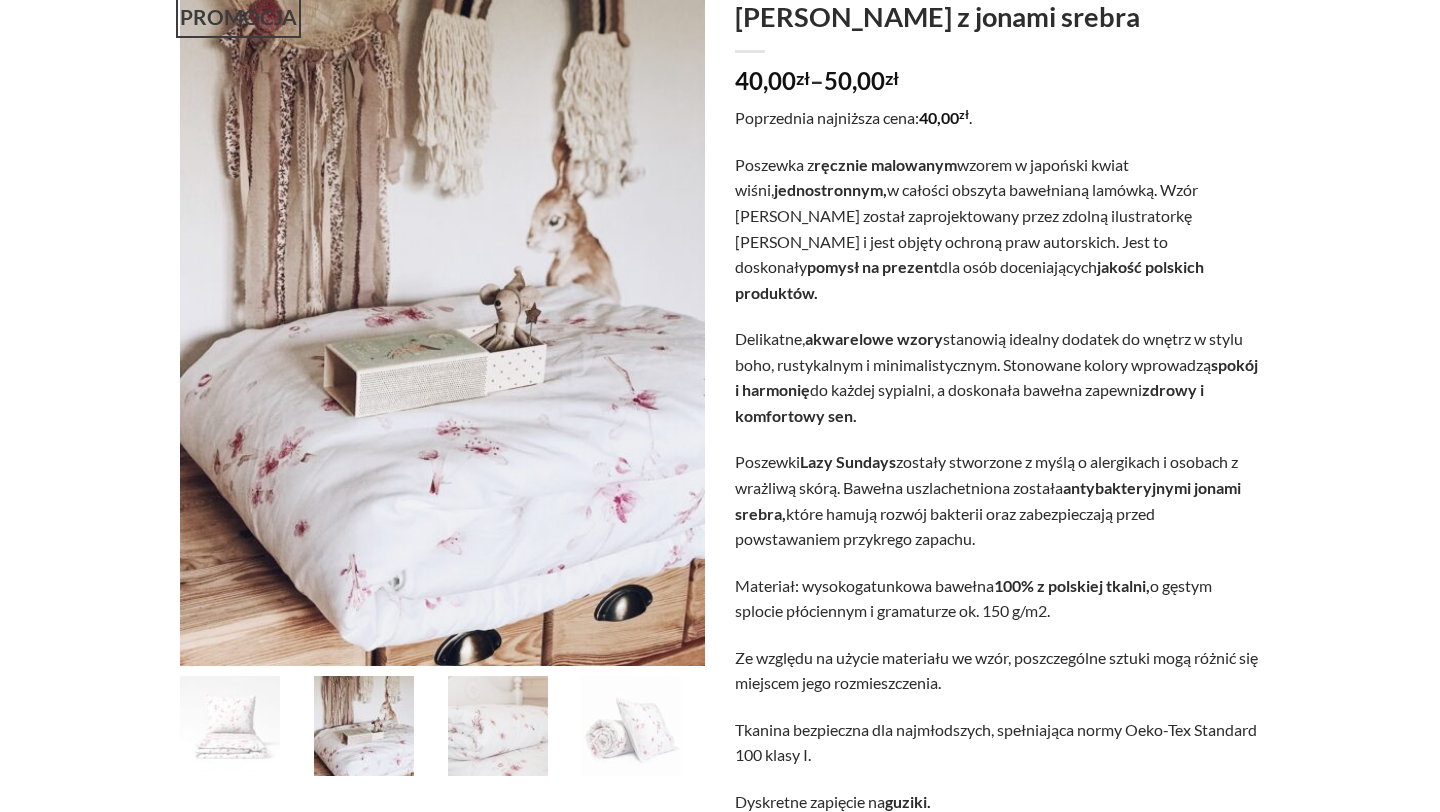 scroll, scrollTop: 271, scrollLeft: 0, axis: vertical 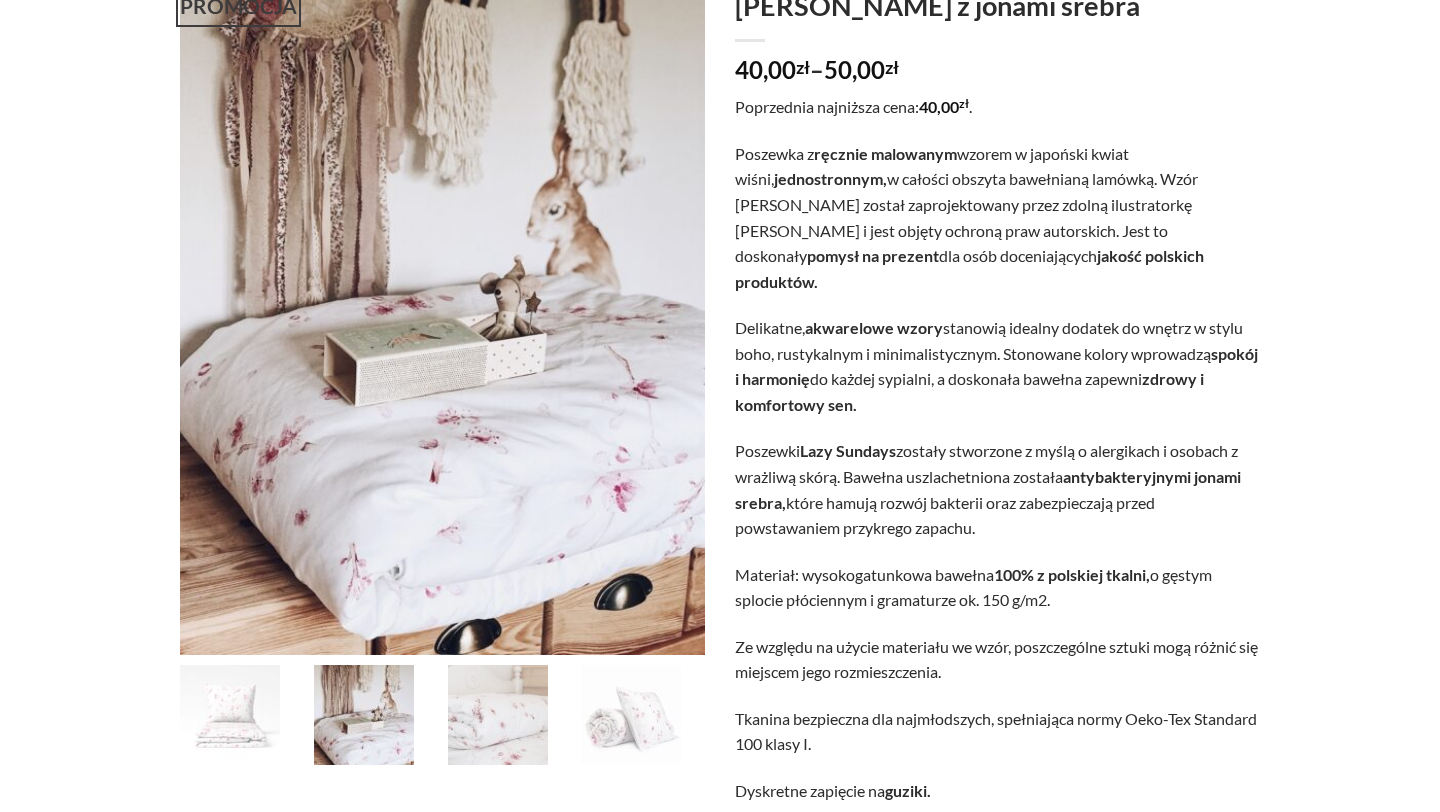 click at bounding box center (498, 715) 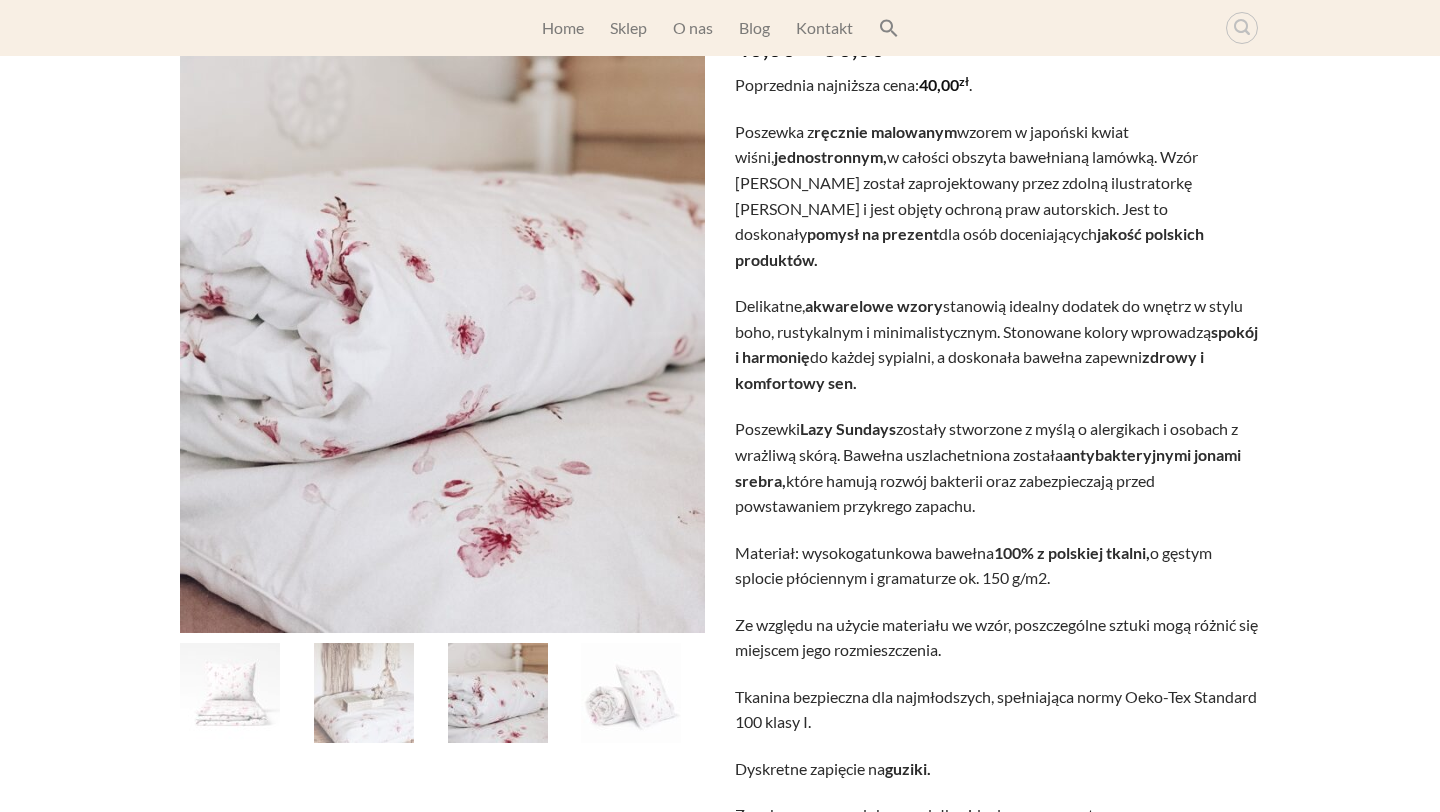 scroll, scrollTop: 0, scrollLeft: 0, axis: both 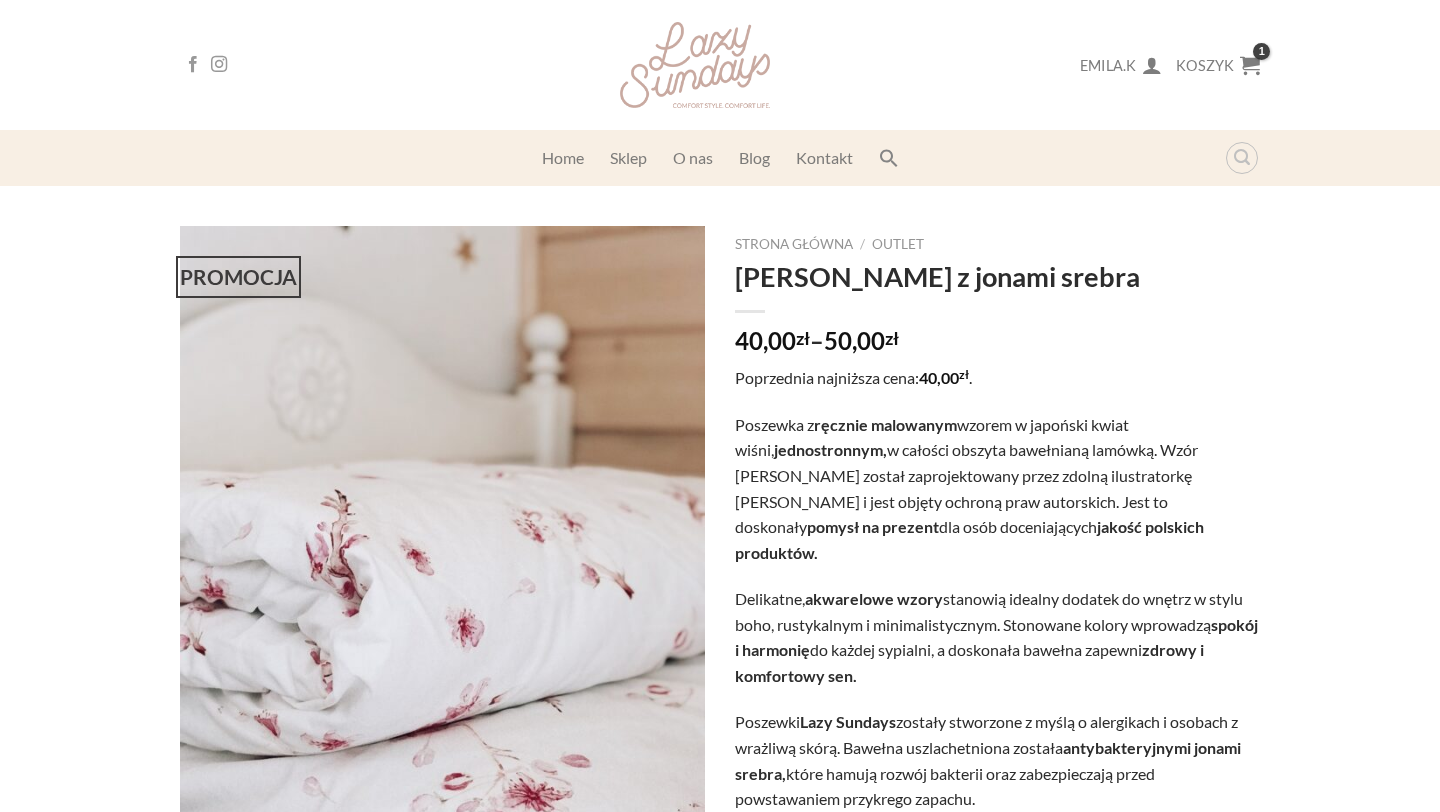 click at bounding box center (695, 65) 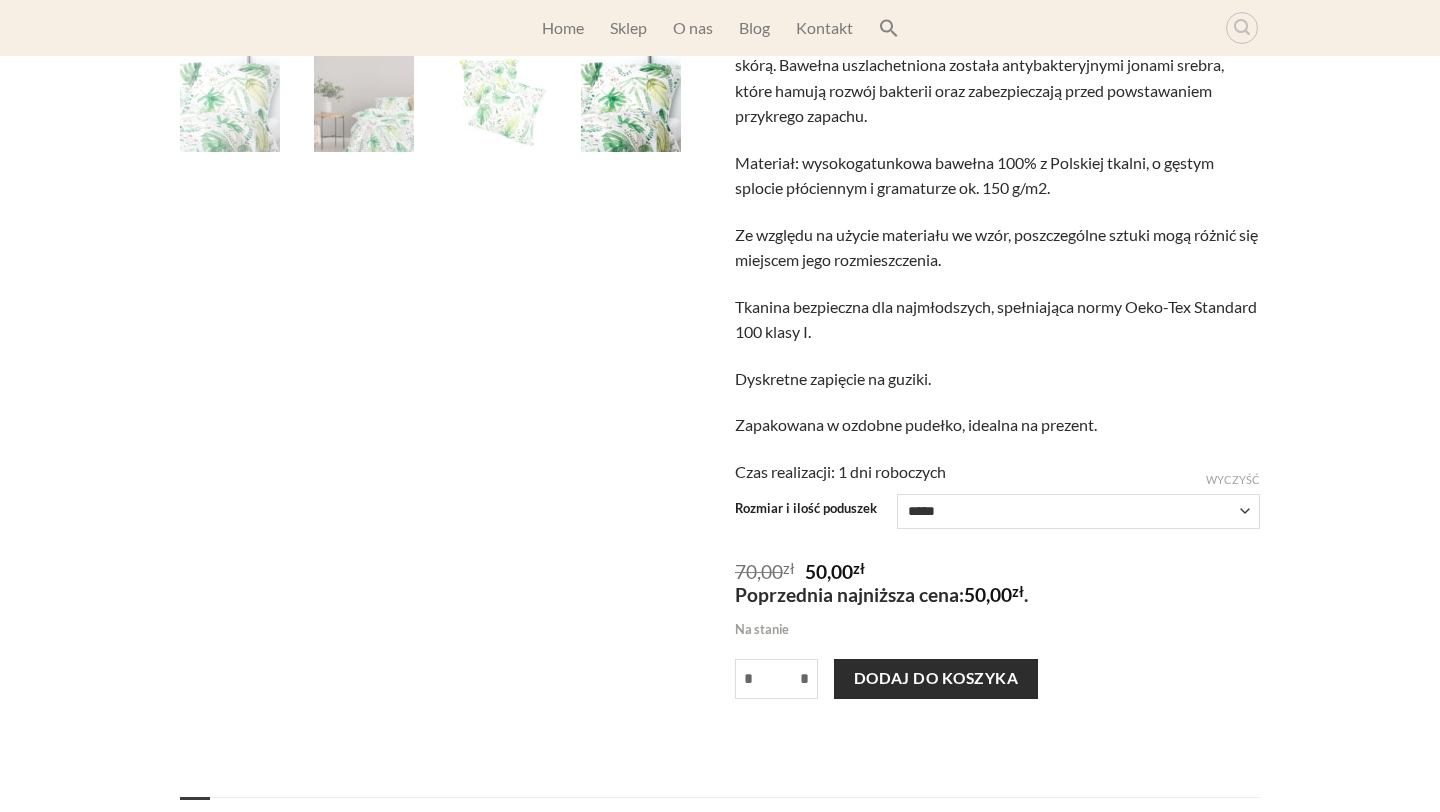 scroll, scrollTop: 583, scrollLeft: 0, axis: vertical 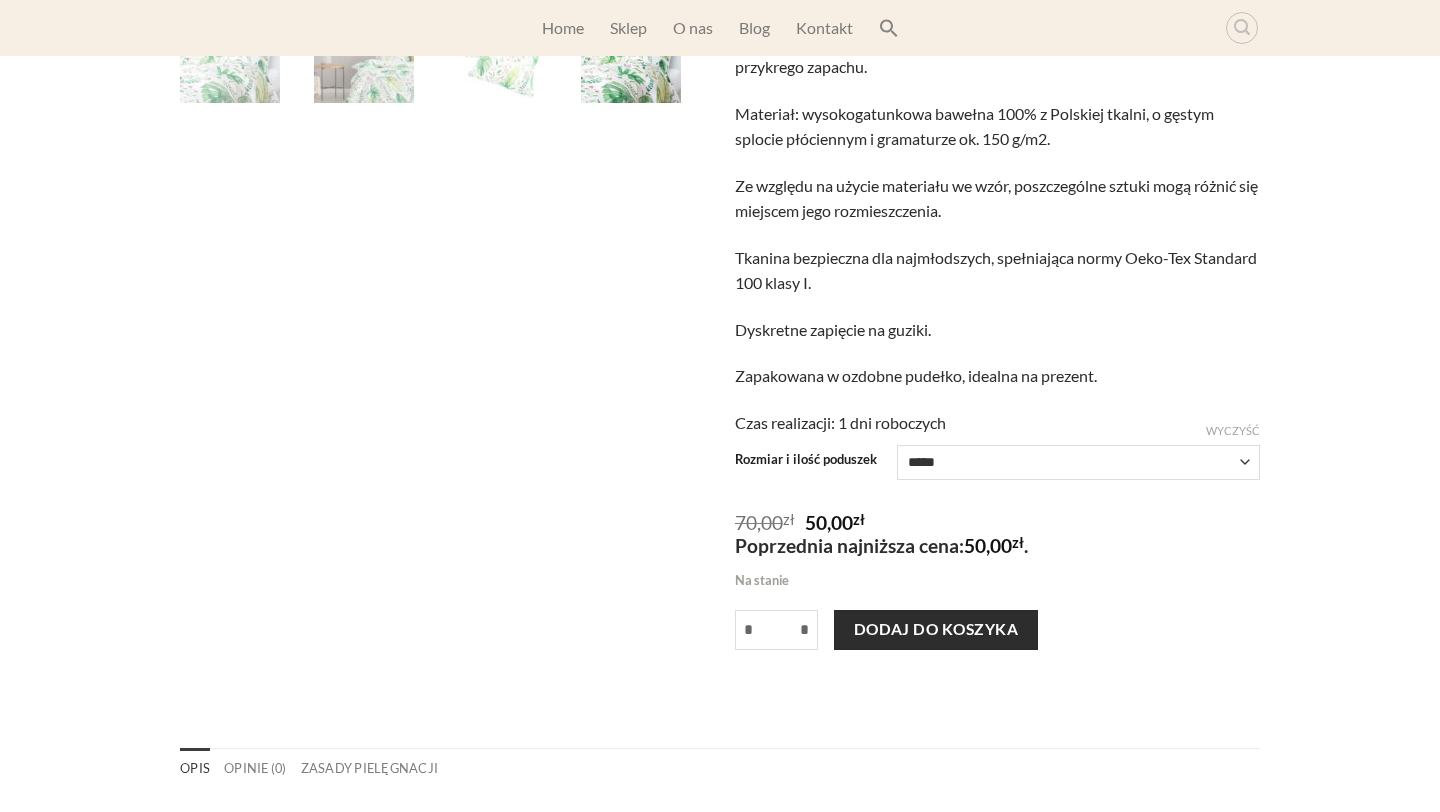 click on "**********" 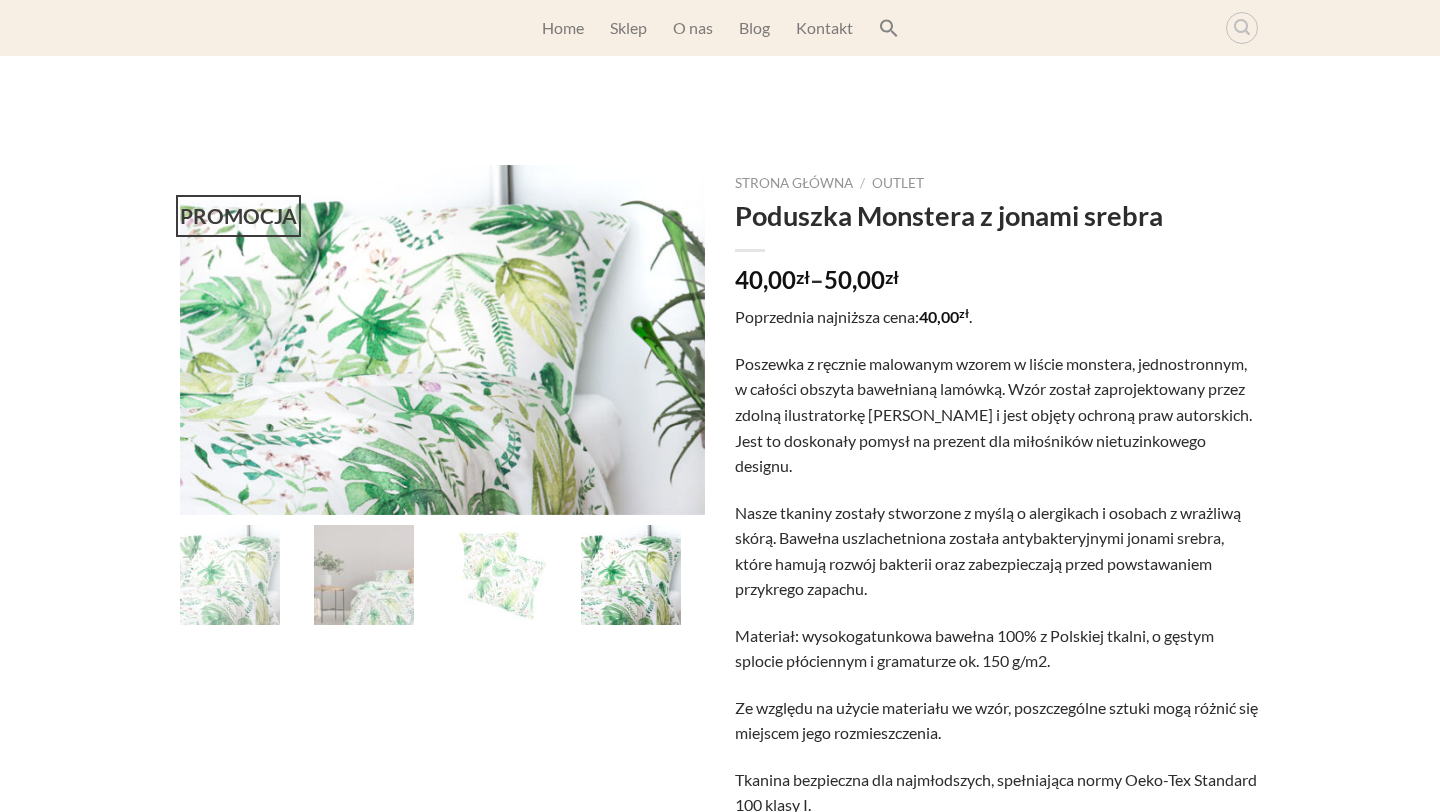 scroll, scrollTop: 56, scrollLeft: 0, axis: vertical 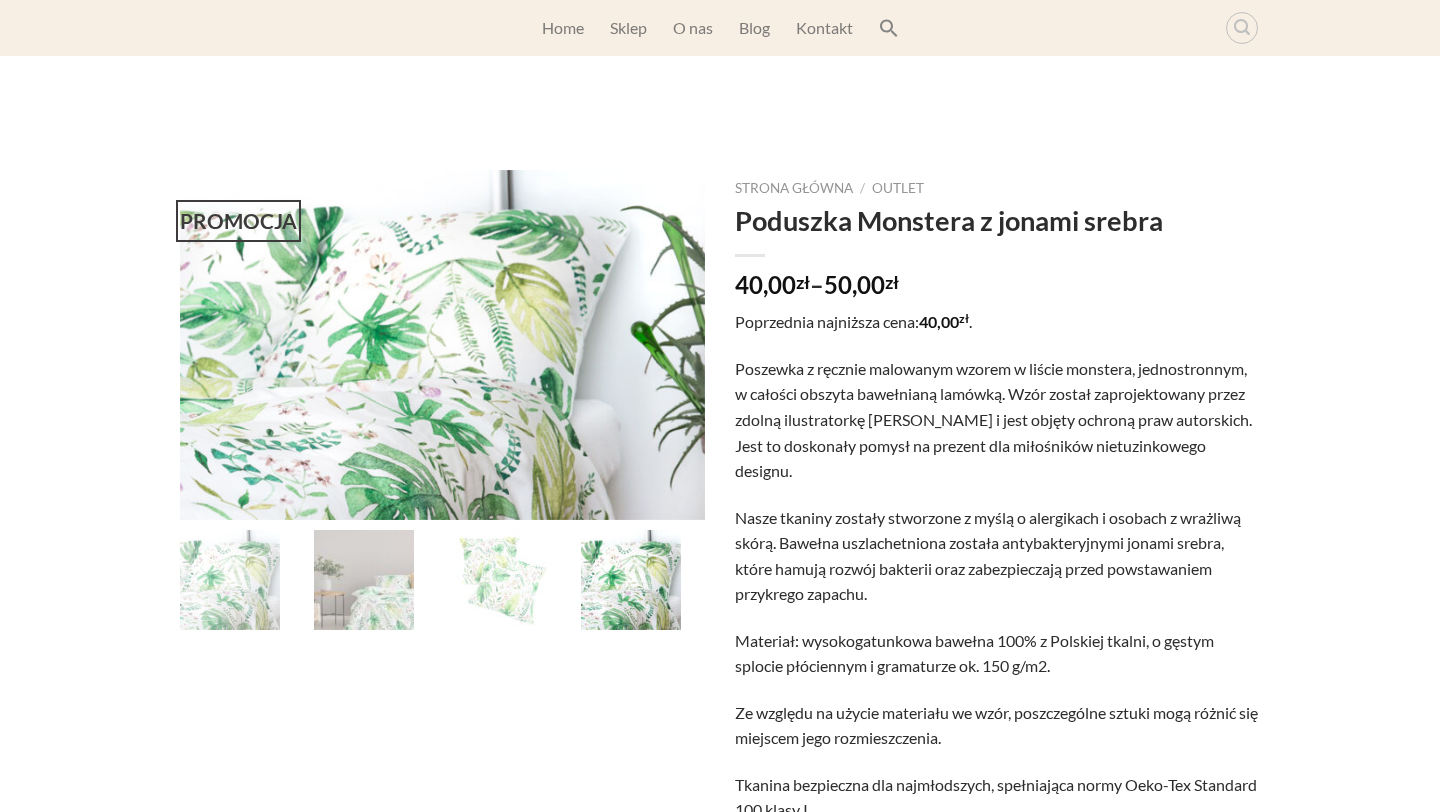 click at bounding box center [364, 580] 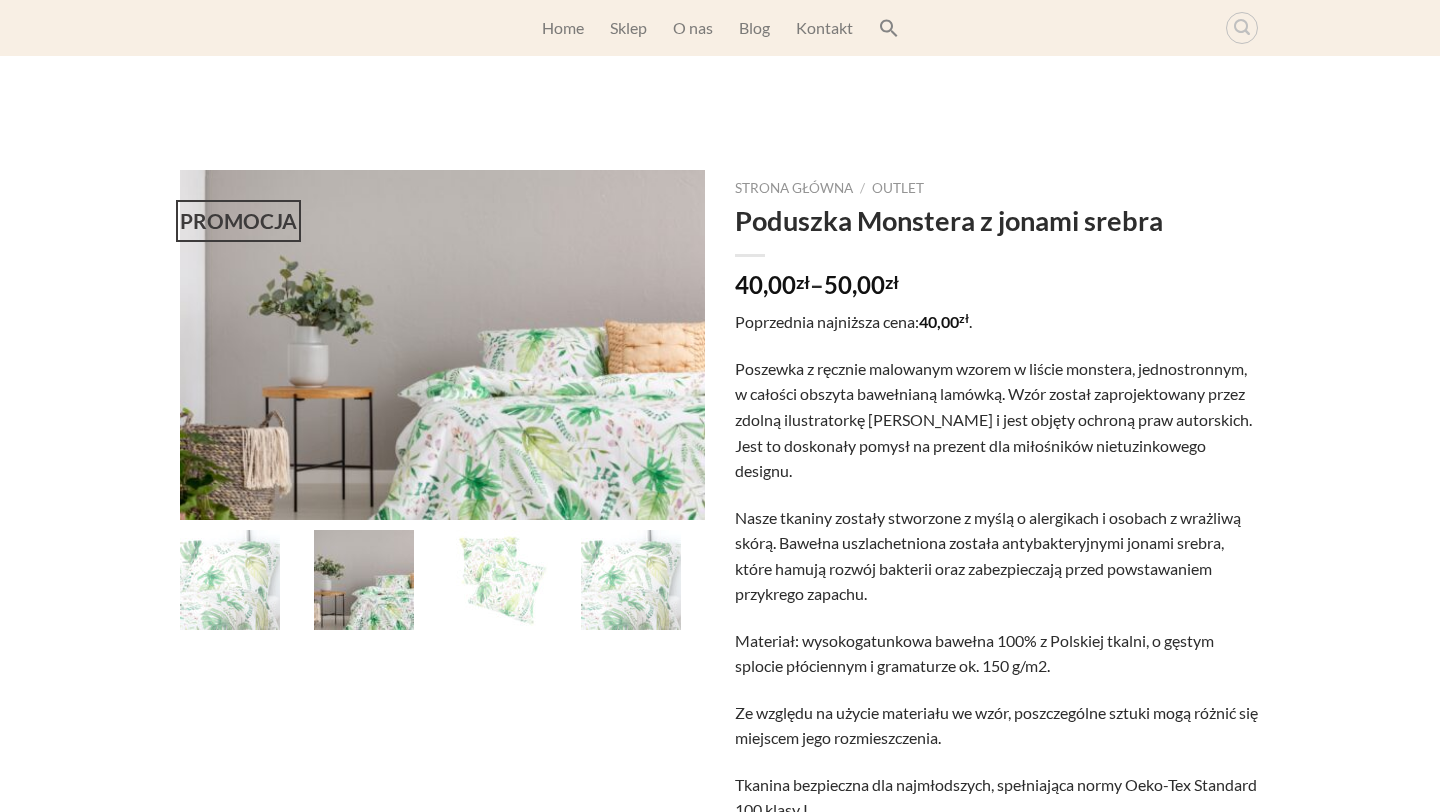 click at bounding box center (498, 580) 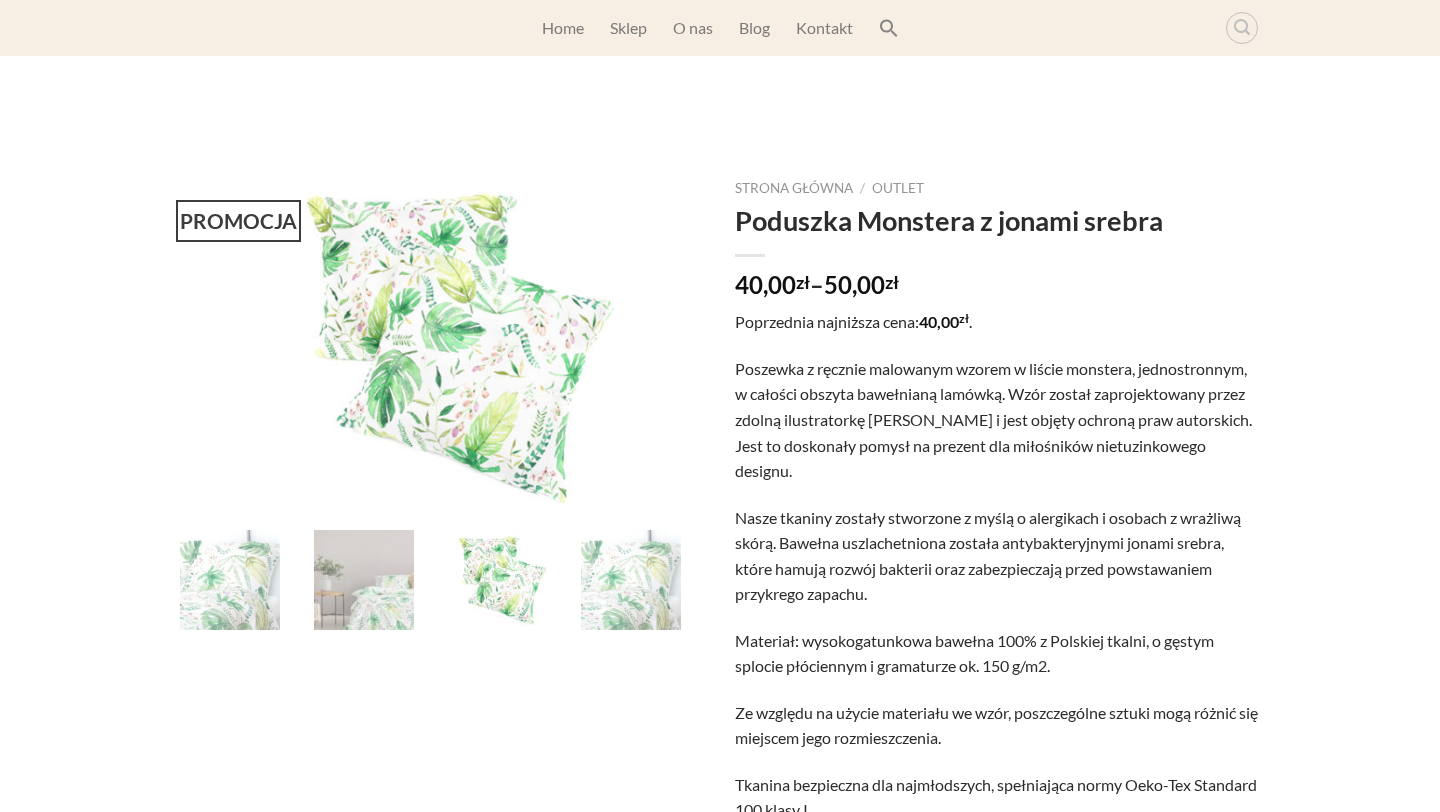 click at bounding box center (230, 580) 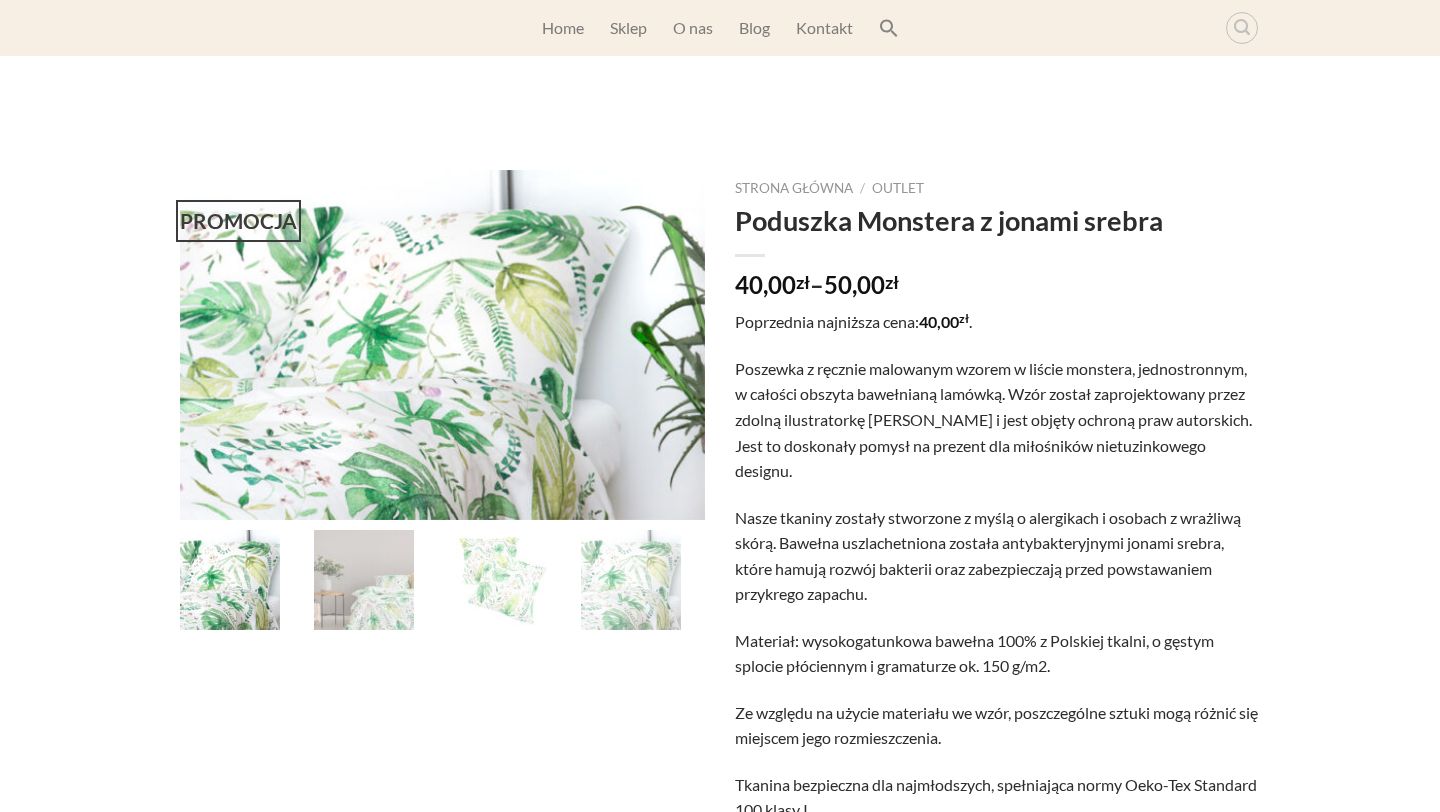 click at bounding box center (364, 580) 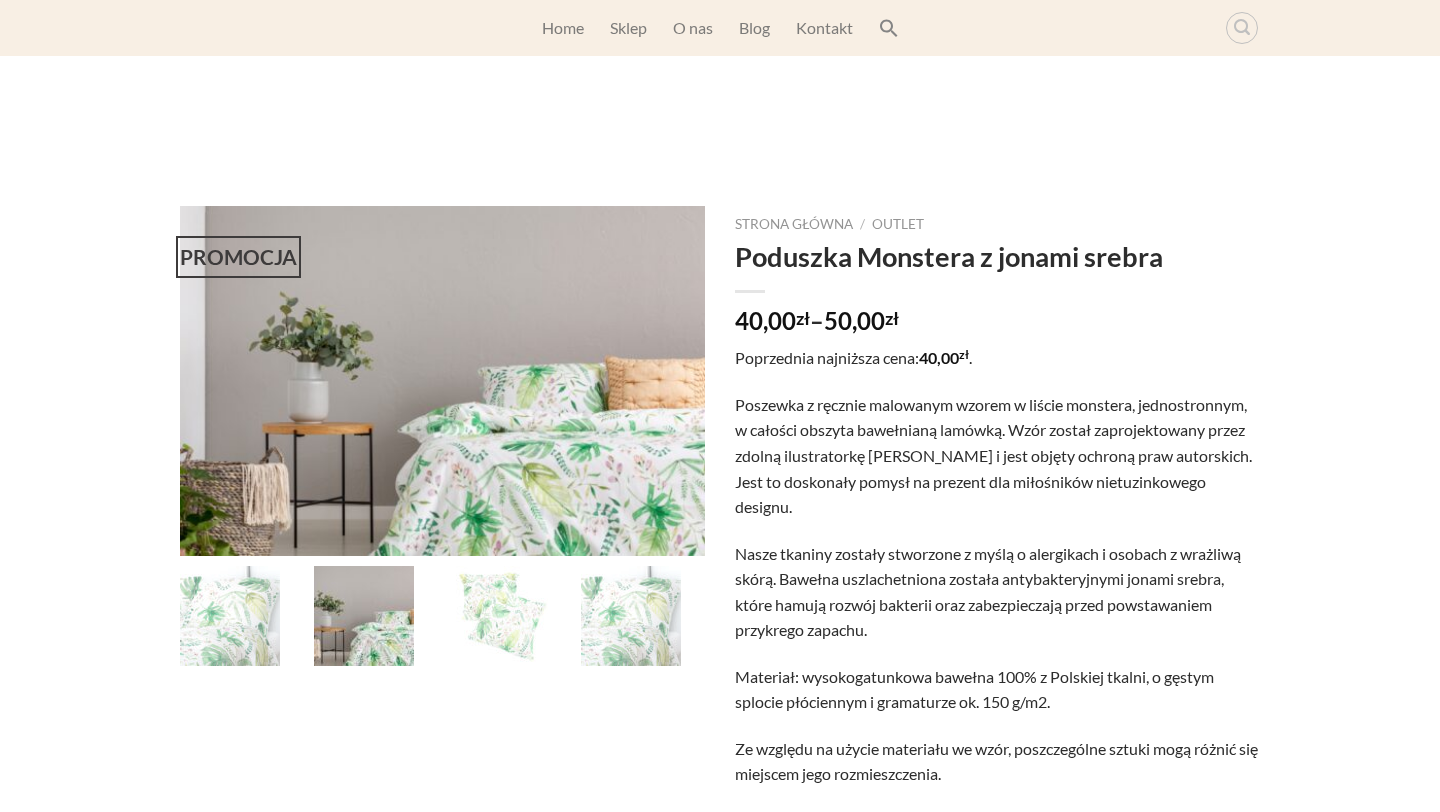 scroll, scrollTop: 9, scrollLeft: 0, axis: vertical 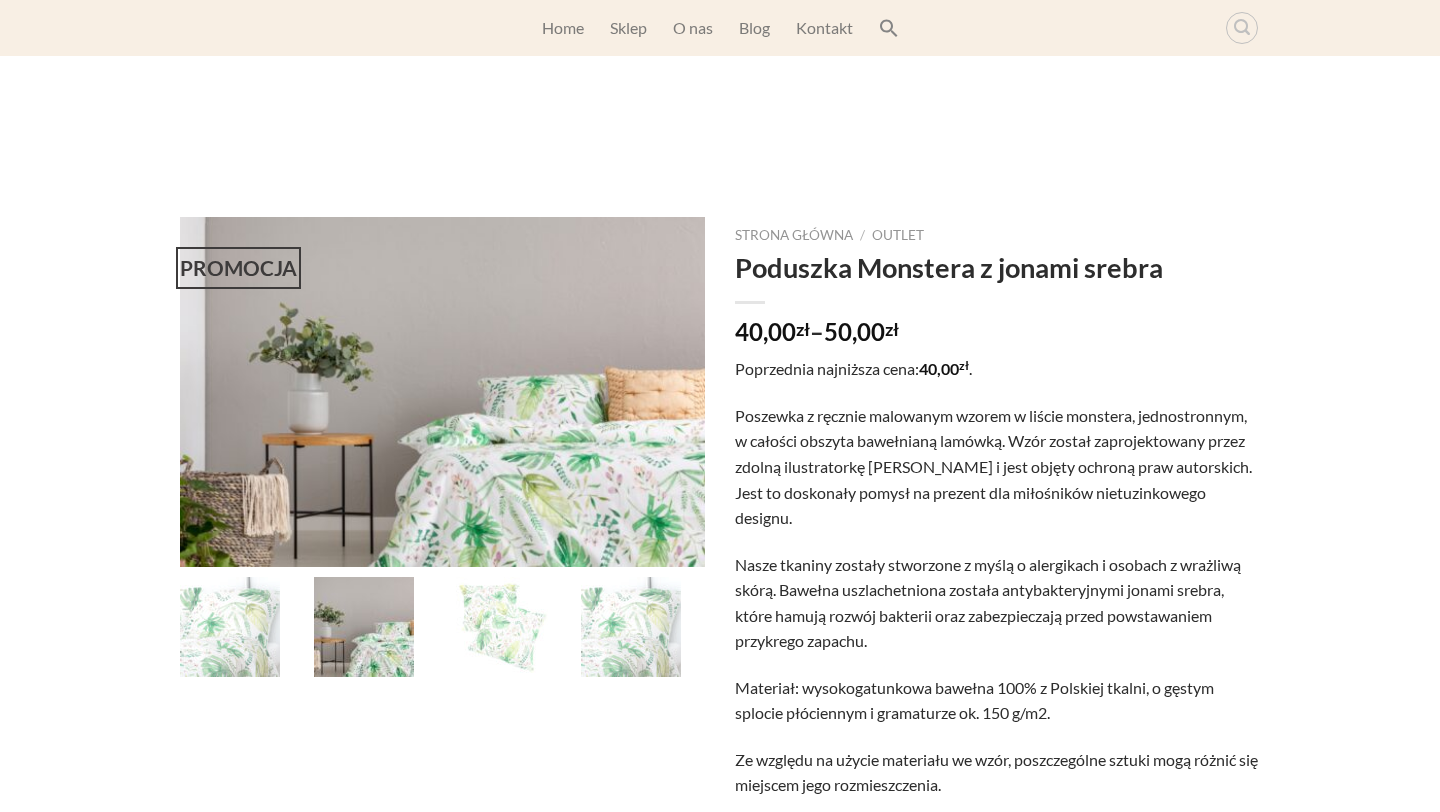click at bounding box center (498, 627) 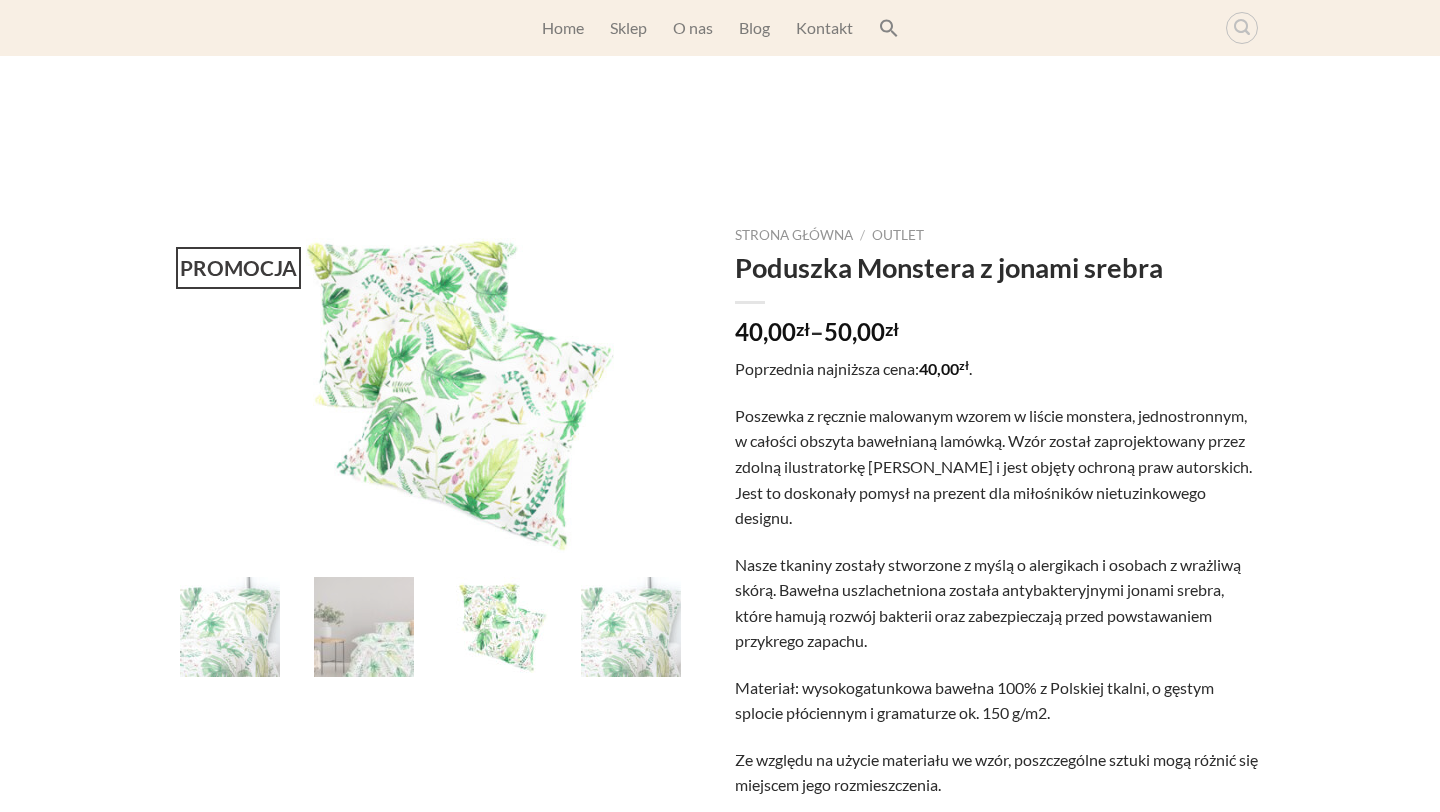 click at bounding box center [631, 627] 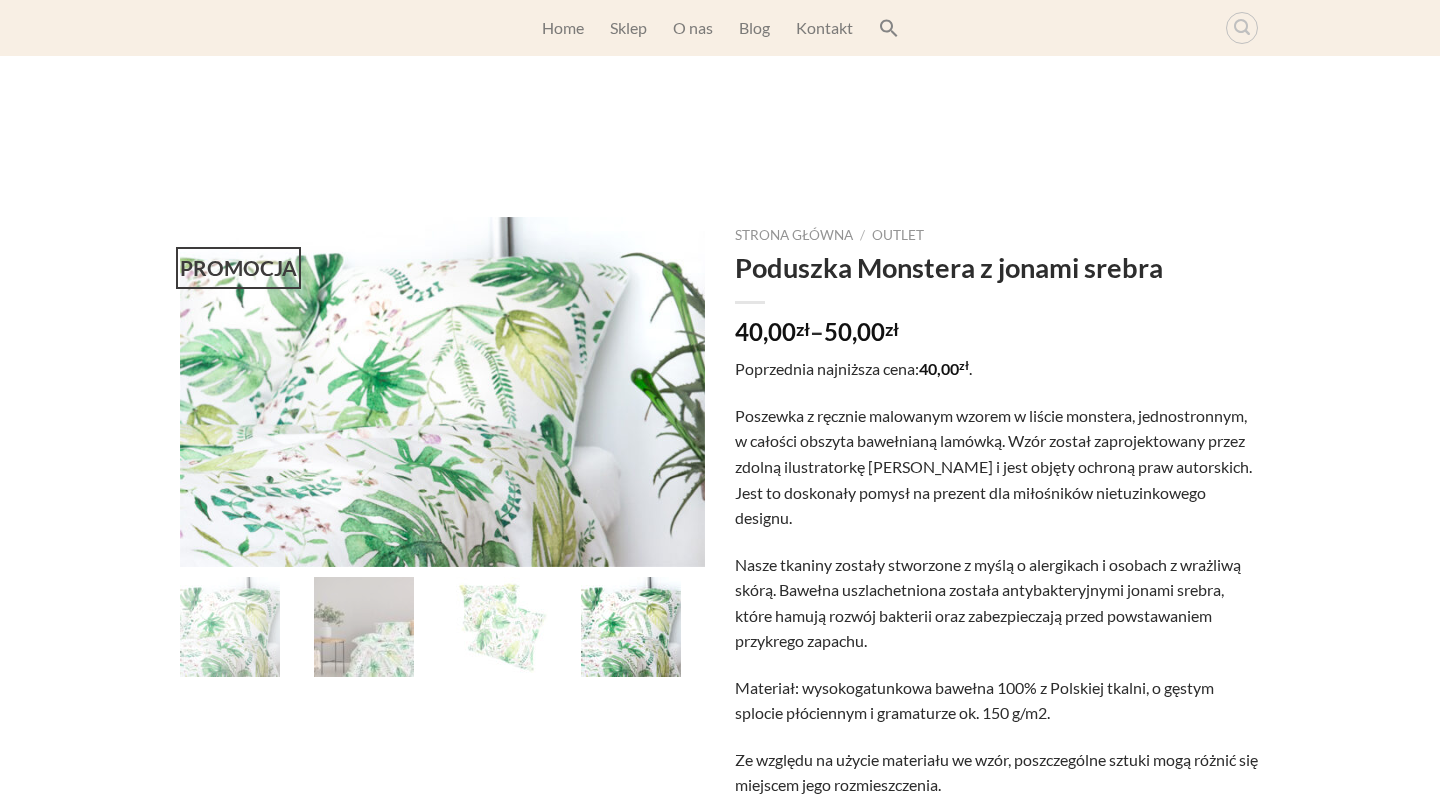 click at bounding box center (364, 627) 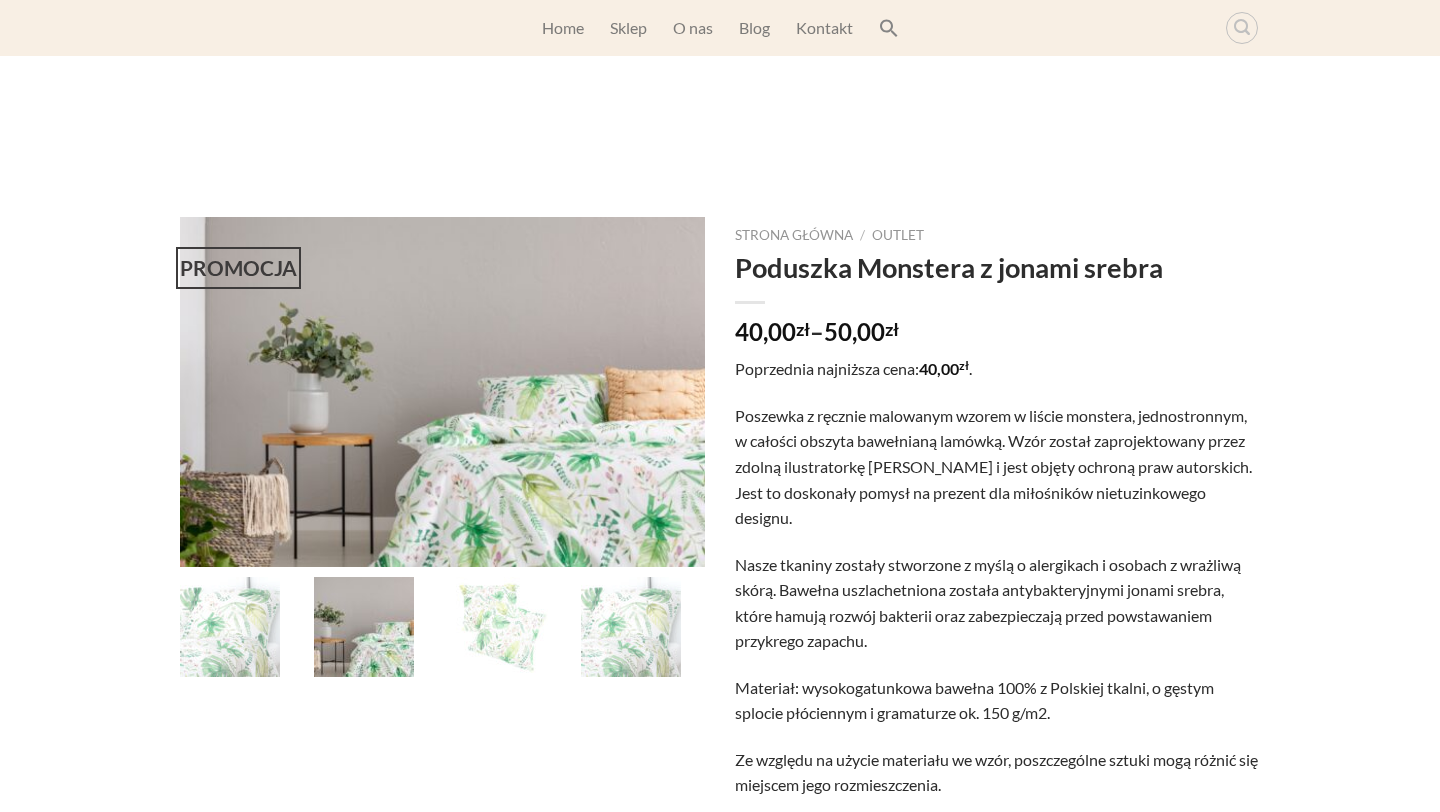 click at bounding box center [230, 627] 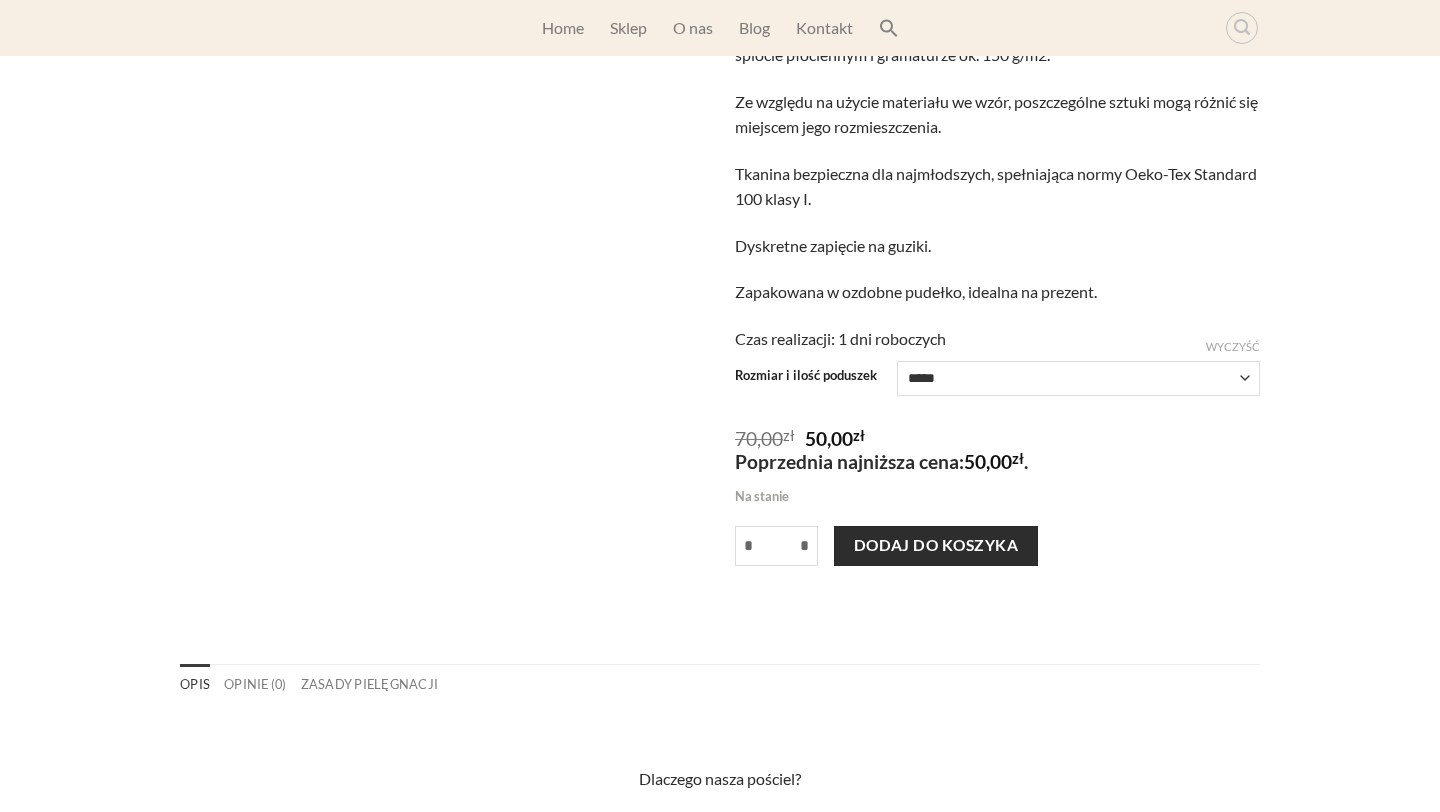 scroll, scrollTop: 0, scrollLeft: 0, axis: both 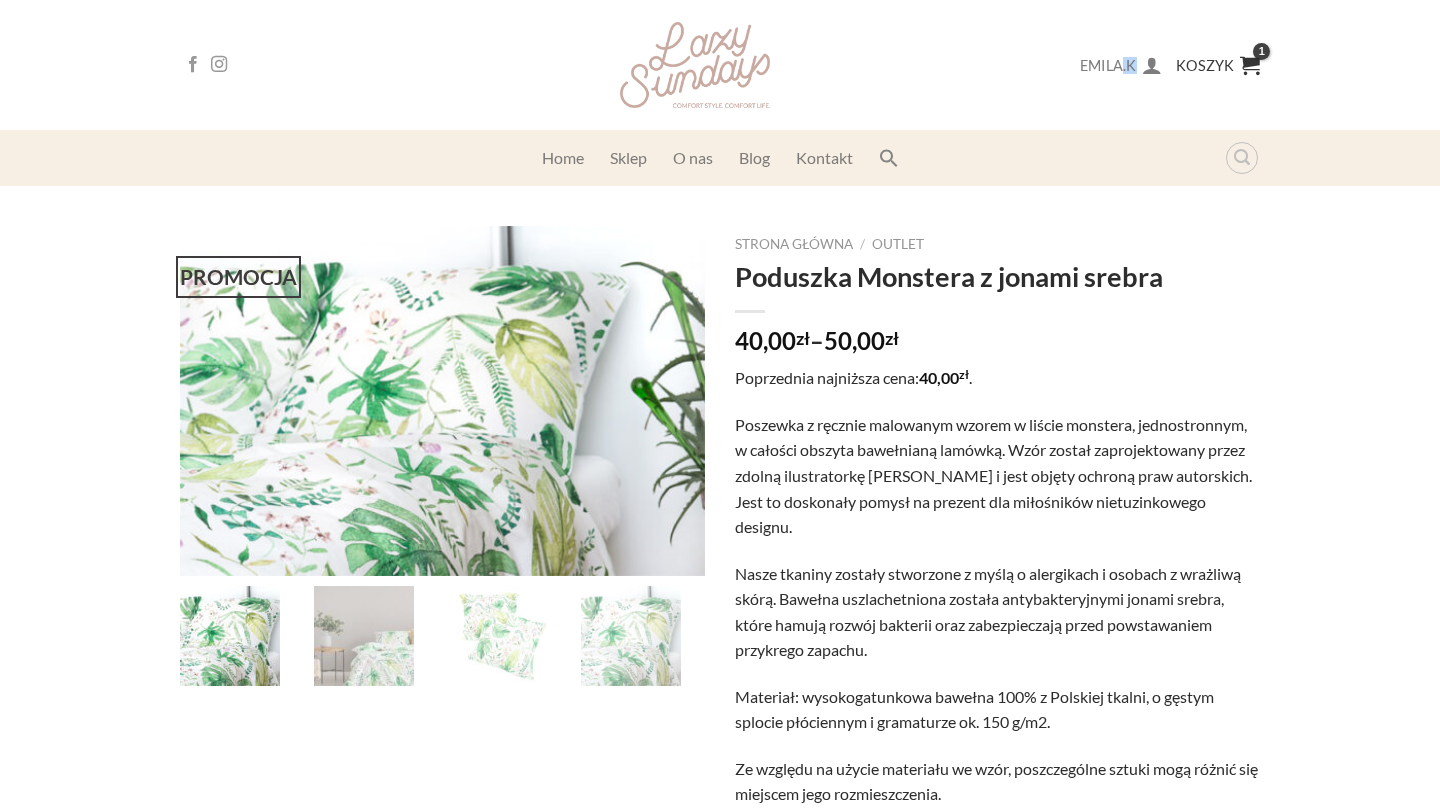 click at bounding box center (1250, 65) 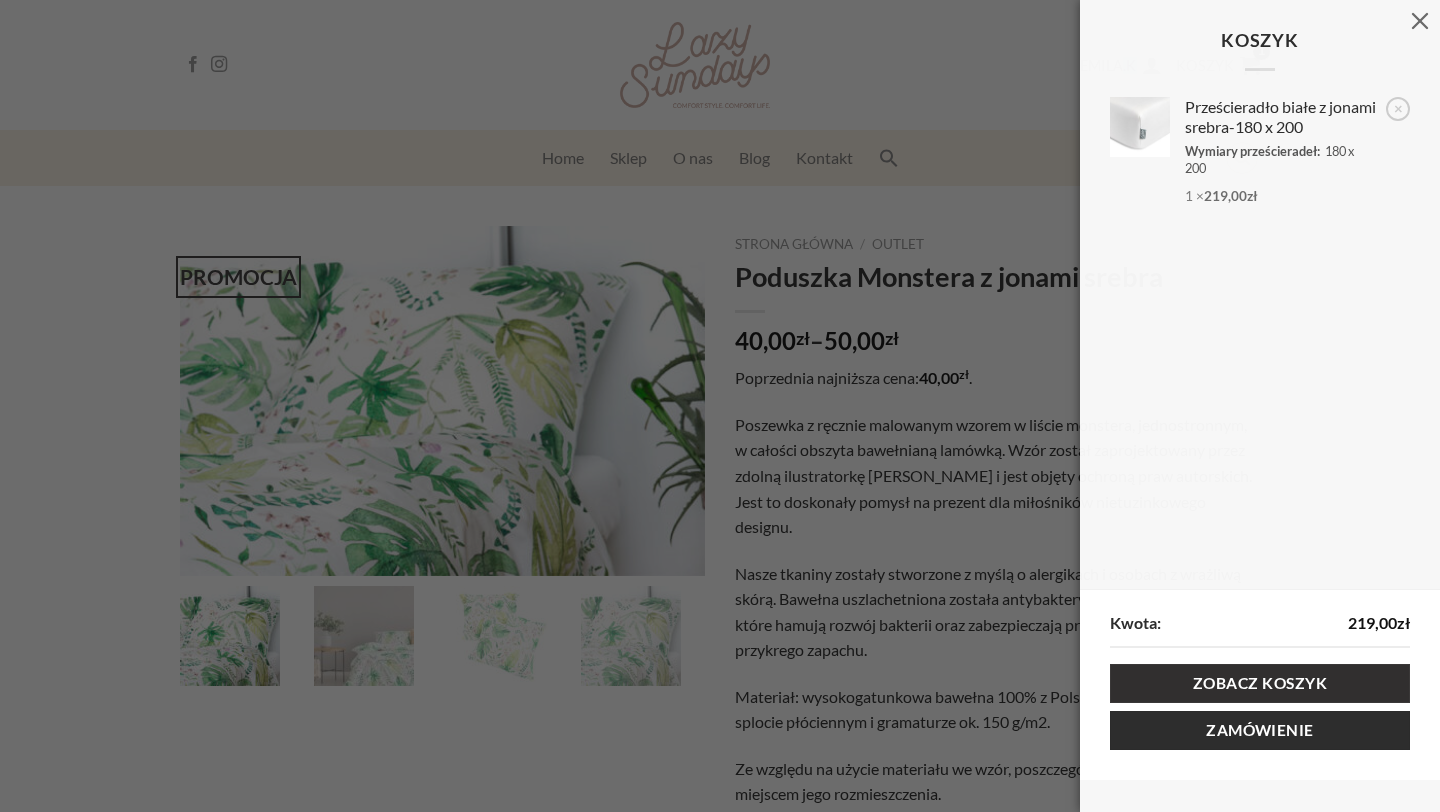 click on "Zobacz koszyk" at bounding box center (1260, 683) 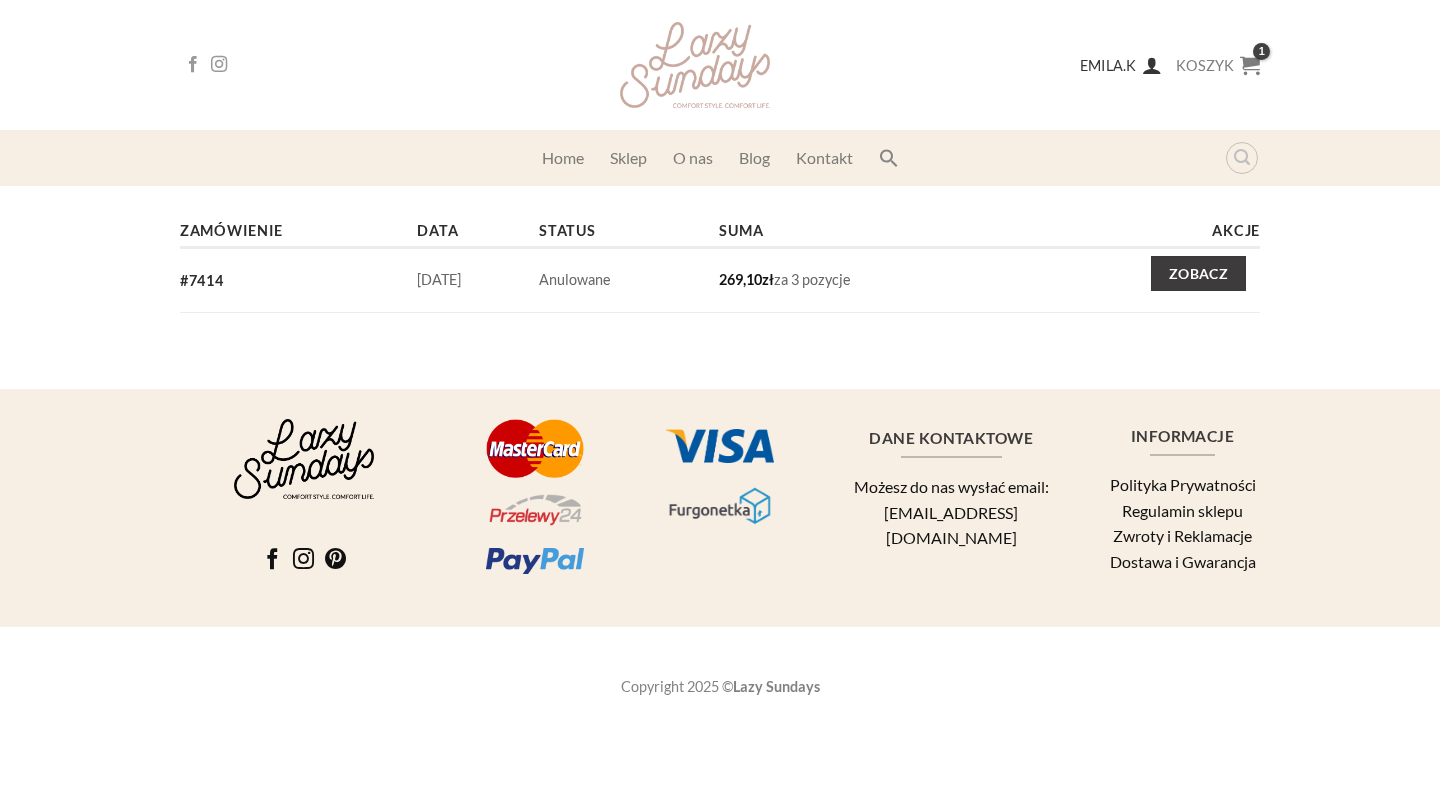 scroll, scrollTop: 0, scrollLeft: 0, axis: both 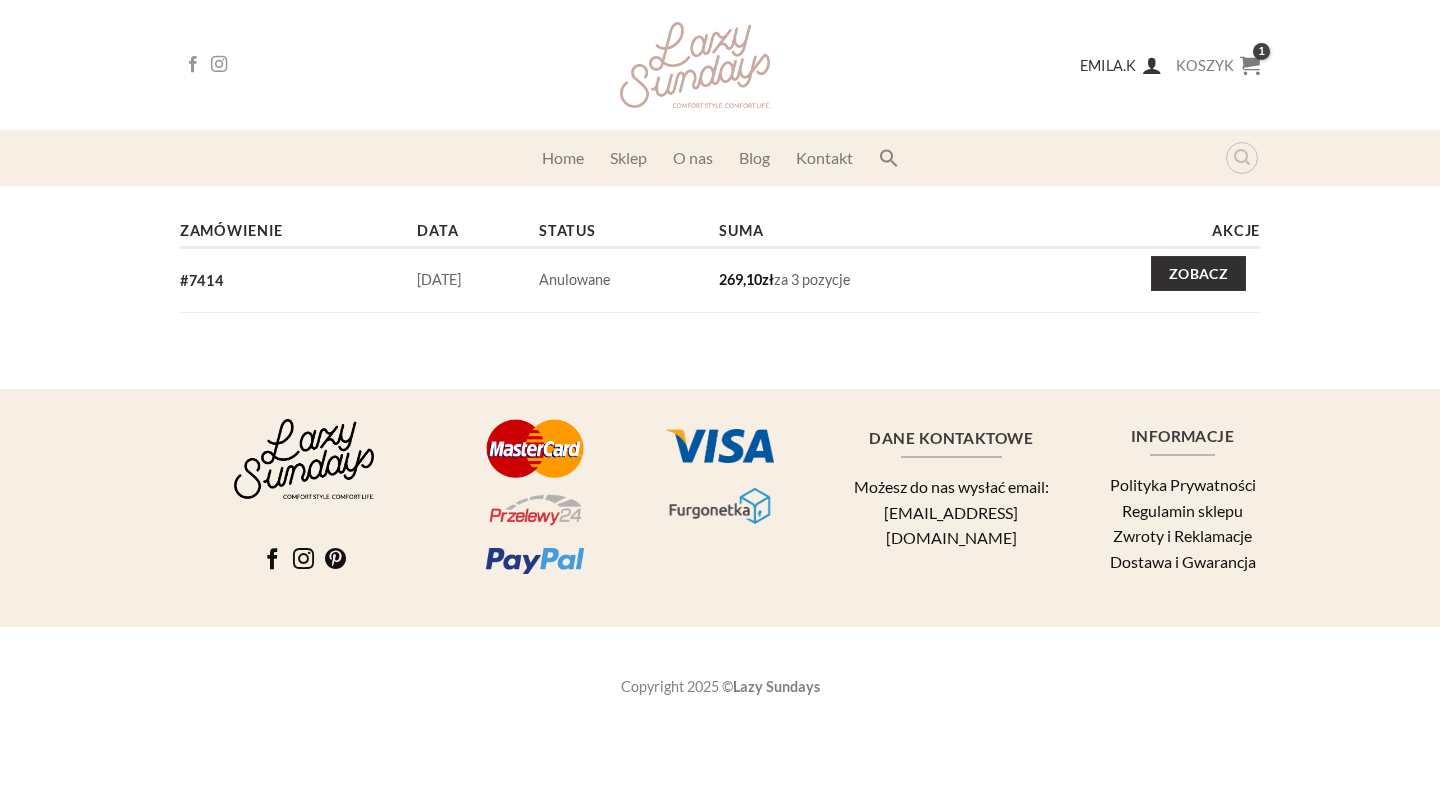 click on "Zobacz" at bounding box center (1198, 274) 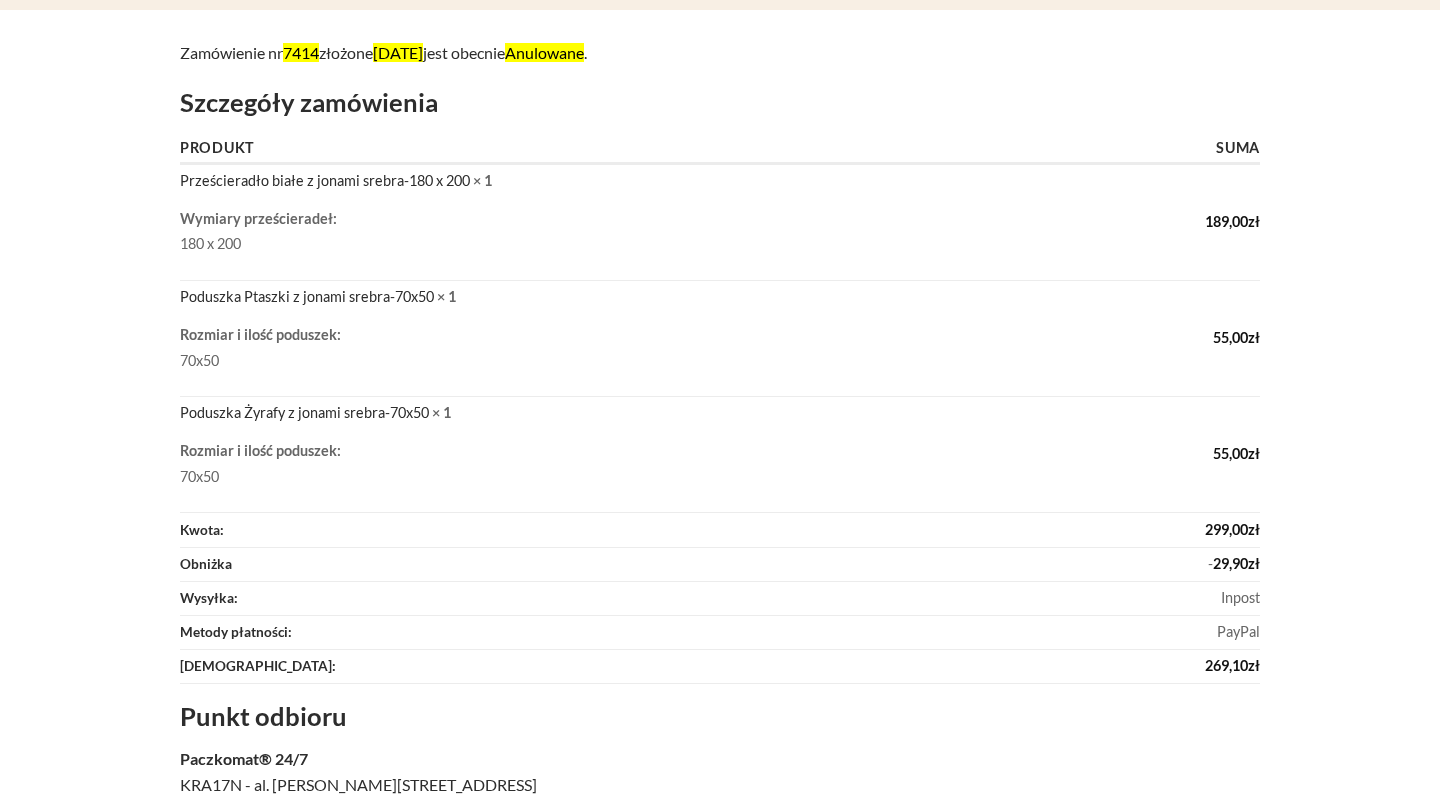 scroll, scrollTop: 0, scrollLeft: 0, axis: both 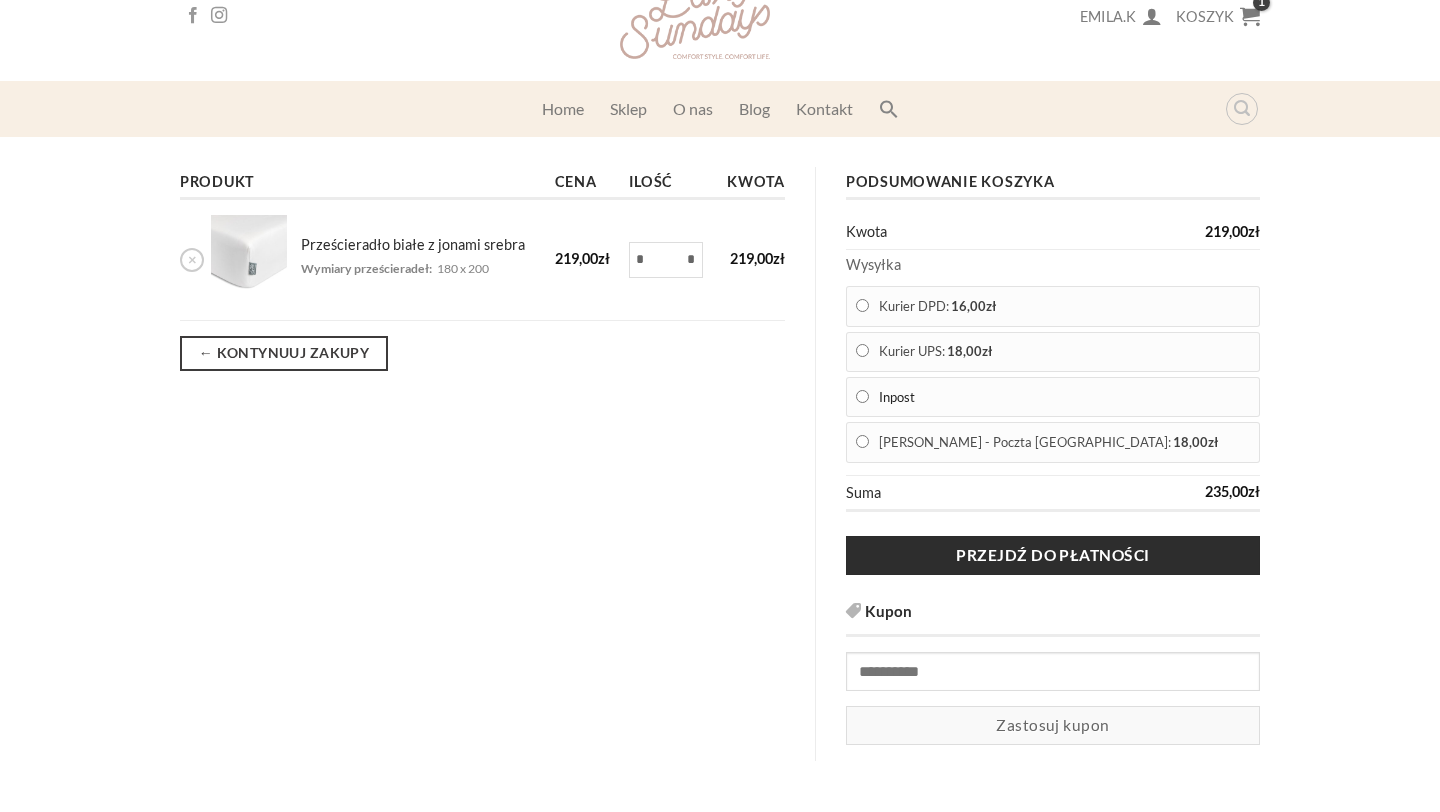 click on "Inpost" at bounding box center [1065, 397] 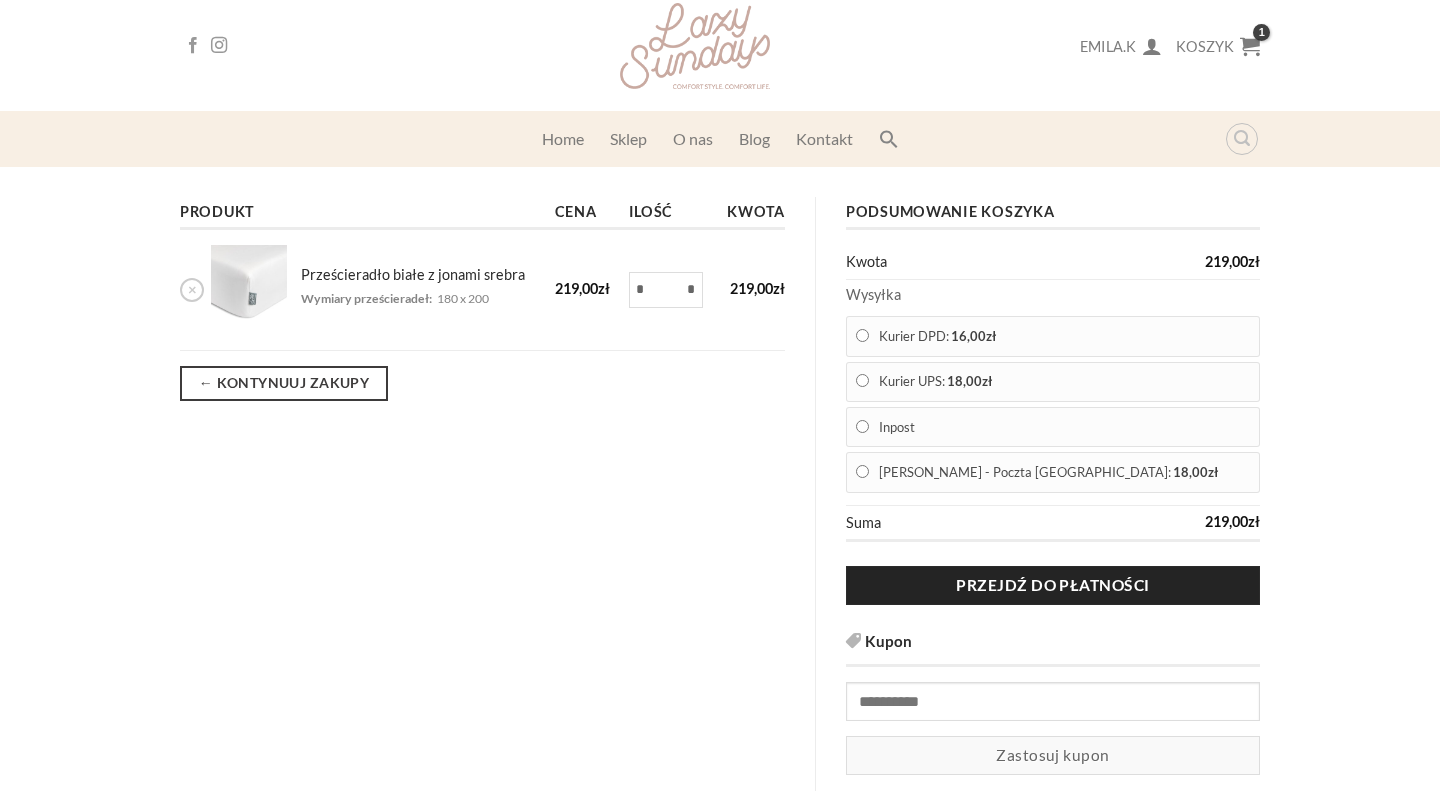 scroll, scrollTop: 0, scrollLeft: 0, axis: both 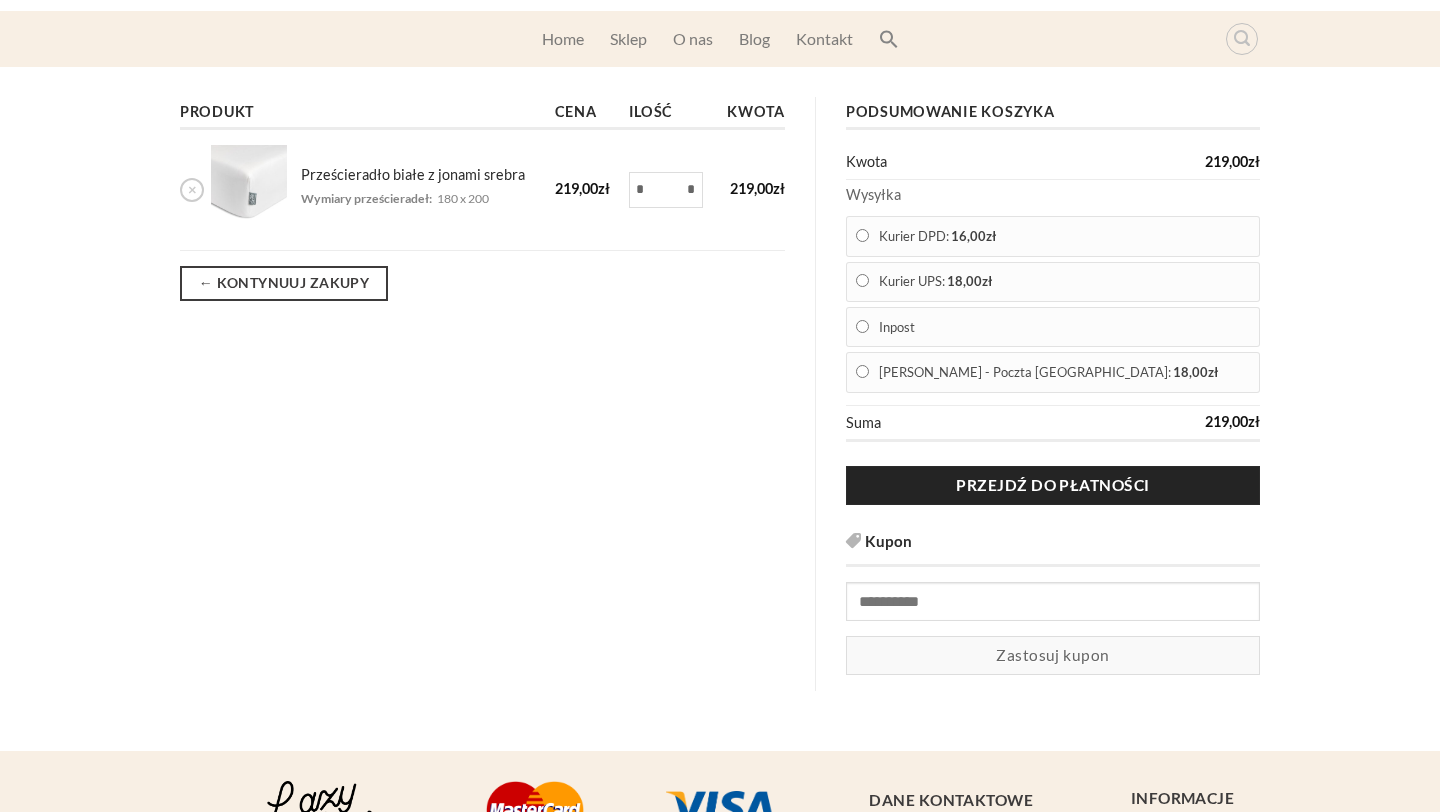 click on "Przejdź do płatności" at bounding box center (1053, 485) 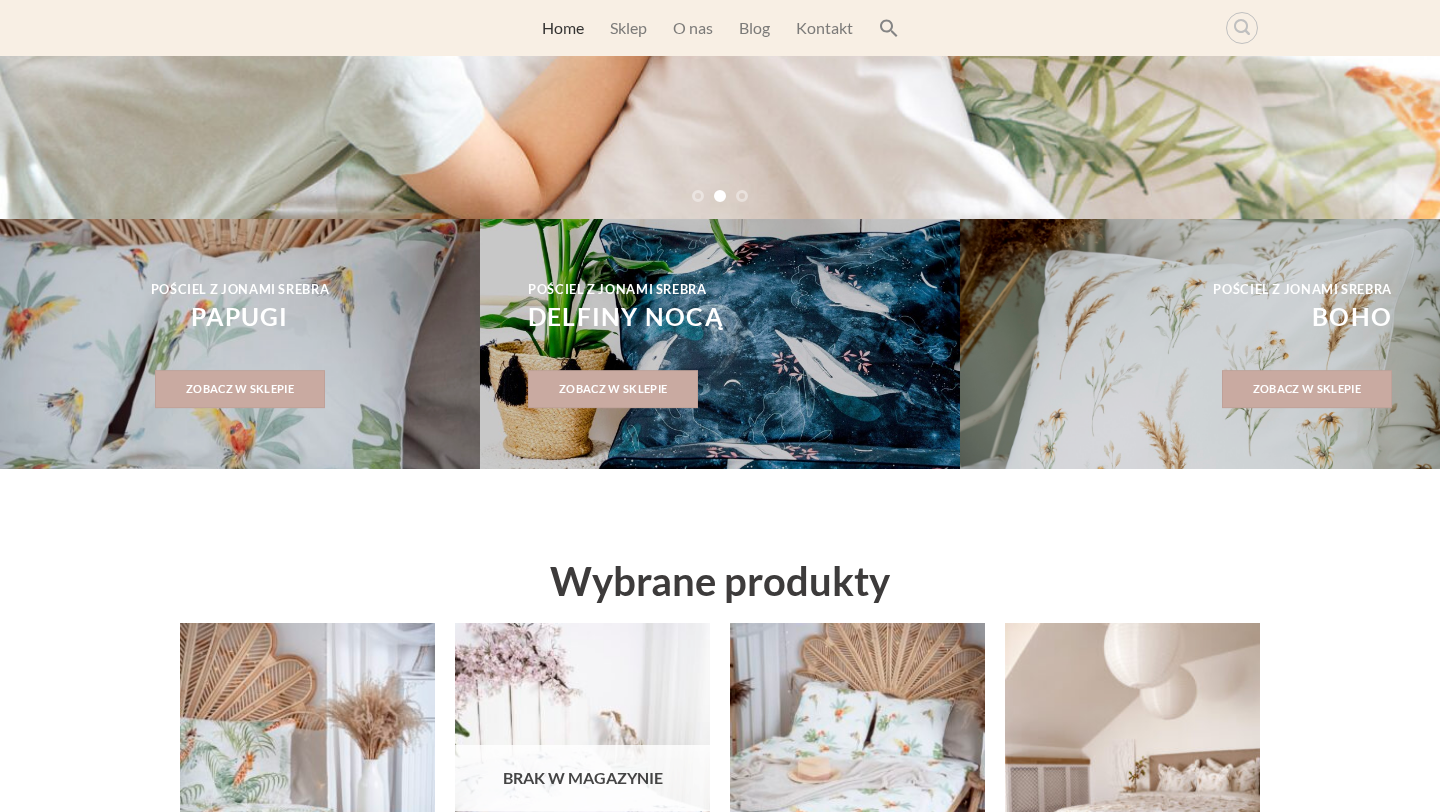 scroll, scrollTop: 0, scrollLeft: 0, axis: both 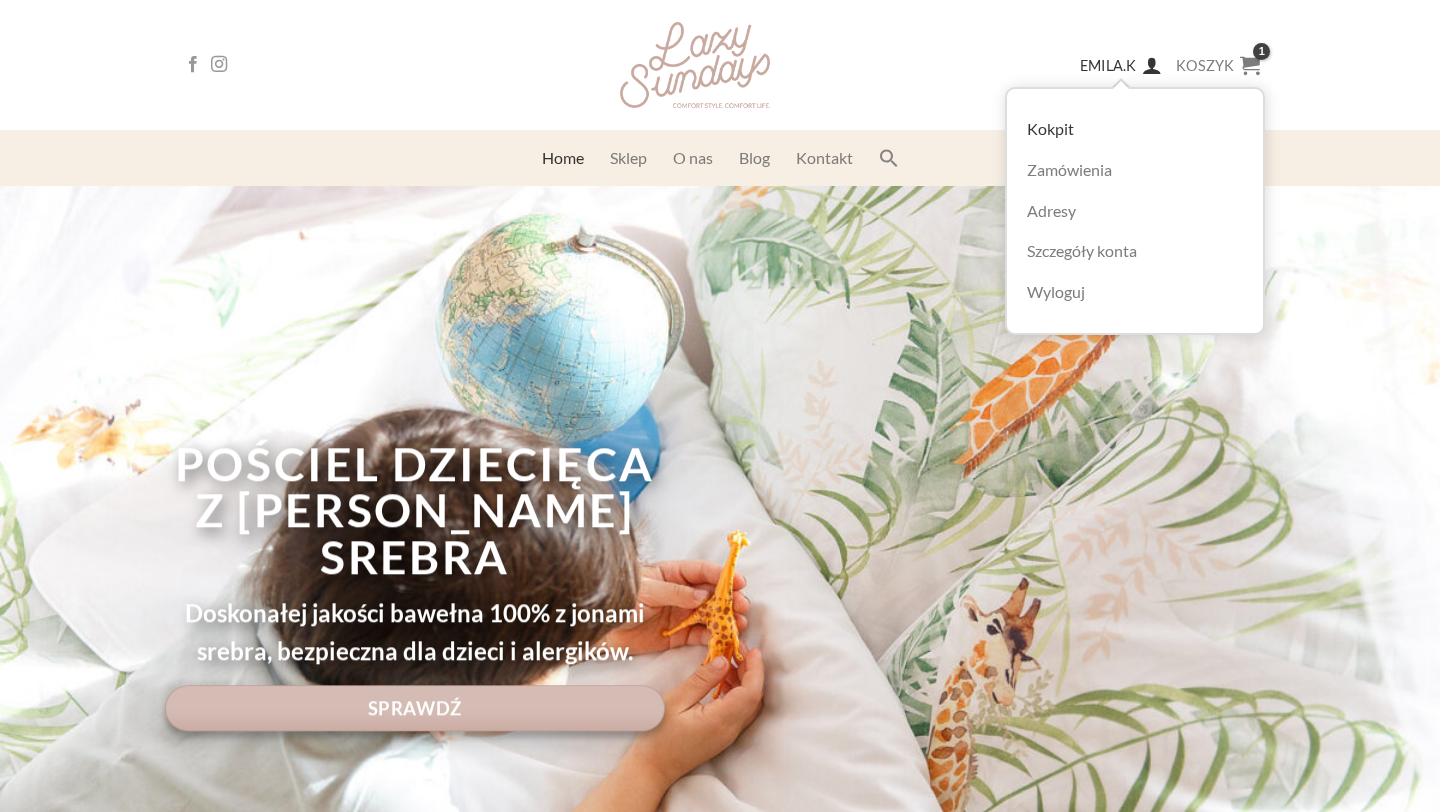 click on "emila.k" at bounding box center [1108, 65] 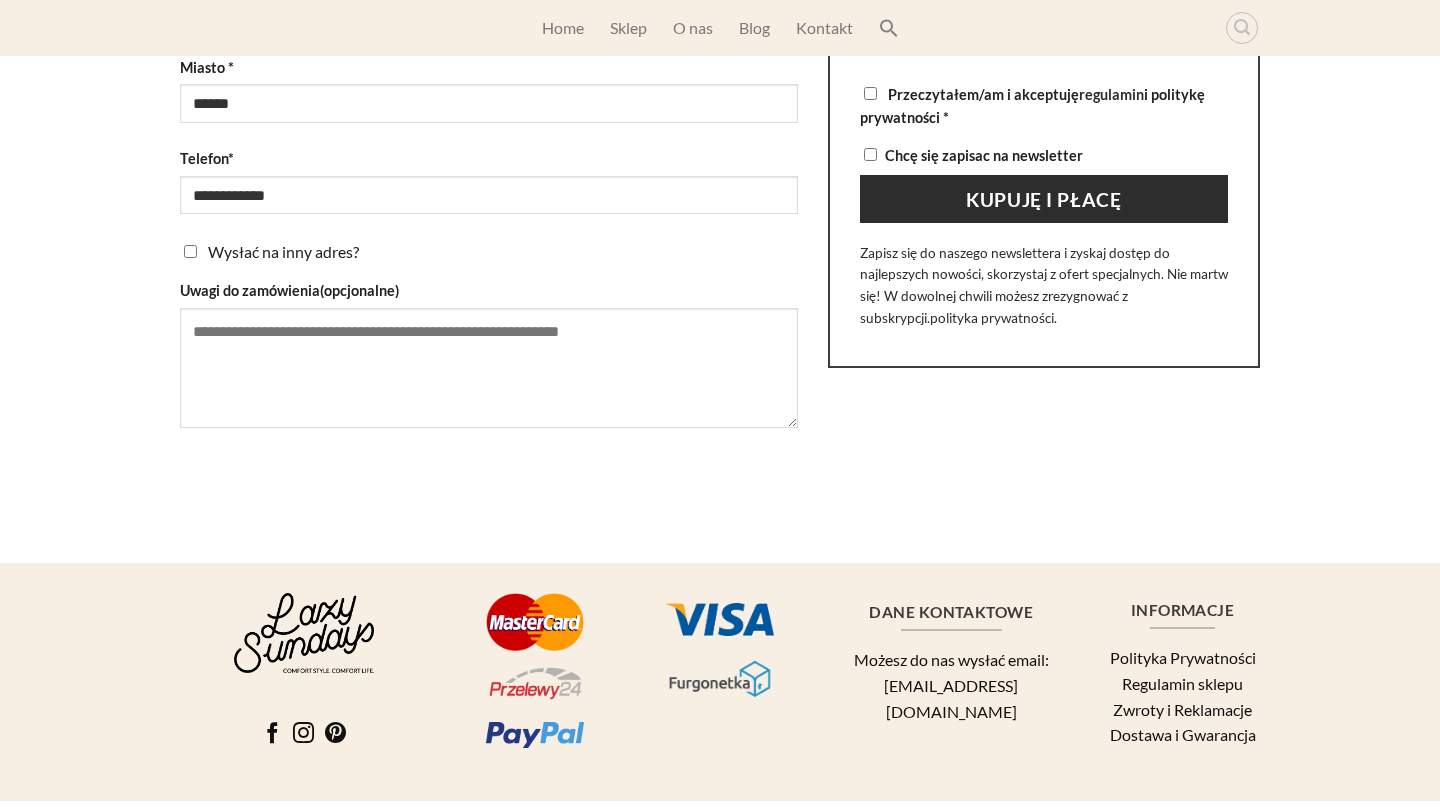 scroll, scrollTop: 967, scrollLeft: 0, axis: vertical 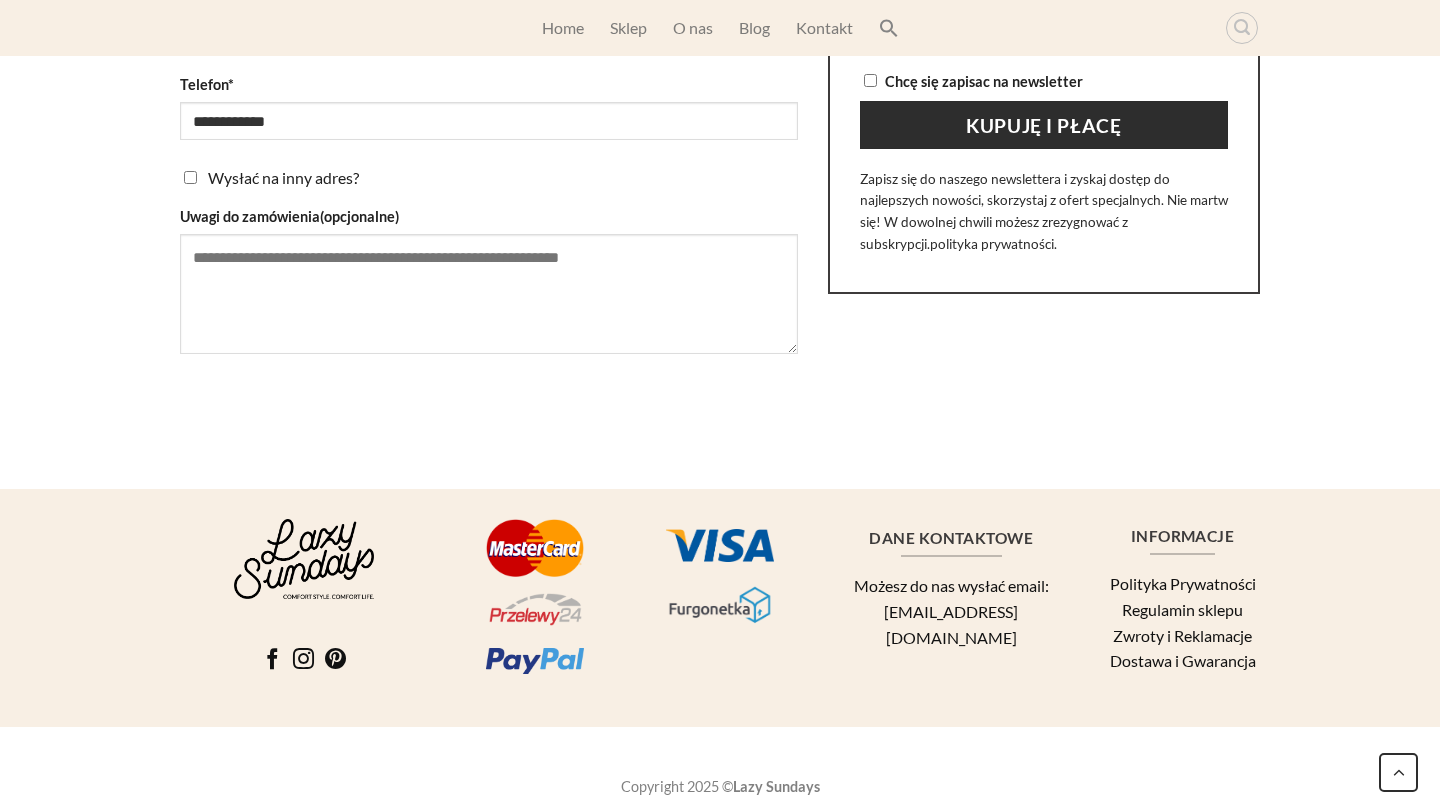 click at bounding box center [720, 545] 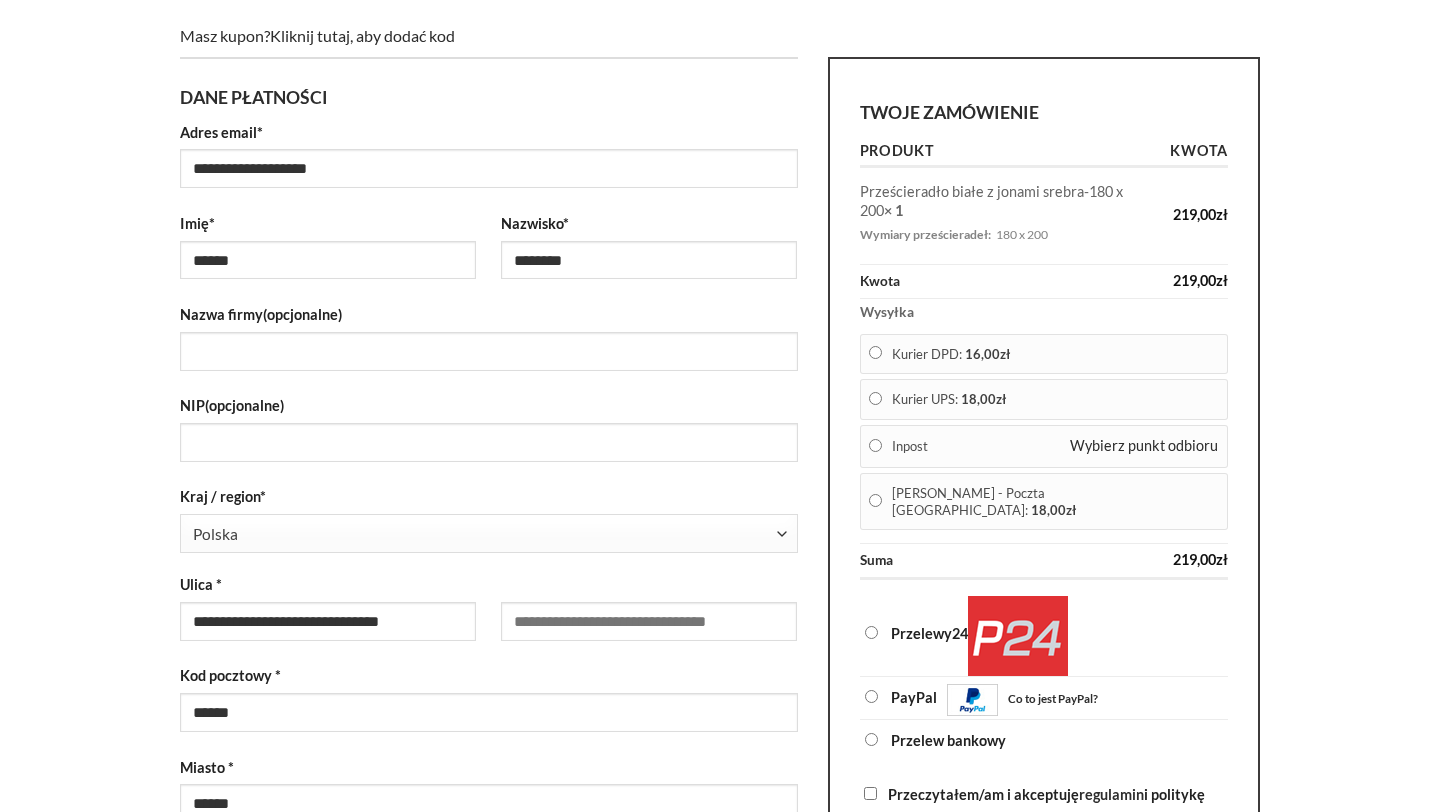 scroll, scrollTop: 199, scrollLeft: 0, axis: vertical 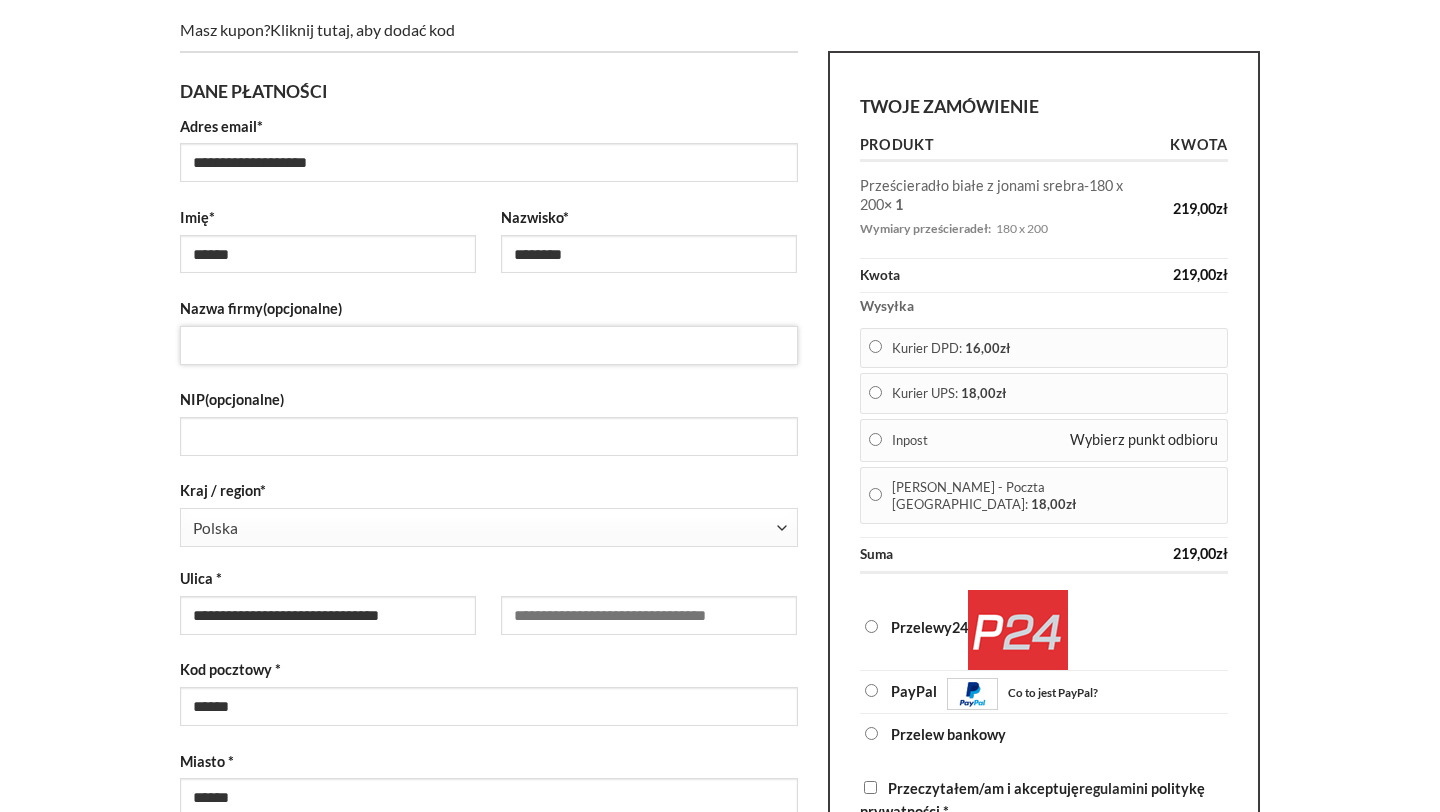 click on "Nazwa firmy  (opcjonalne)" at bounding box center (489, 345) 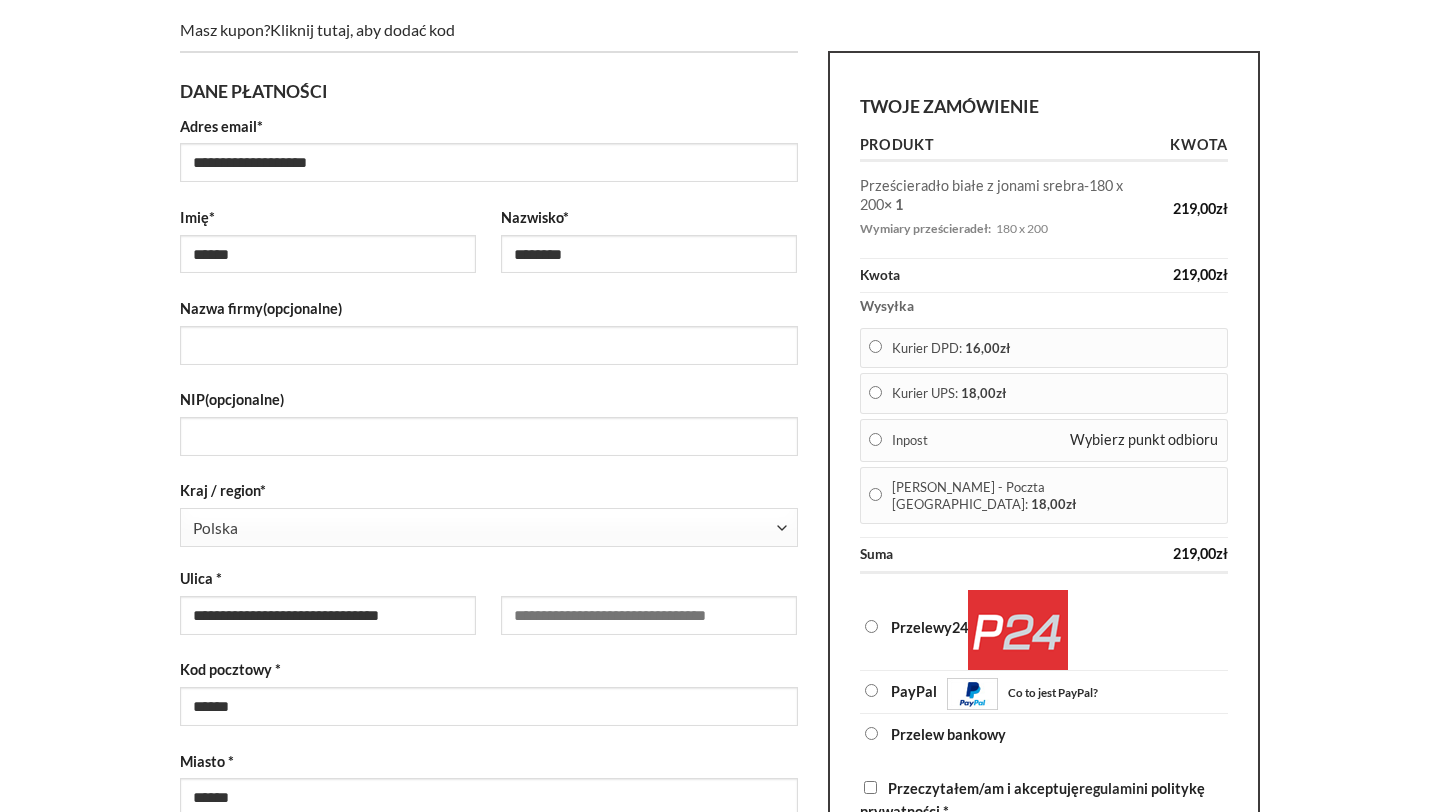 click on "**********" at bounding box center (720, 622) 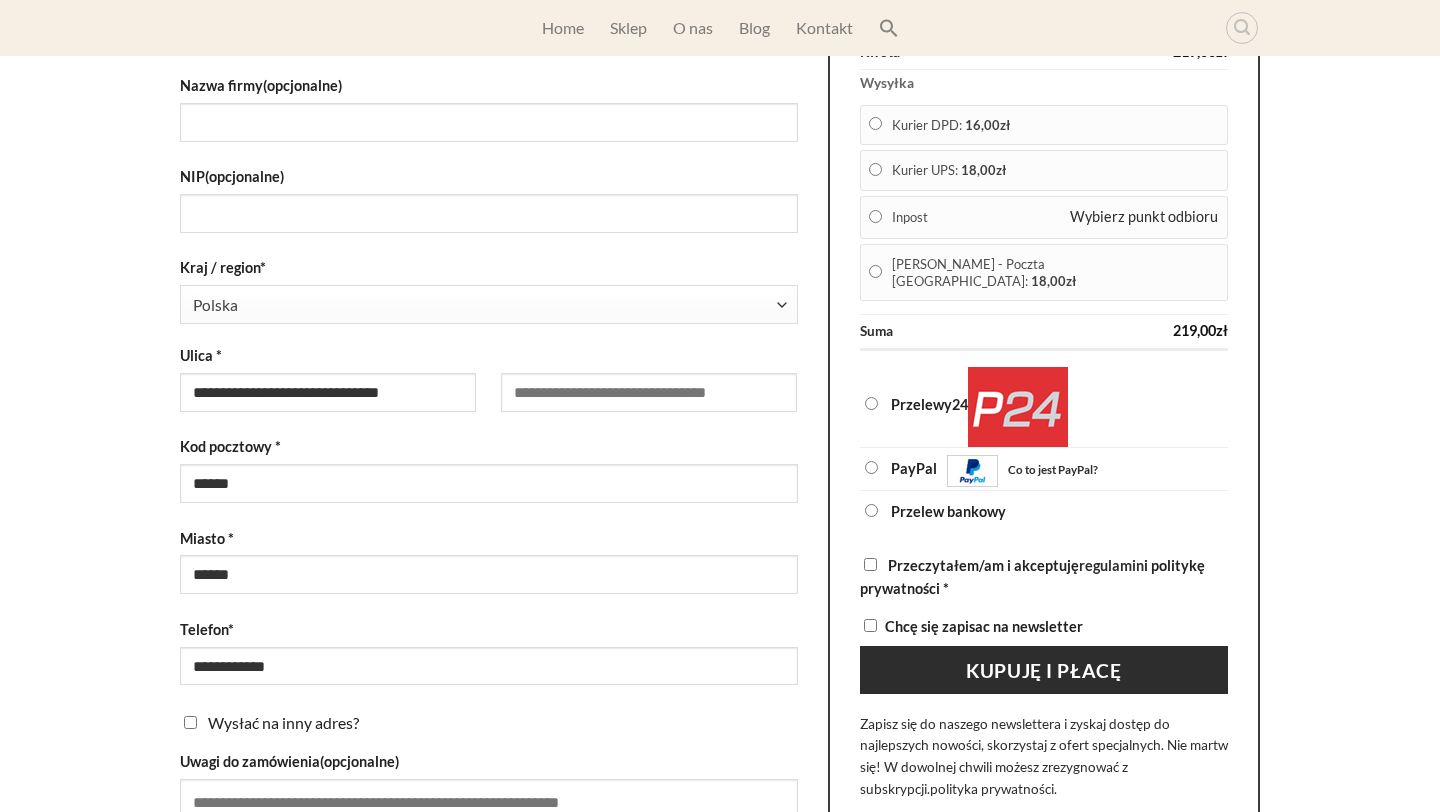 scroll, scrollTop: 428, scrollLeft: 0, axis: vertical 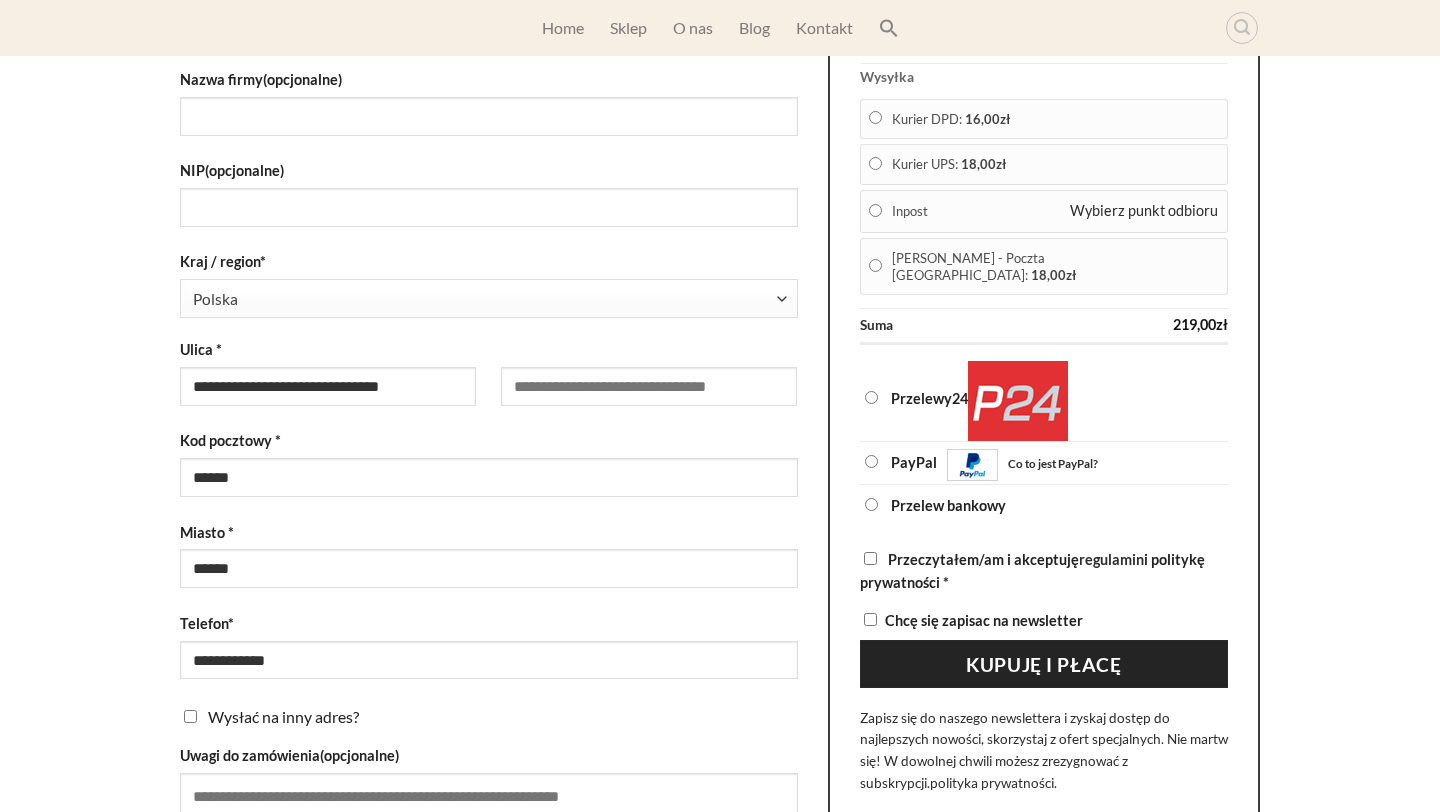 click on "Kupuję i płacę" at bounding box center (1044, 664) 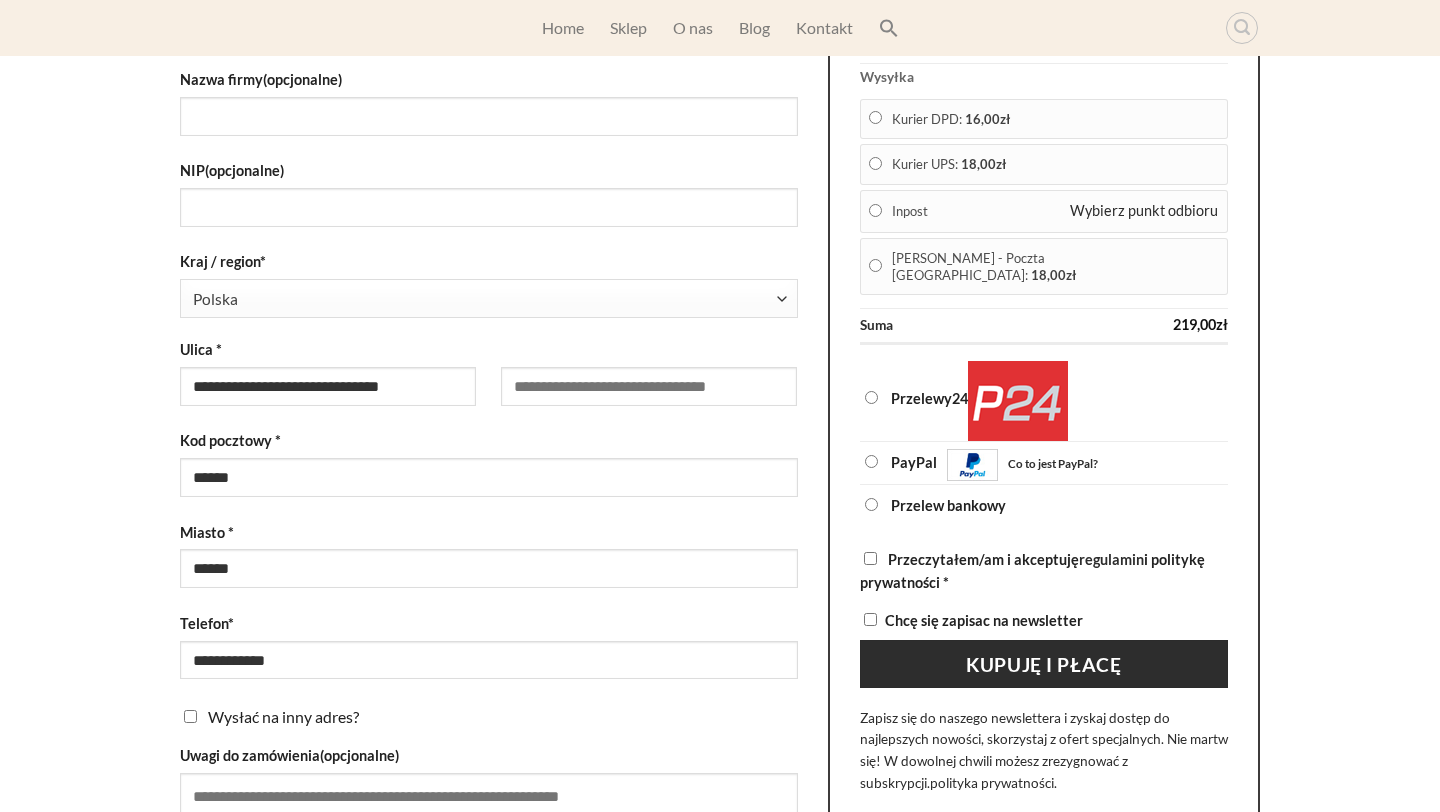 click at bounding box center (720, -22) 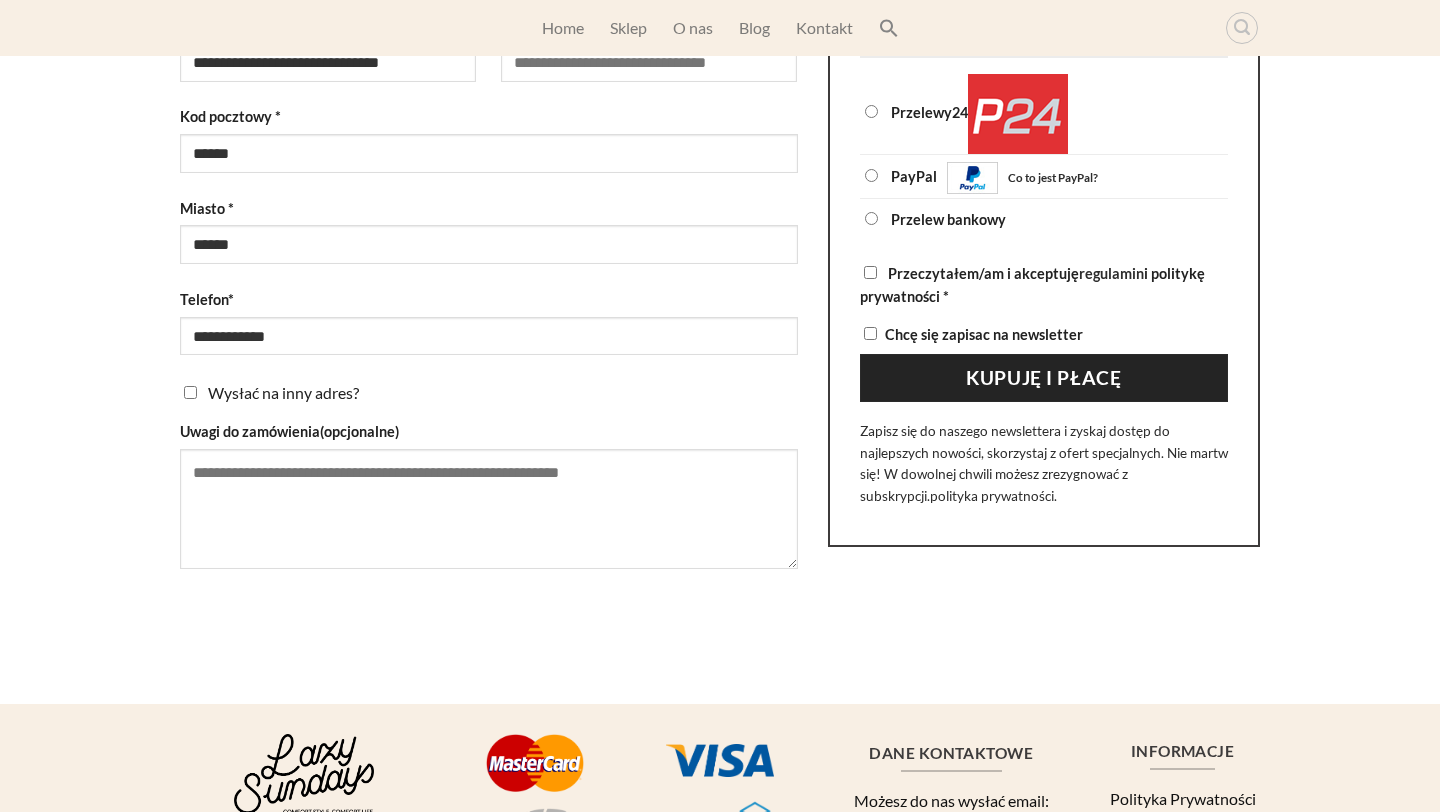 scroll, scrollTop: 699, scrollLeft: 0, axis: vertical 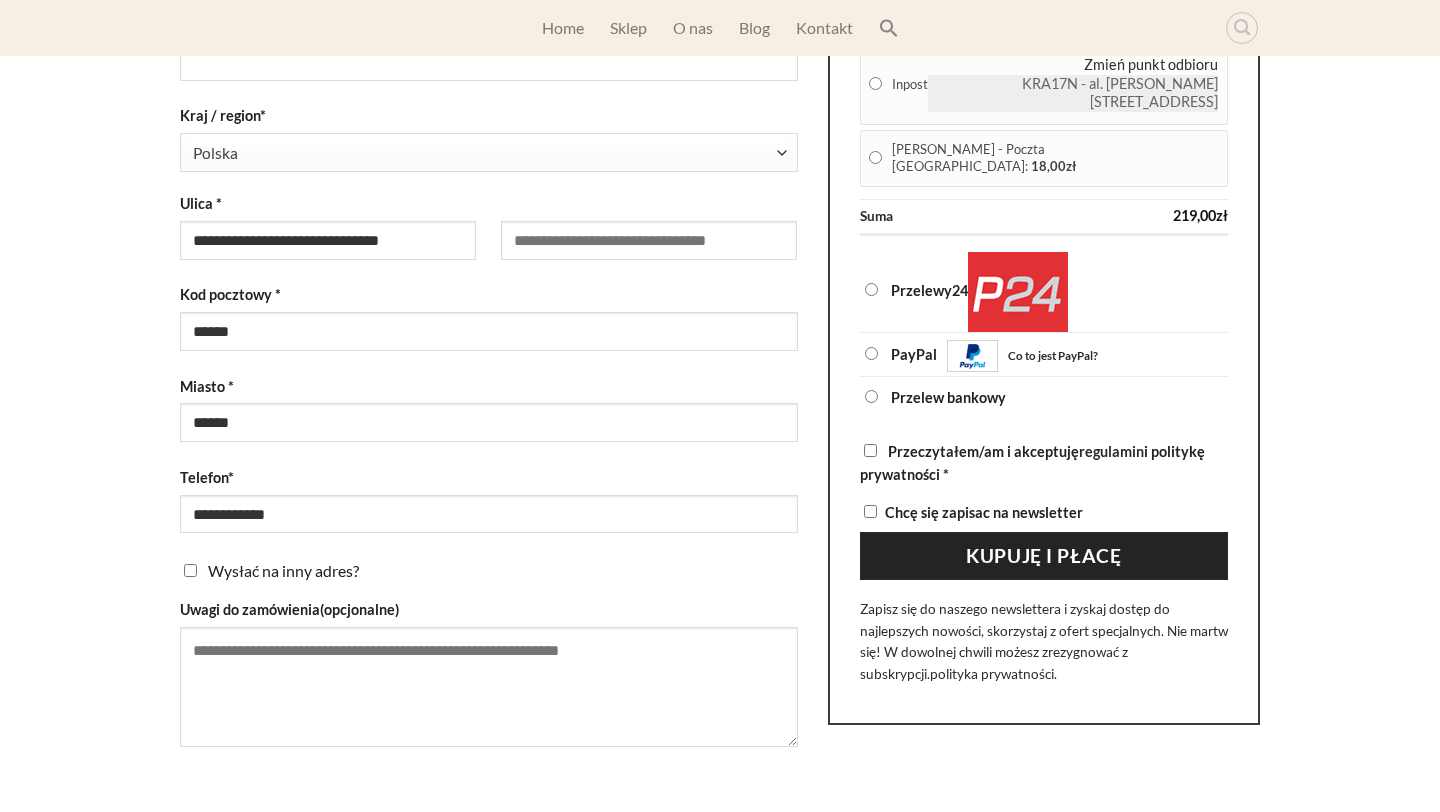 click on "Kupuję i płacę" at bounding box center (1044, 556) 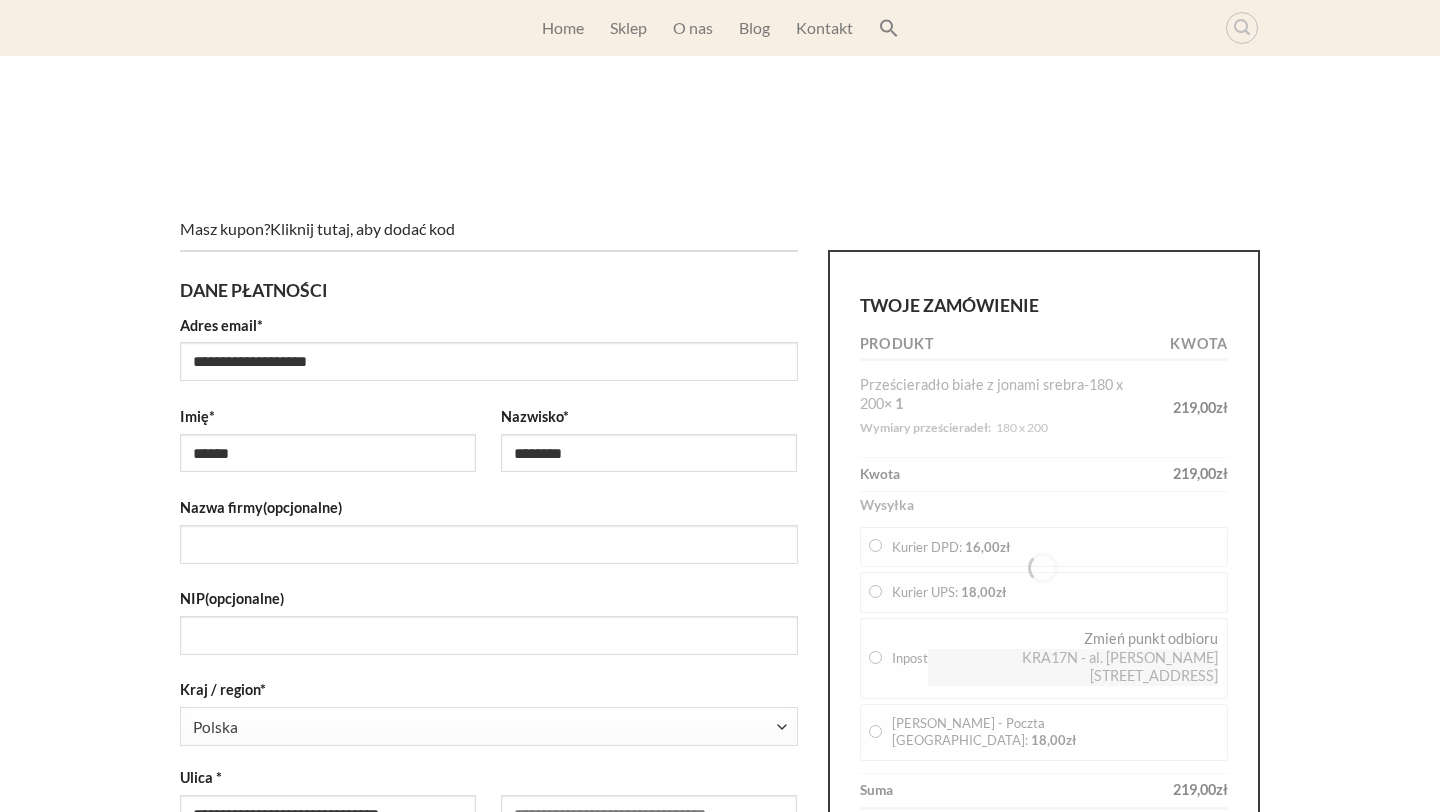 scroll, scrollTop: 574, scrollLeft: 0, axis: vertical 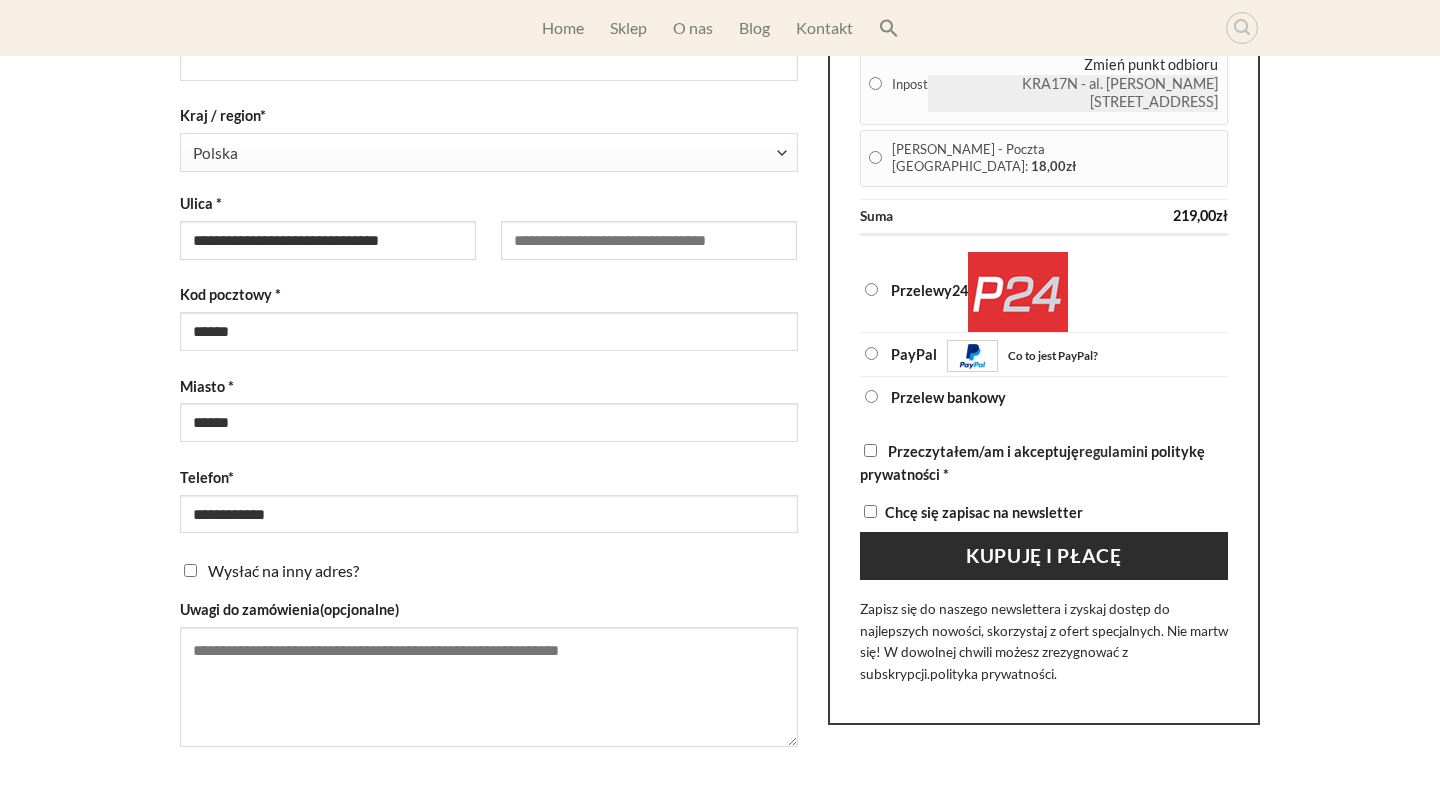 click on "PayPal  Co to jest PayPal?
Płać z PayPal; możesz zapłacić kartą kredytową jeśli nie masz konta PayPal." at bounding box center (1044, 354) 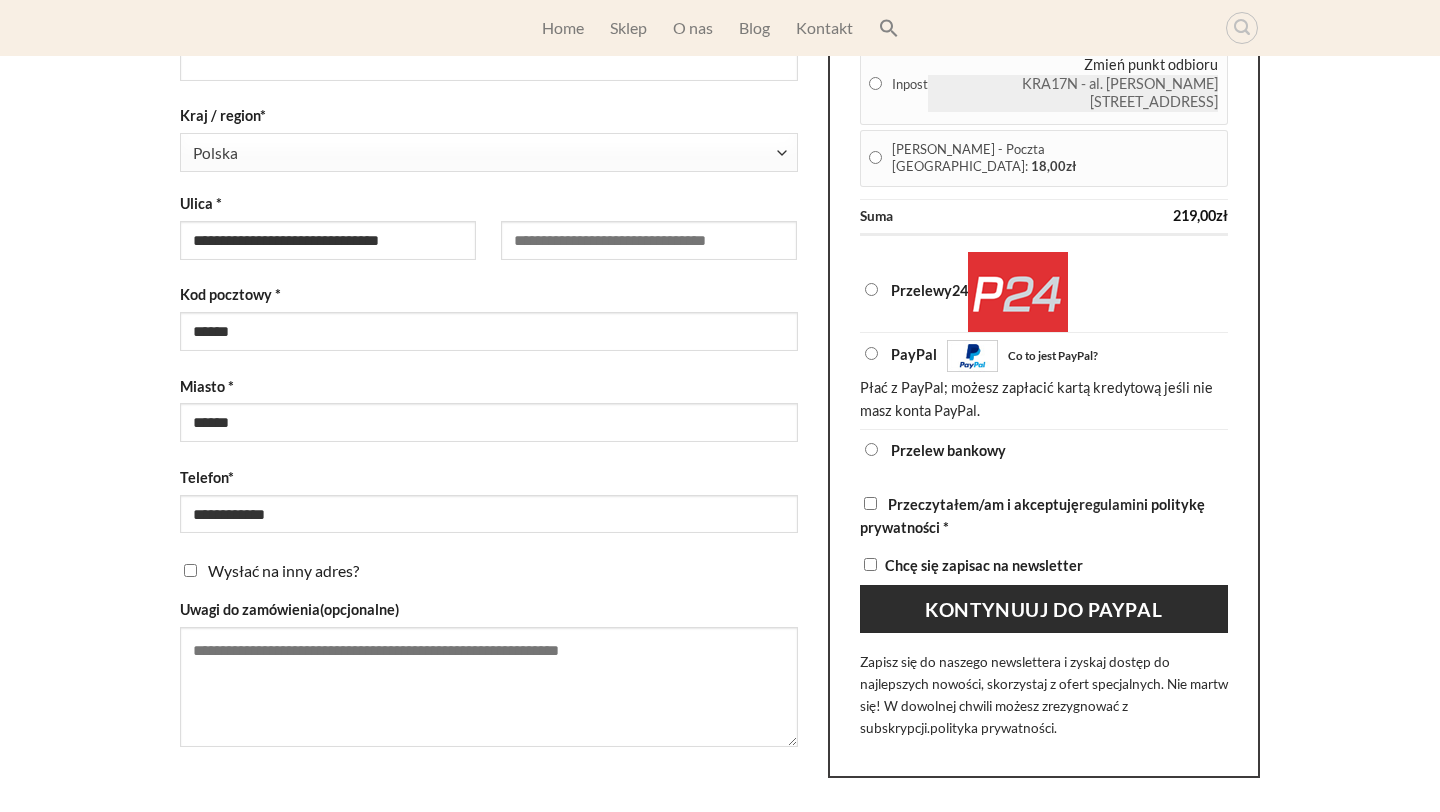 scroll, scrollTop: 615, scrollLeft: 0, axis: vertical 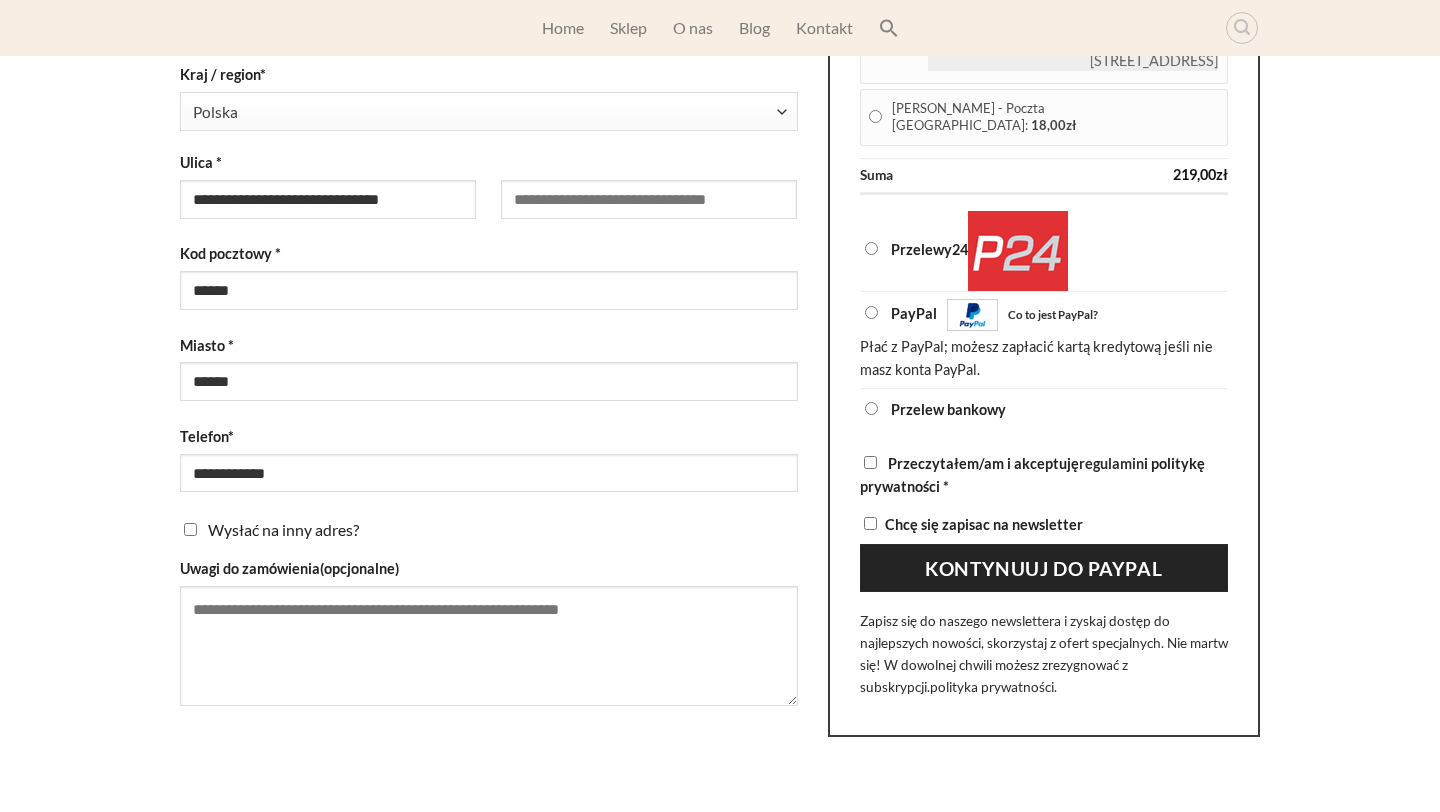 click on "Kontynuuj do PayPal" at bounding box center (1044, 568) 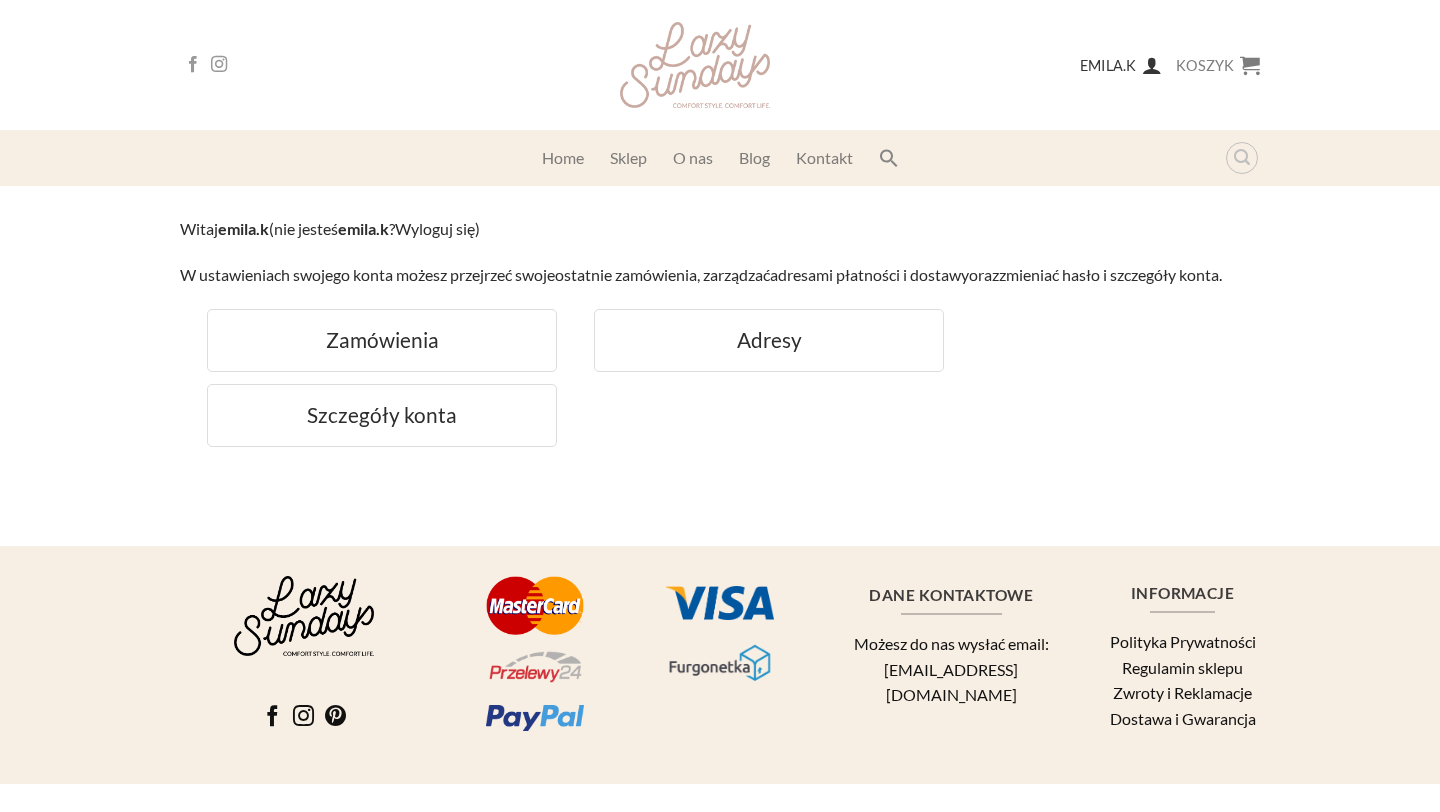 scroll, scrollTop: 0, scrollLeft: 0, axis: both 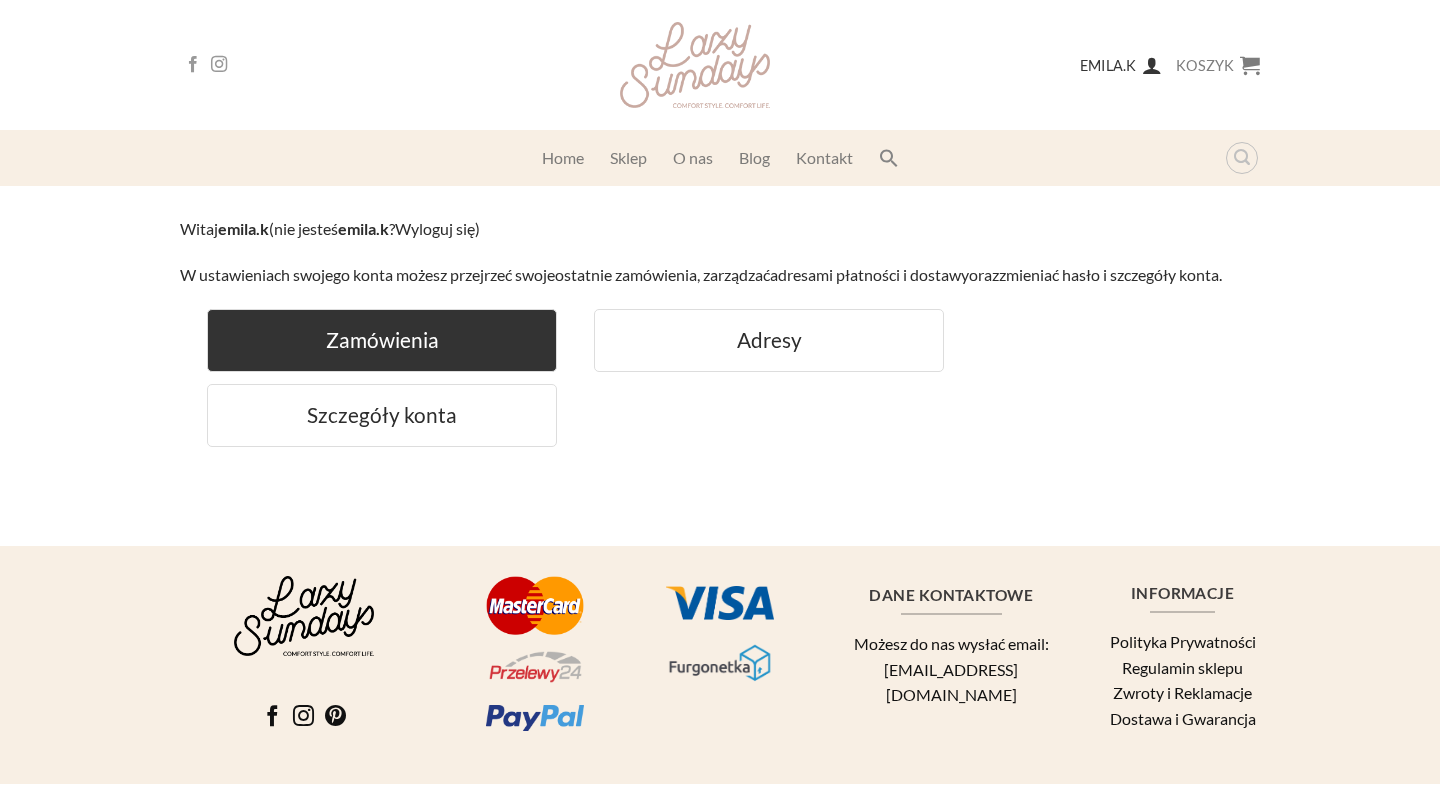 click on "Zamówienia" at bounding box center (382, 340) 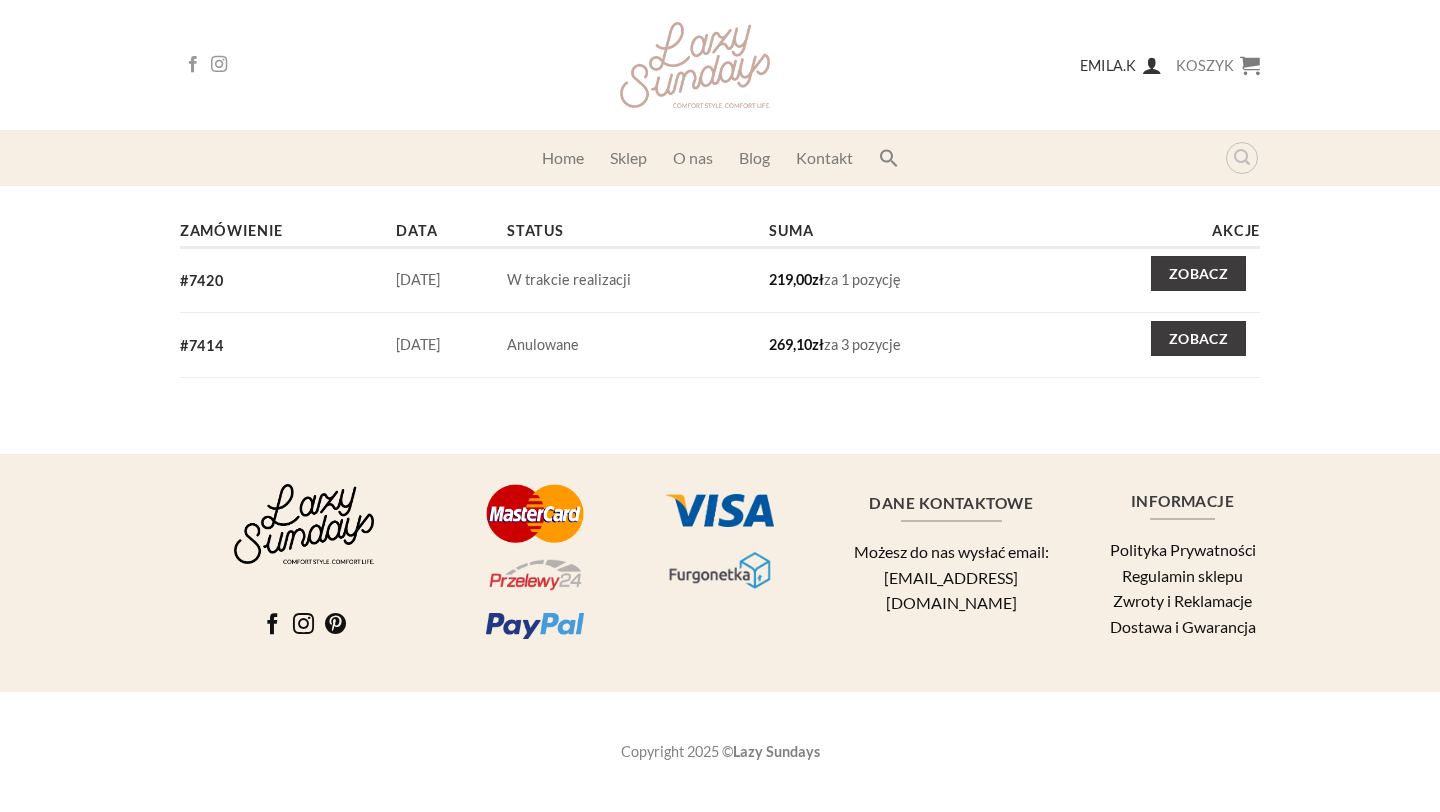 scroll, scrollTop: 0, scrollLeft: 0, axis: both 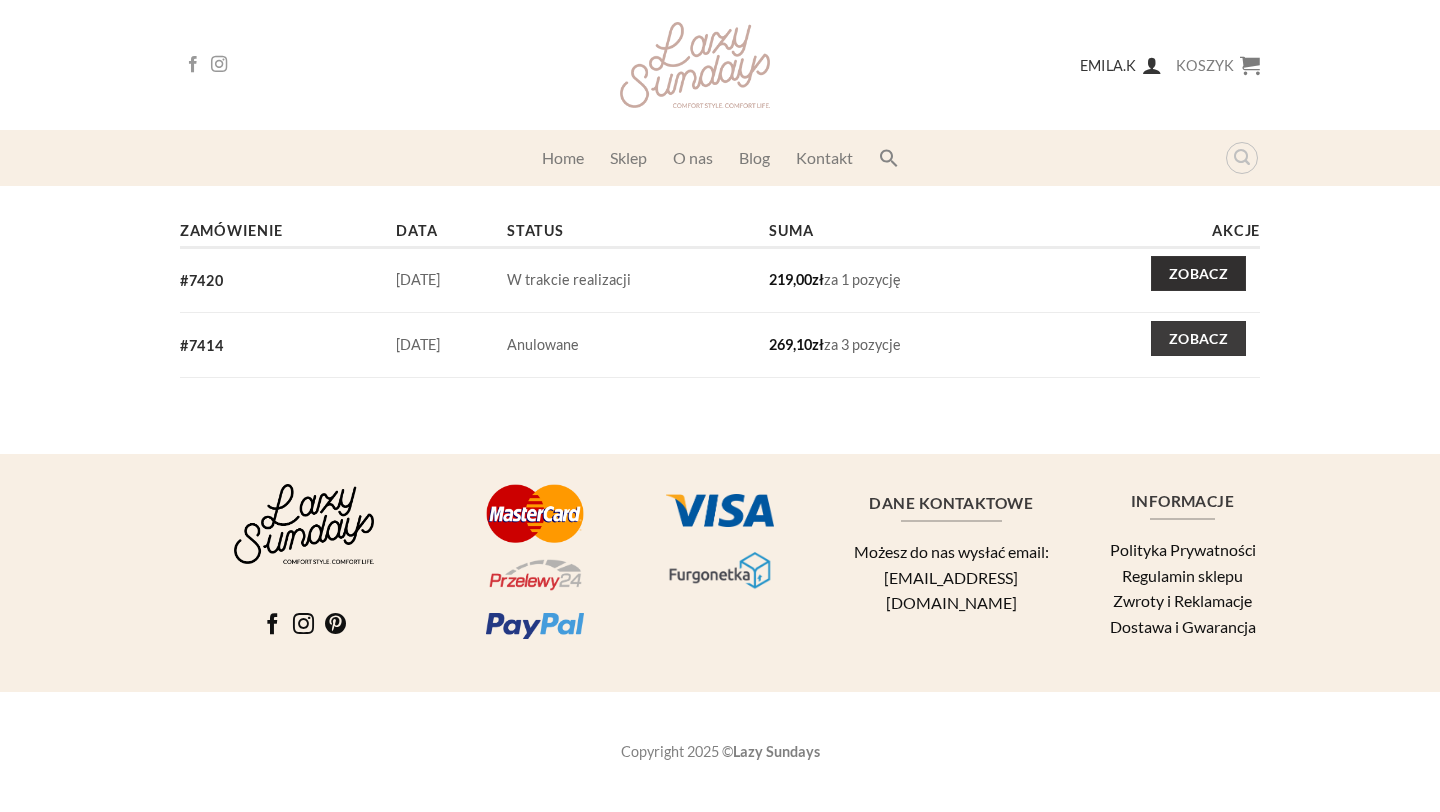 click on "Zobacz" at bounding box center [1198, 274] 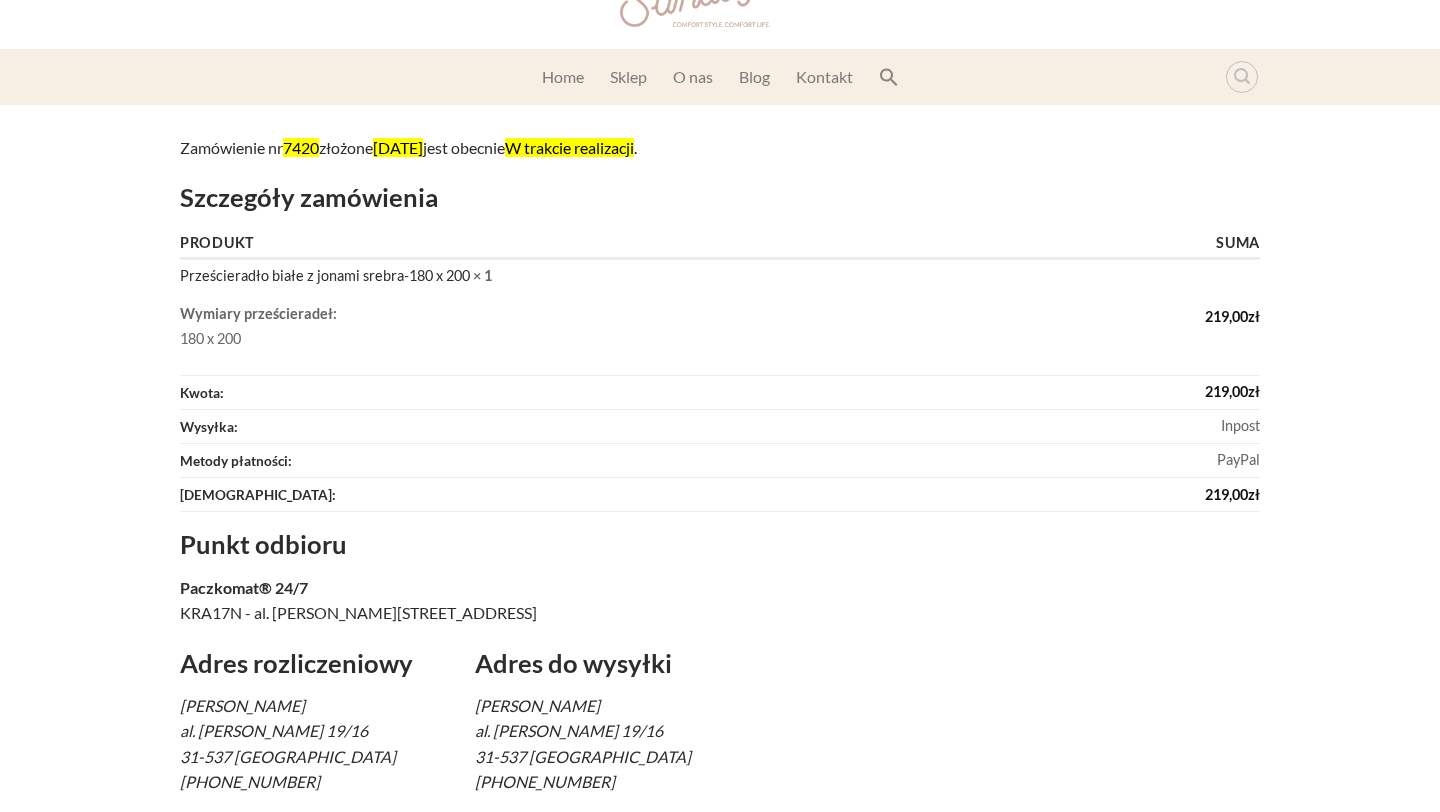scroll, scrollTop: 183, scrollLeft: 0, axis: vertical 